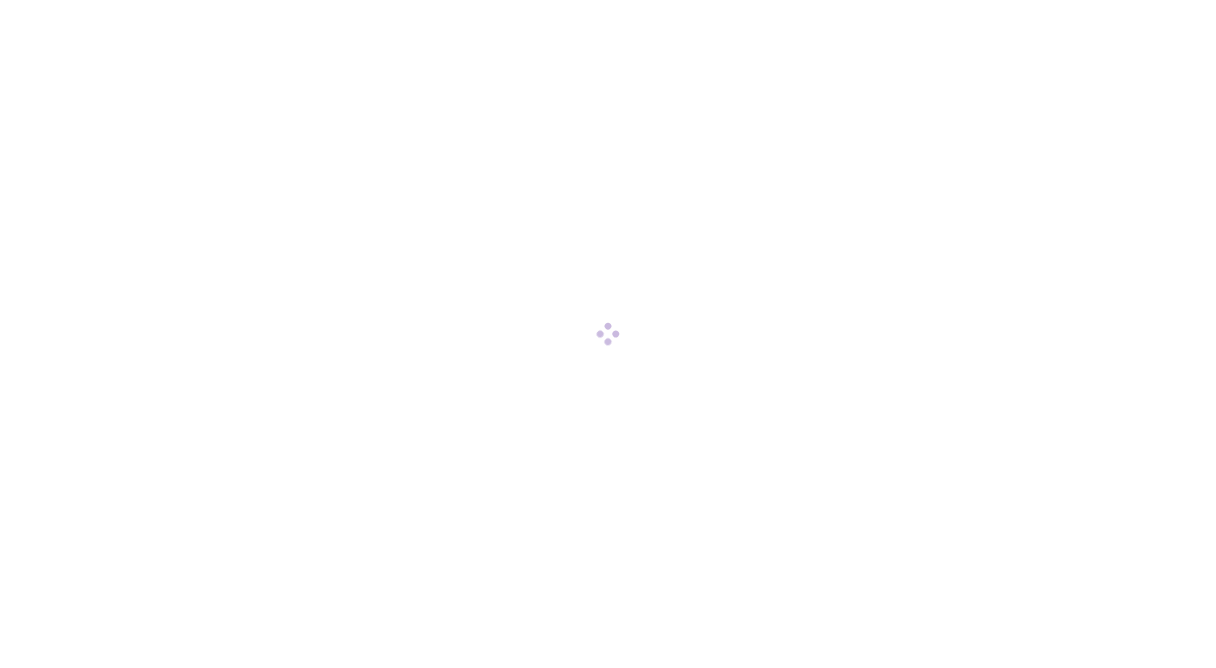 scroll, scrollTop: 0, scrollLeft: 0, axis: both 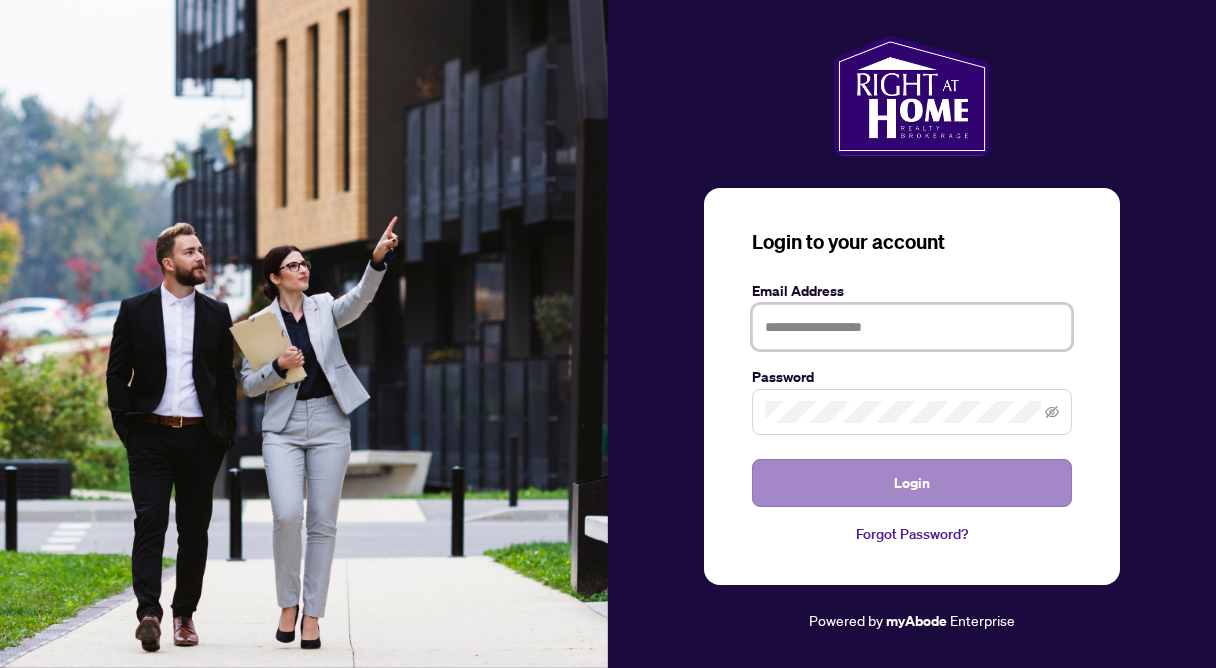 type on "**********" 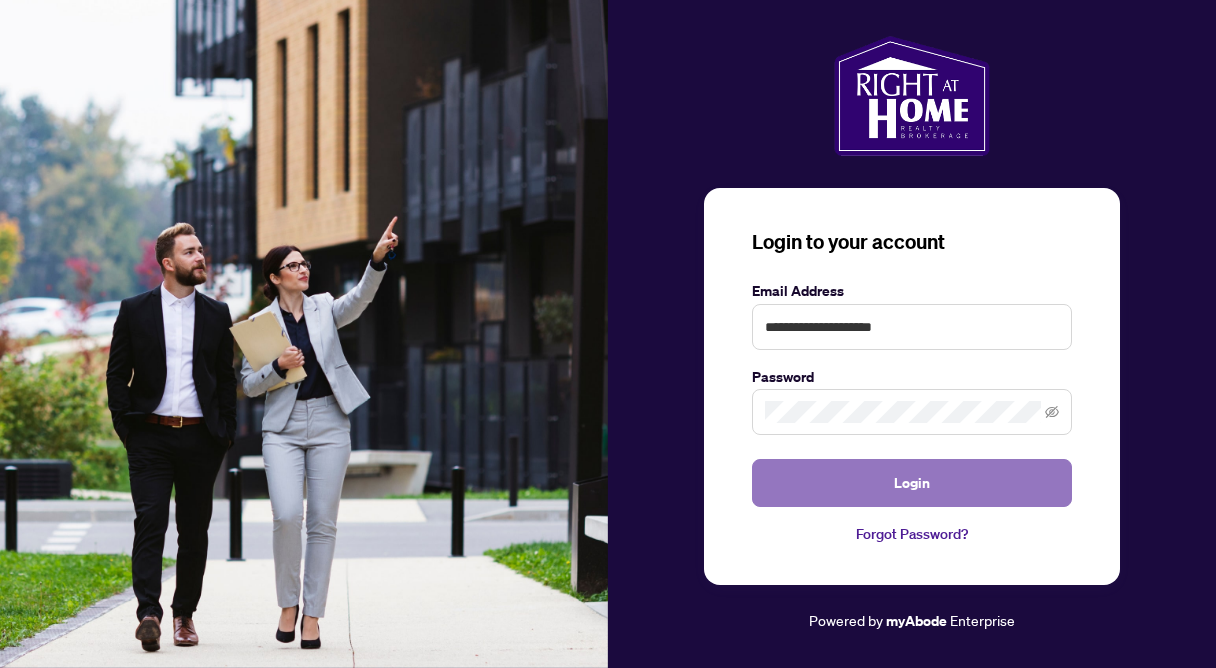 click on "Login" at bounding box center [912, 483] 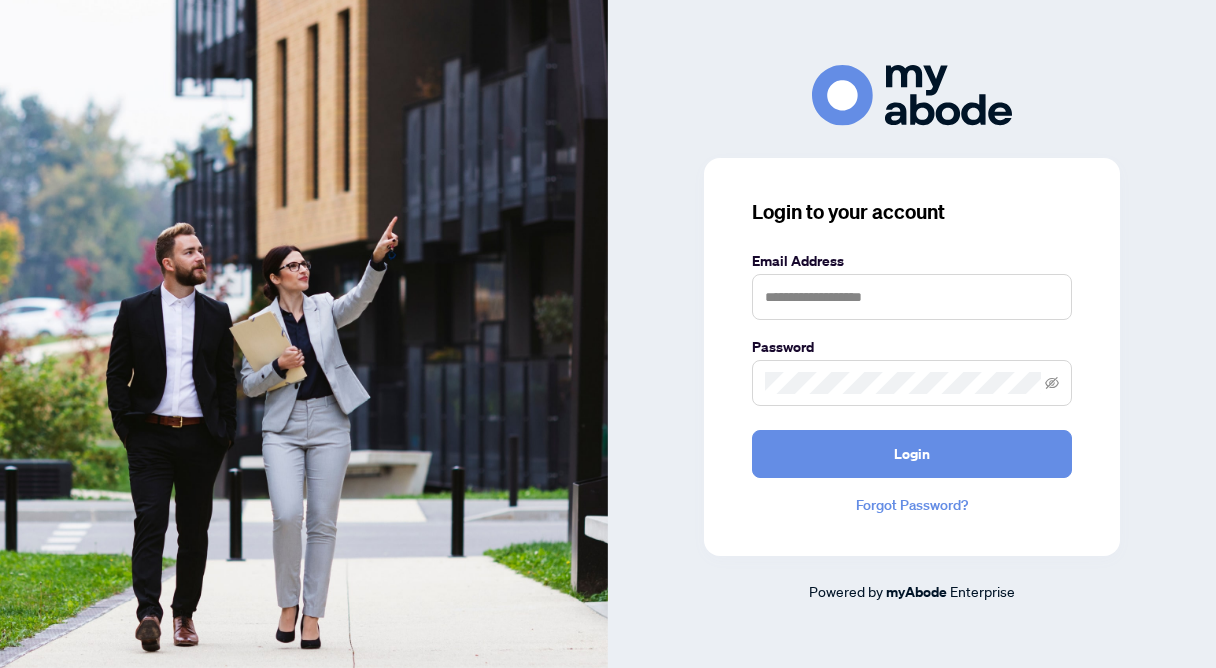scroll, scrollTop: 0, scrollLeft: 0, axis: both 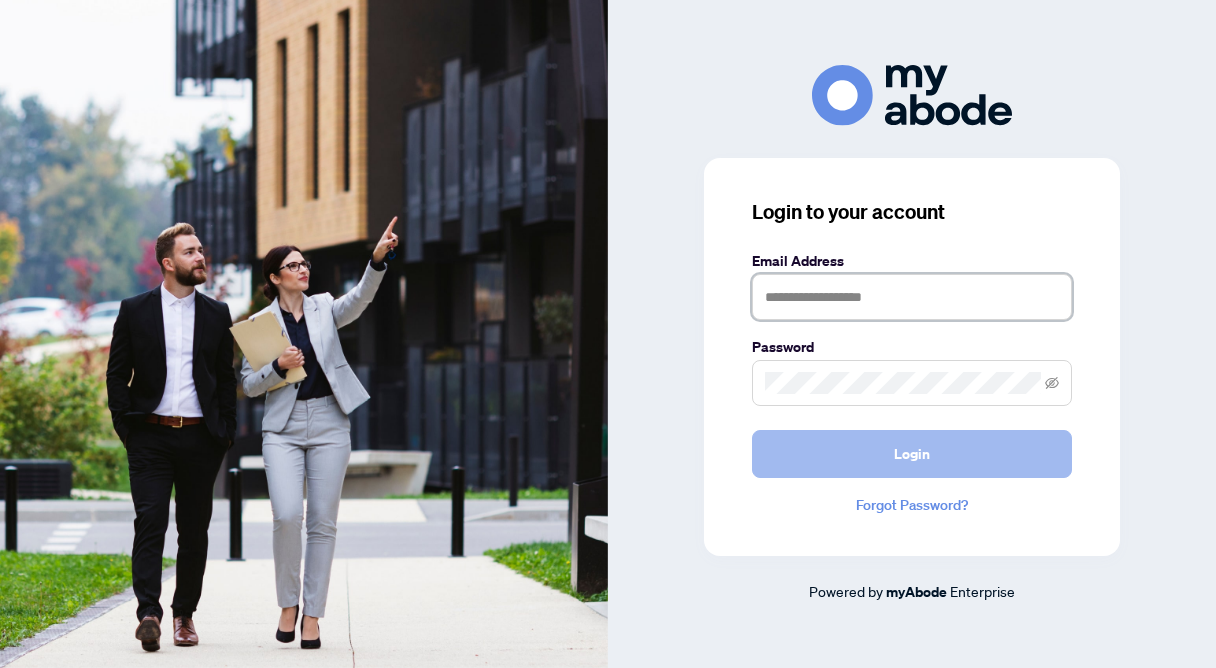 type on "**********" 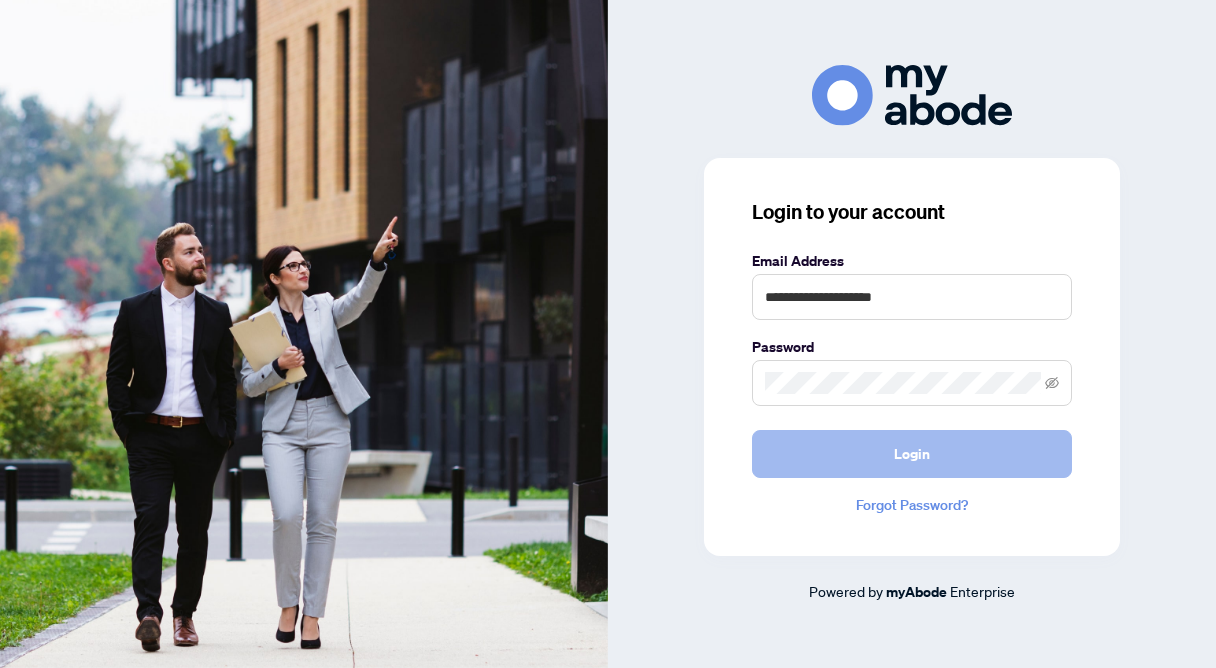 click on "Login" at bounding box center [912, 454] 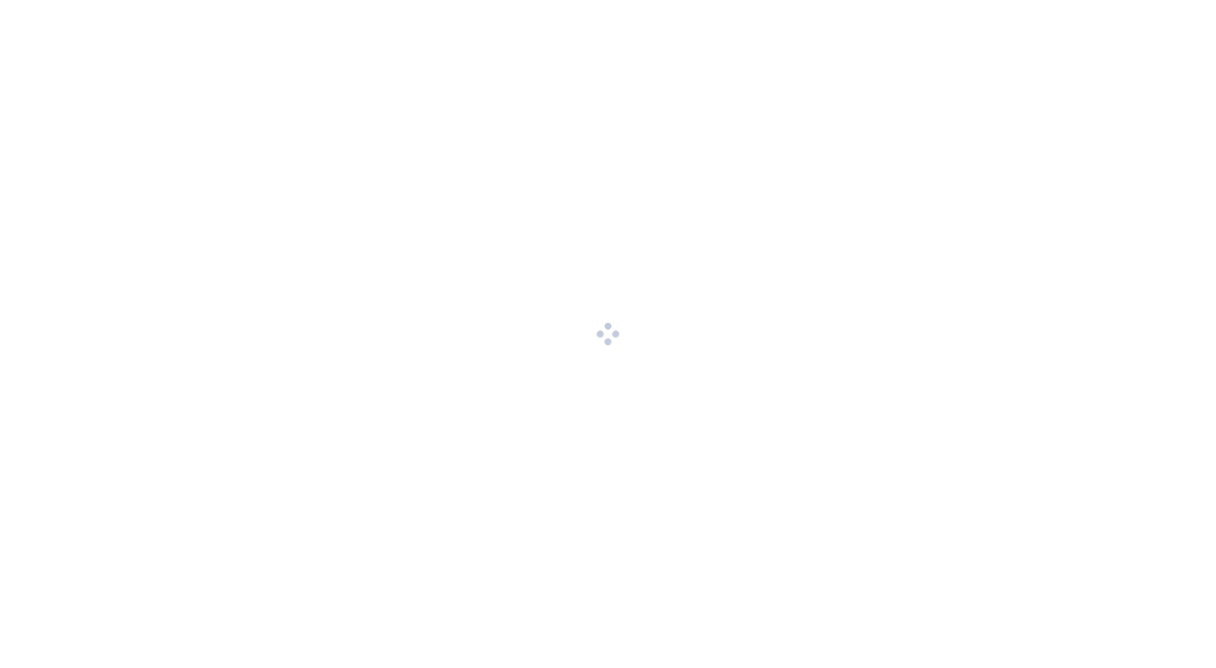 scroll, scrollTop: 0, scrollLeft: 0, axis: both 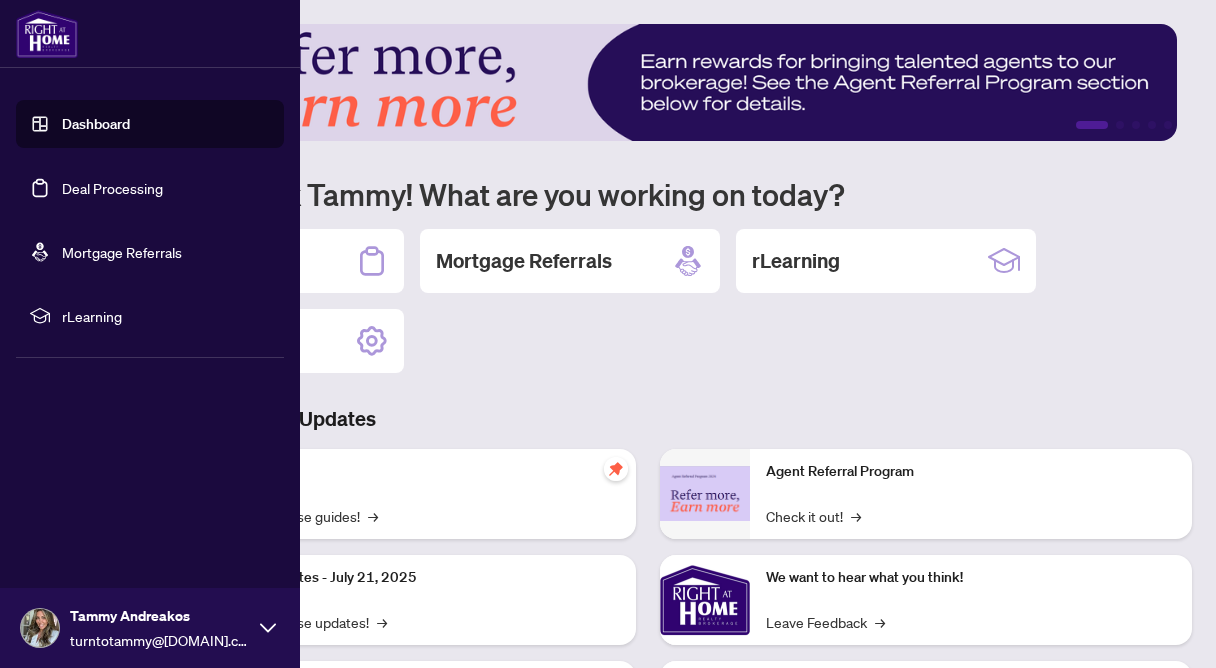 click on "Deal Processing" at bounding box center [112, 188] 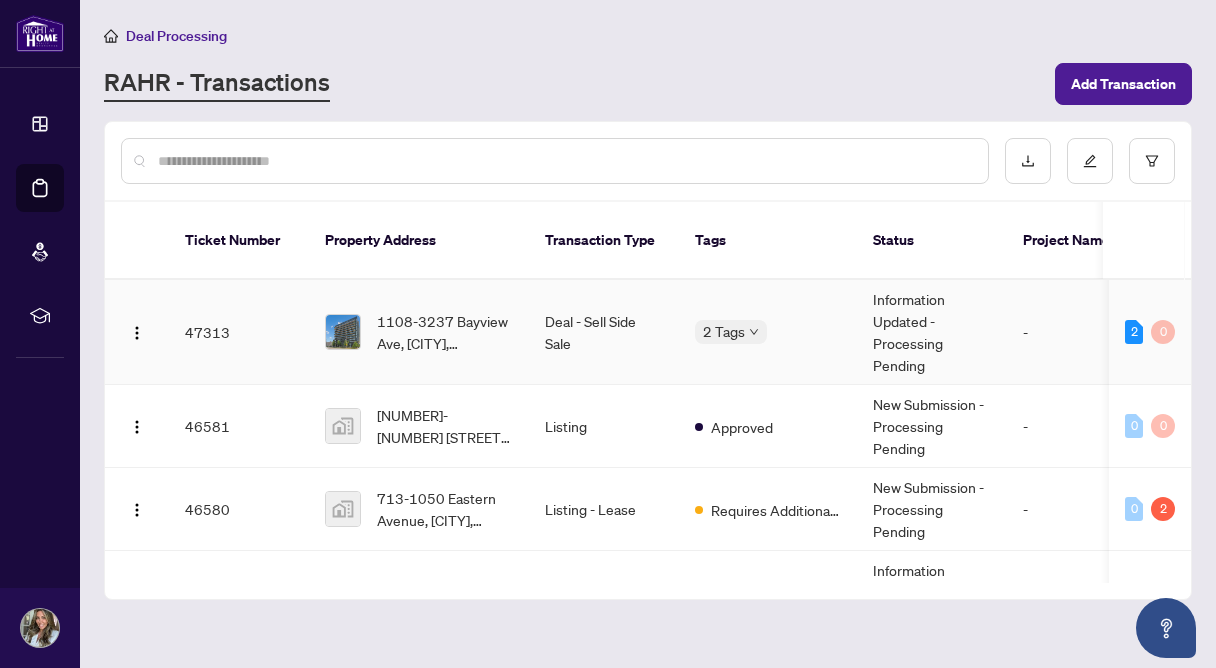 click on "1108-3237 Bayview Ave, [CITY], [PROVINCE] [POSTAL_CODE], [COUNTRY]" at bounding box center [419, 332] 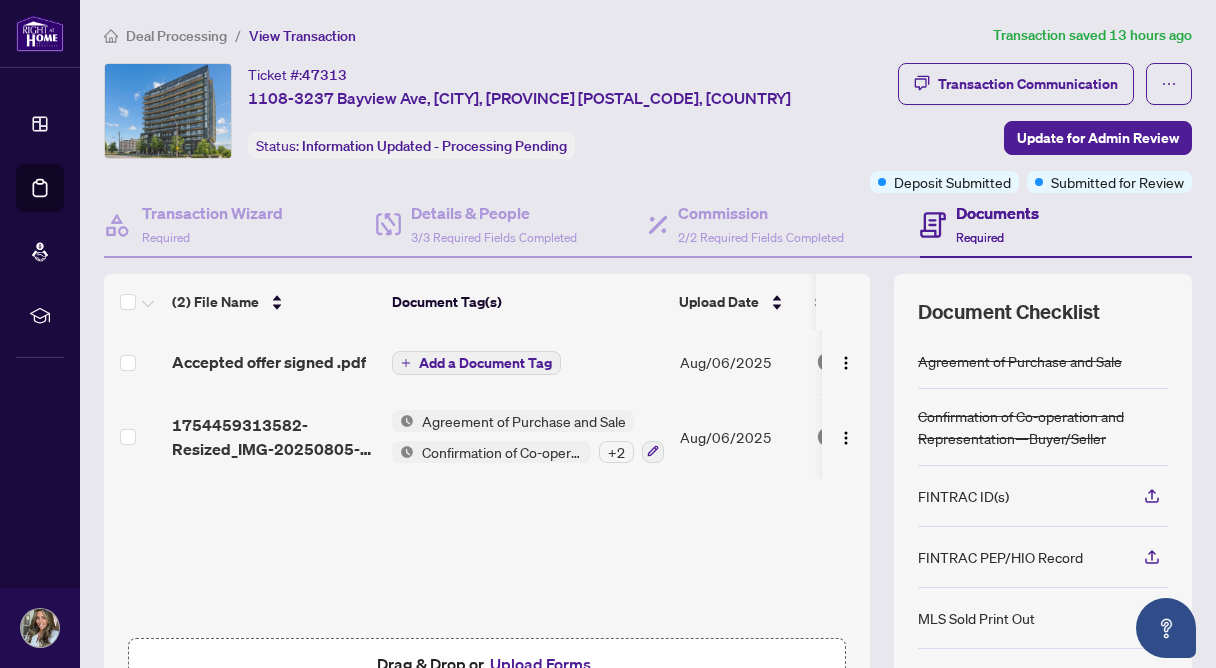 scroll, scrollTop: 1, scrollLeft: 0, axis: vertical 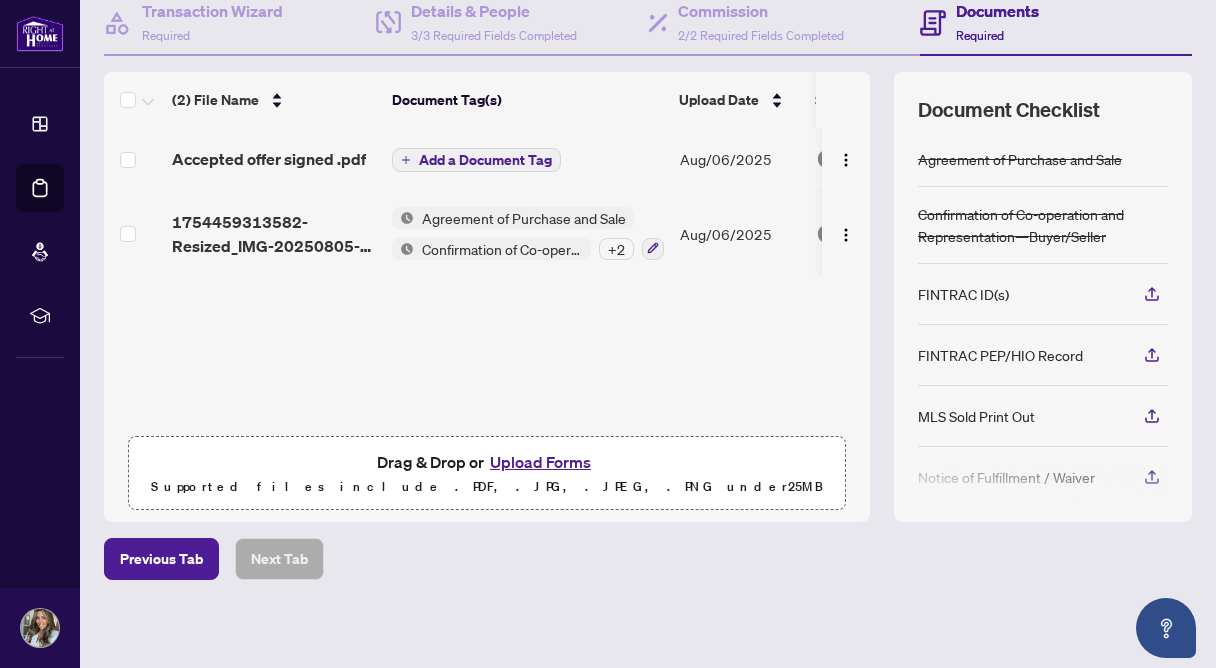 click on "Upload Forms" at bounding box center [540, 462] 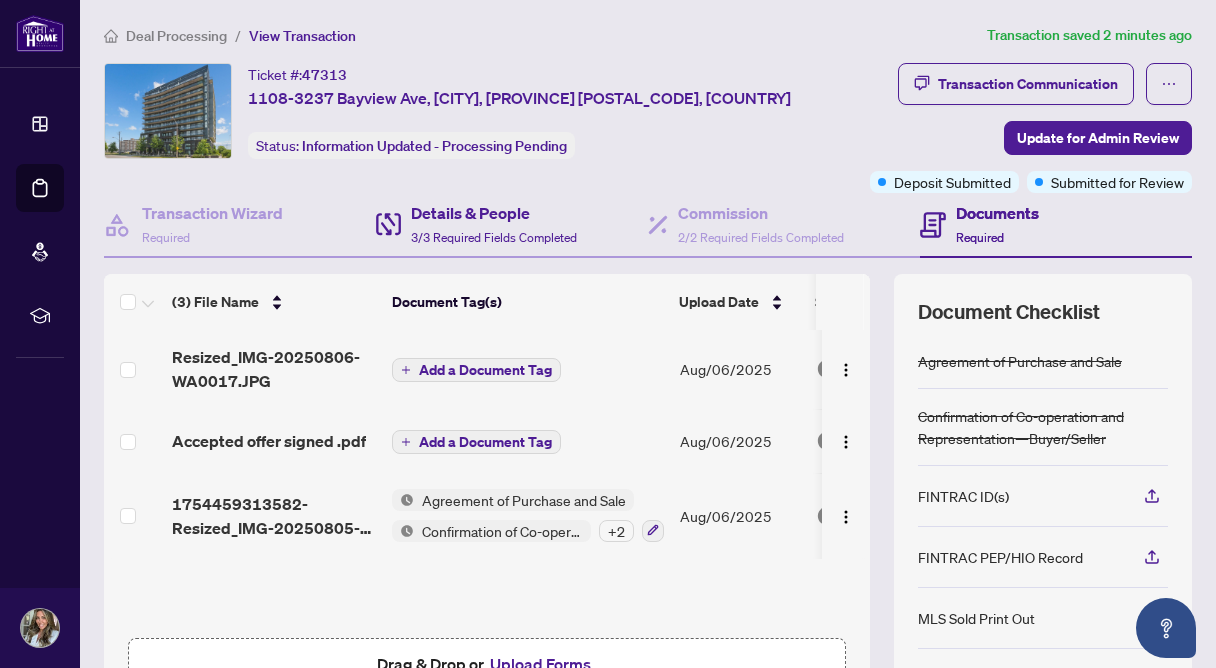 scroll, scrollTop: 0, scrollLeft: 0, axis: both 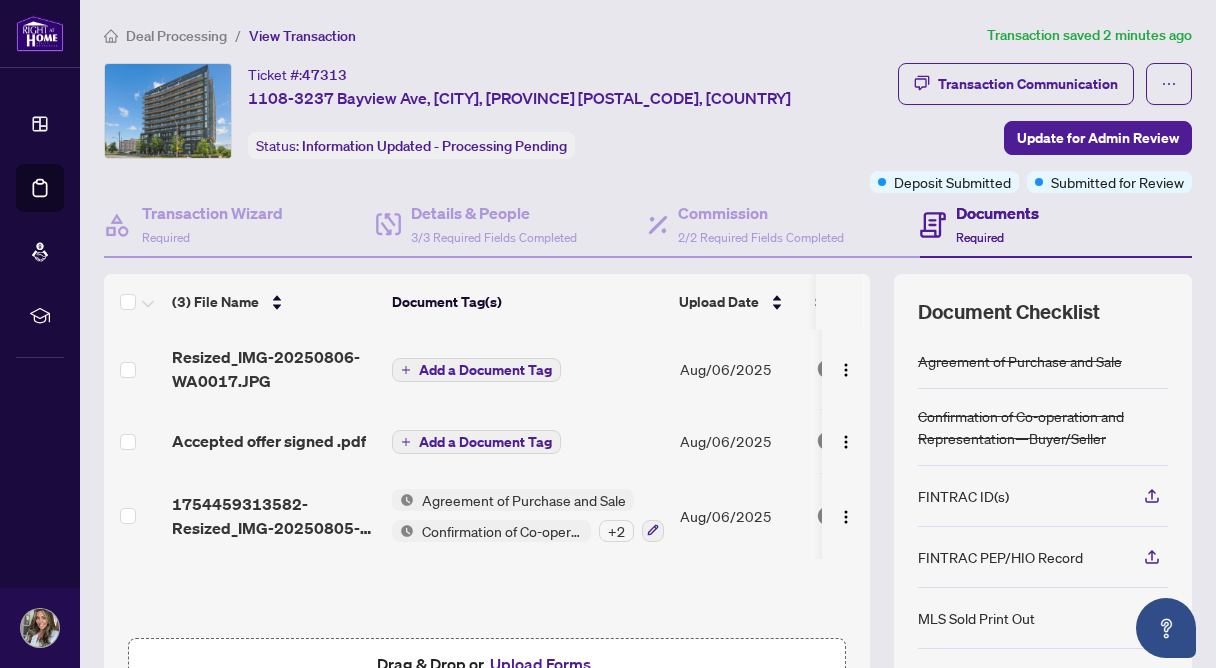click on "Add a Document Tag" at bounding box center (485, 370) 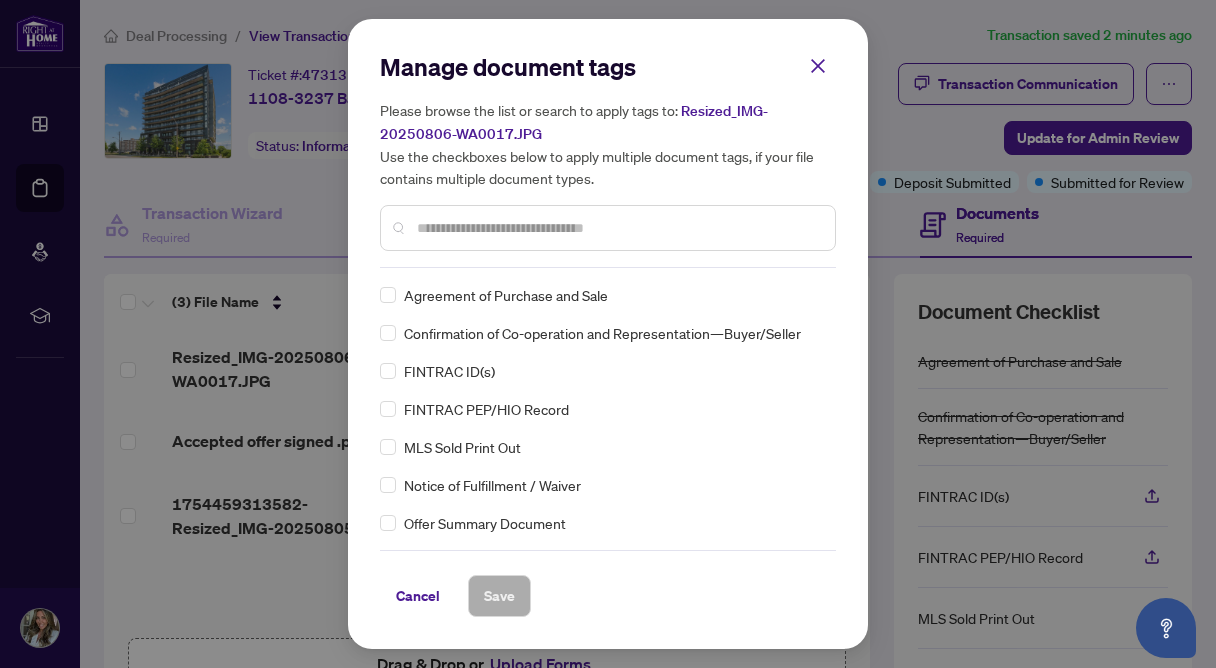 click at bounding box center [618, 228] 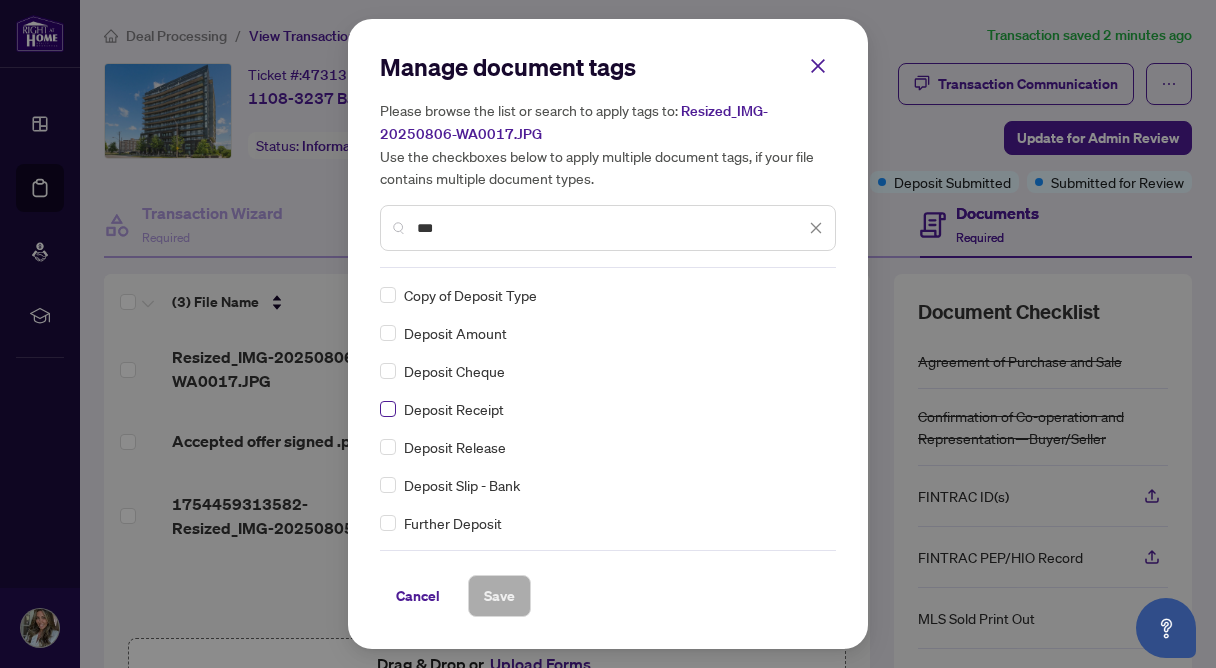 type on "***" 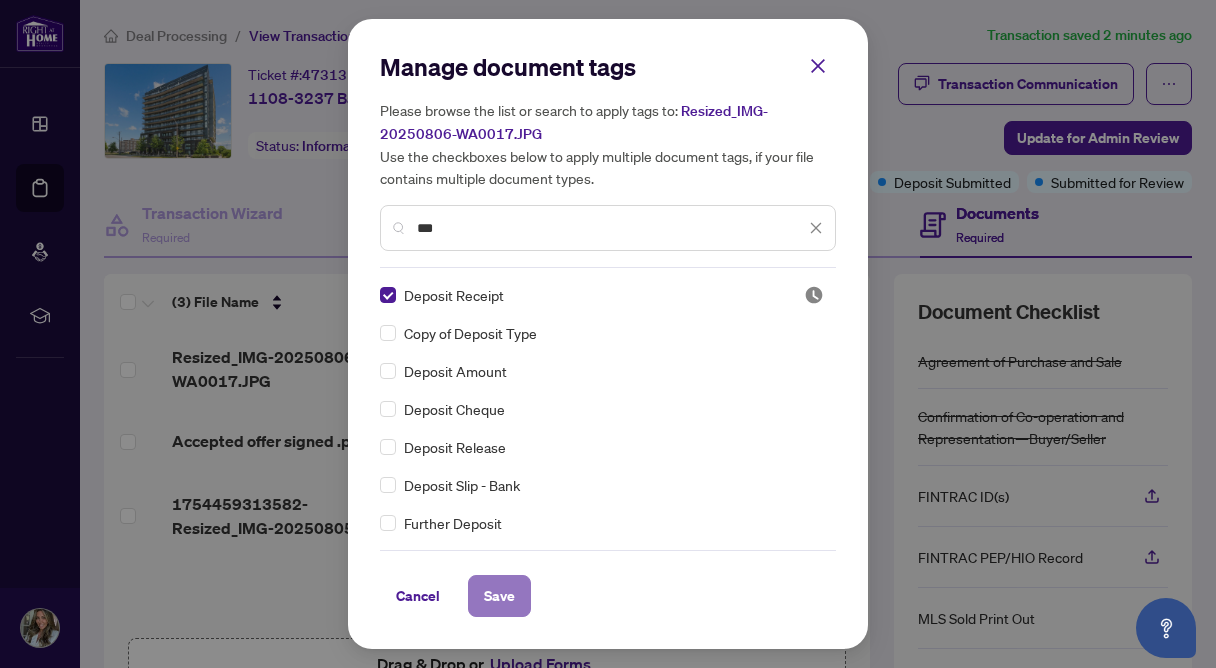click on "Save" at bounding box center [499, 596] 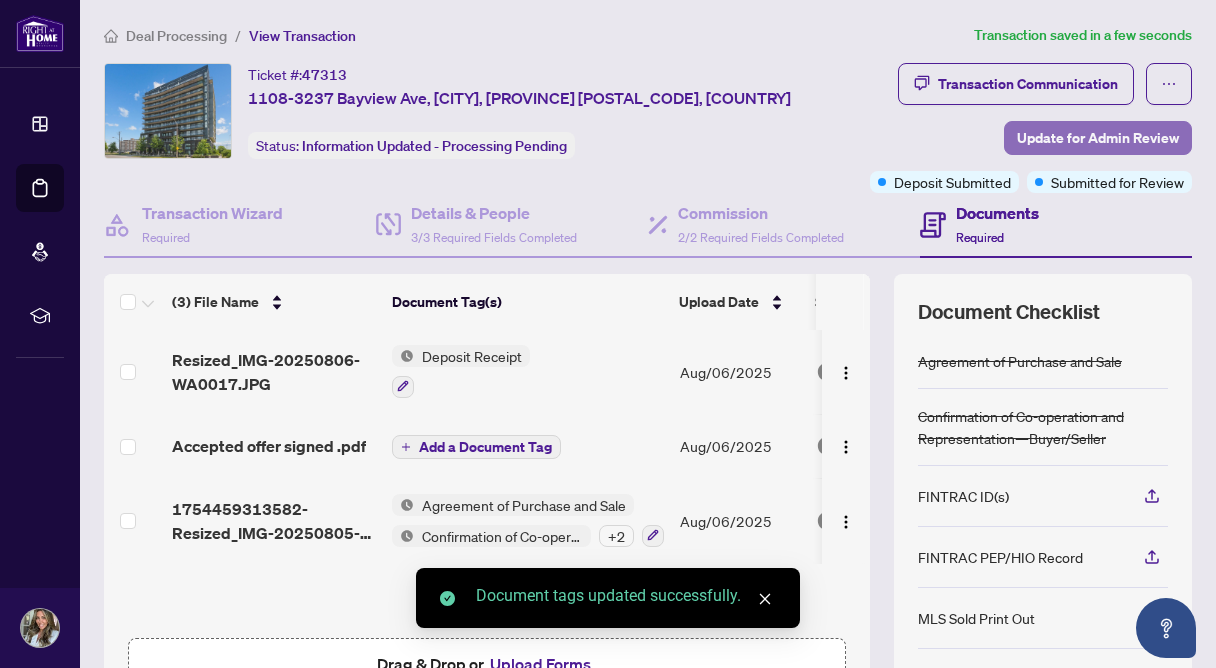 click on "Update for Admin Review" at bounding box center (1098, 138) 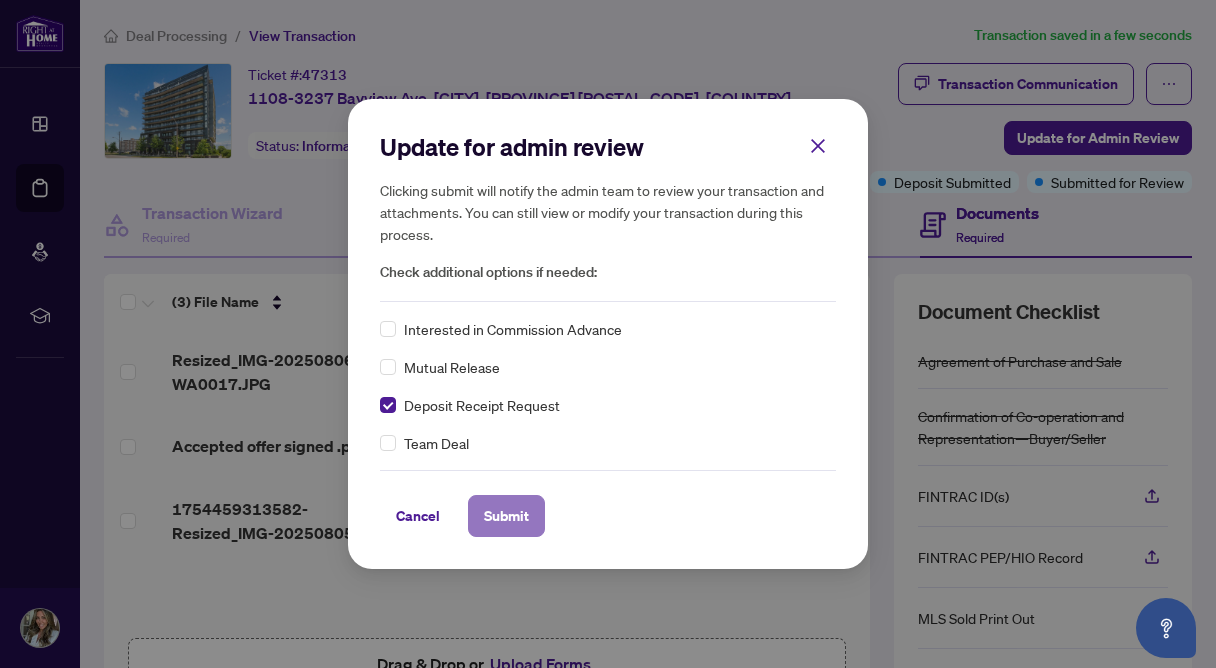 click on "Submit" at bounding box center [506, 516] 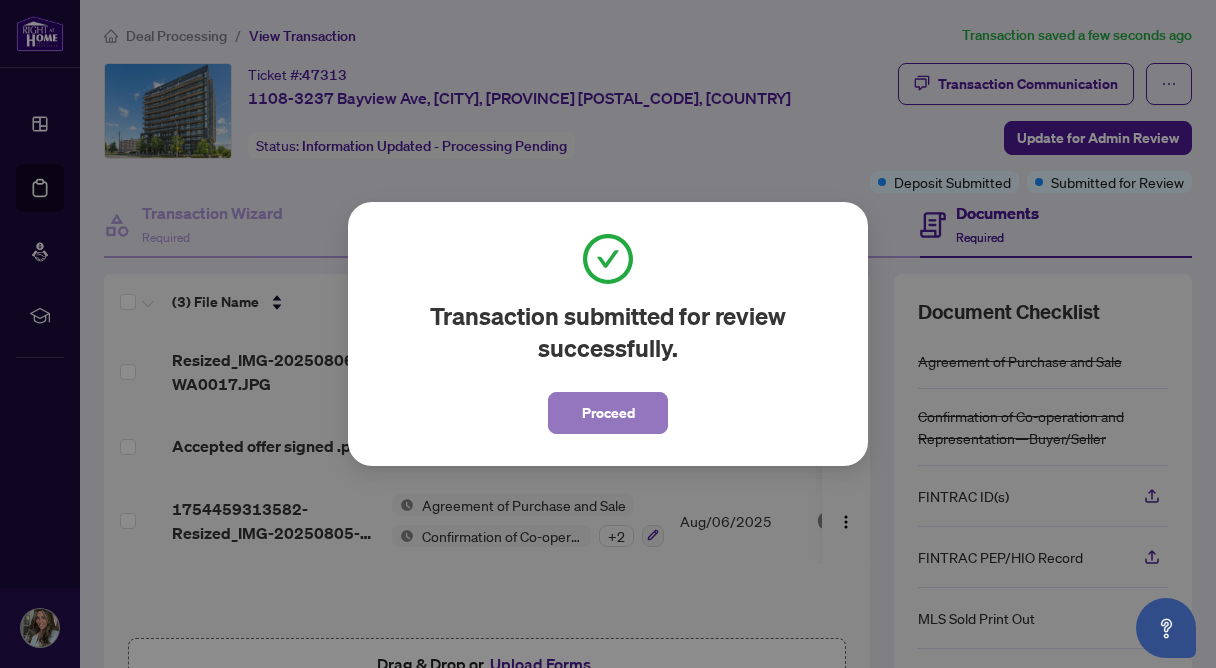 click on "Proceed" at bounding box center (608, 413) 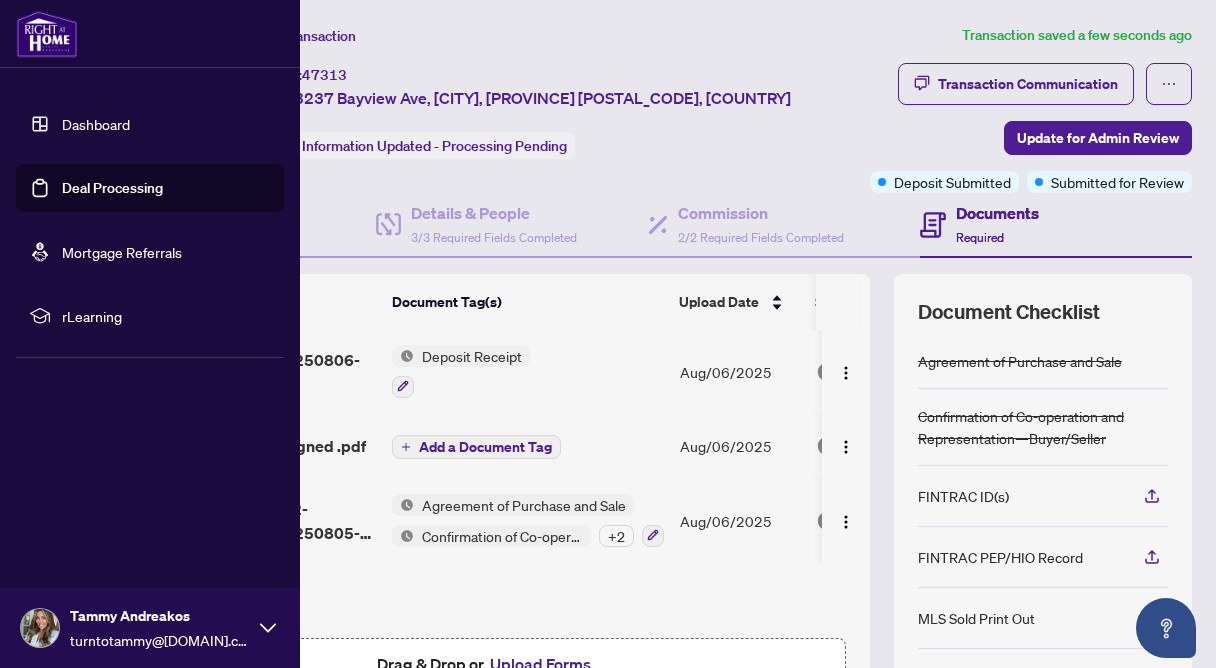 click on "Deal Processing" at bounding box center (112, 188) 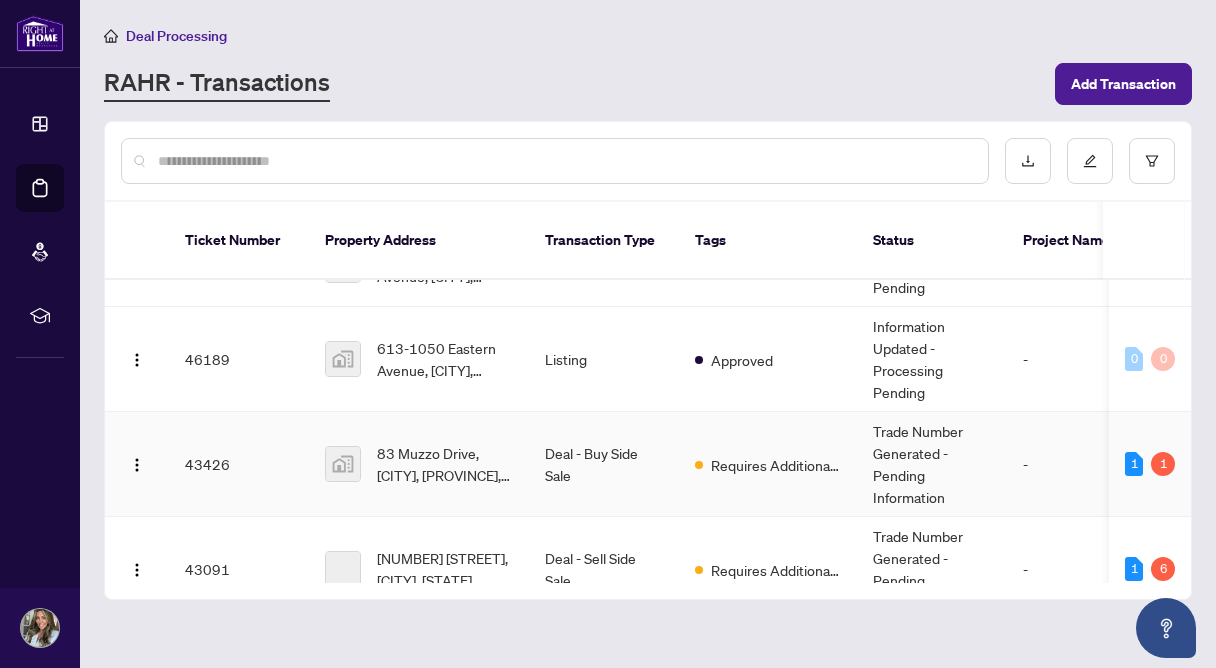 scroll, scrollTop: 269, scrollLeft: 0, axis: vertical 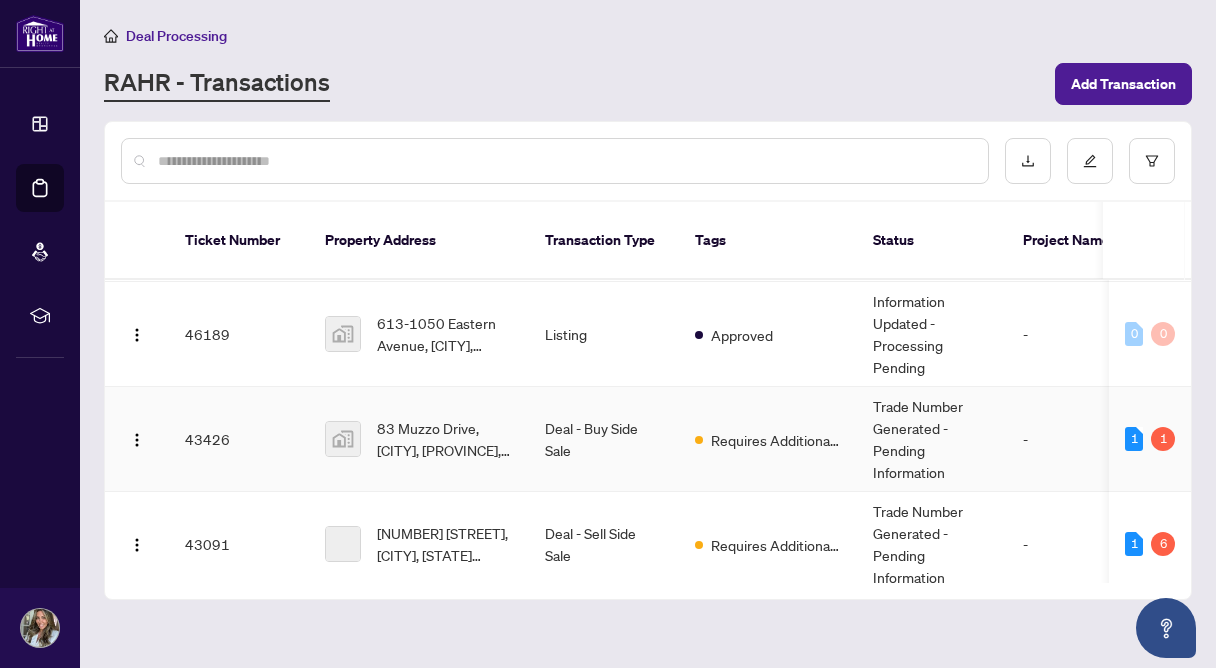 click on "Requires Additional Docs" at bounding box center (768, 439) 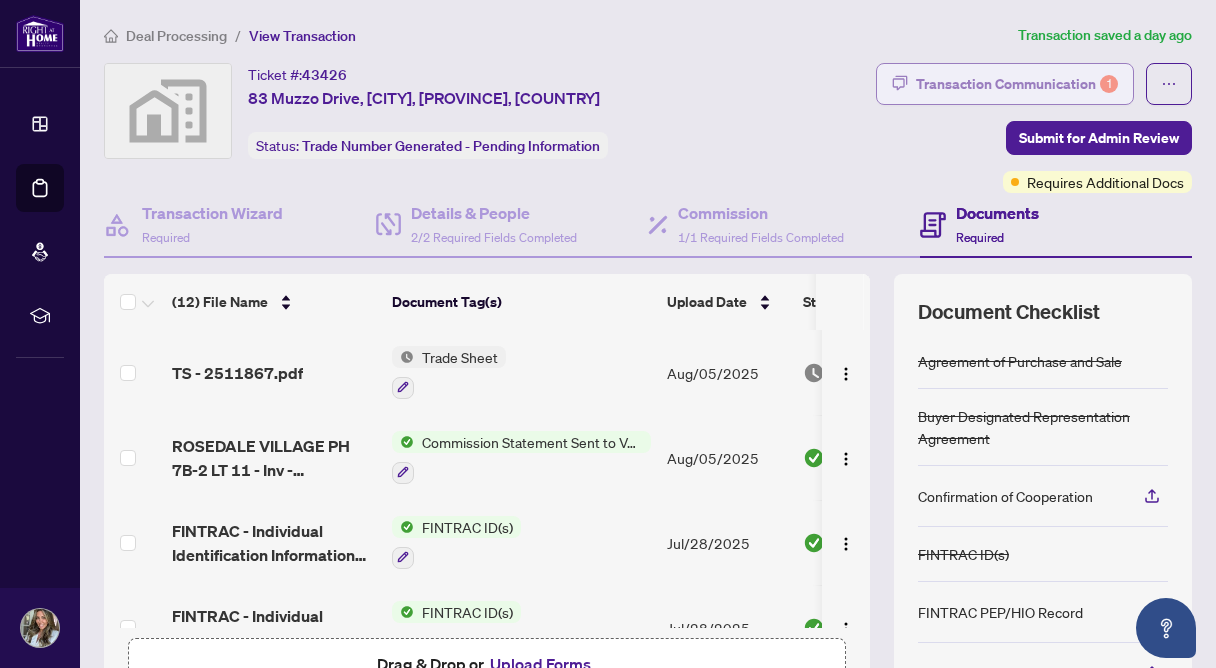 click on "Transaction Communication 1" at bounding box center (1017, 84) 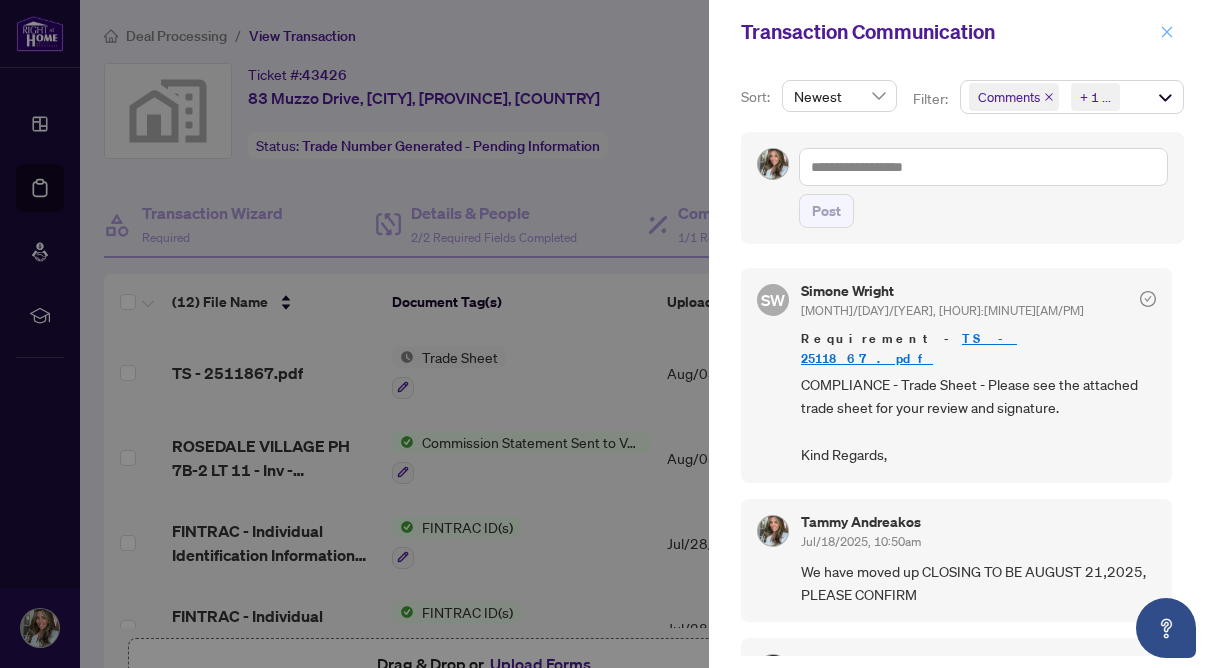 click 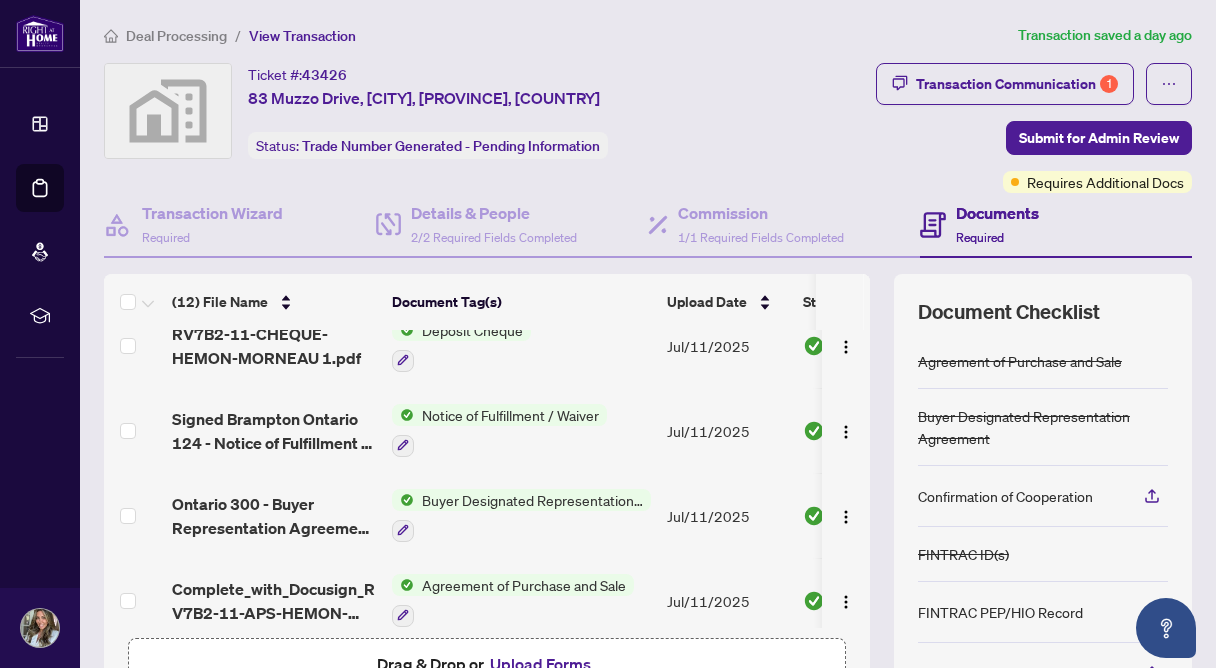 scroll, scrollTop: 717, scrollLeft: 0, axis: vertical 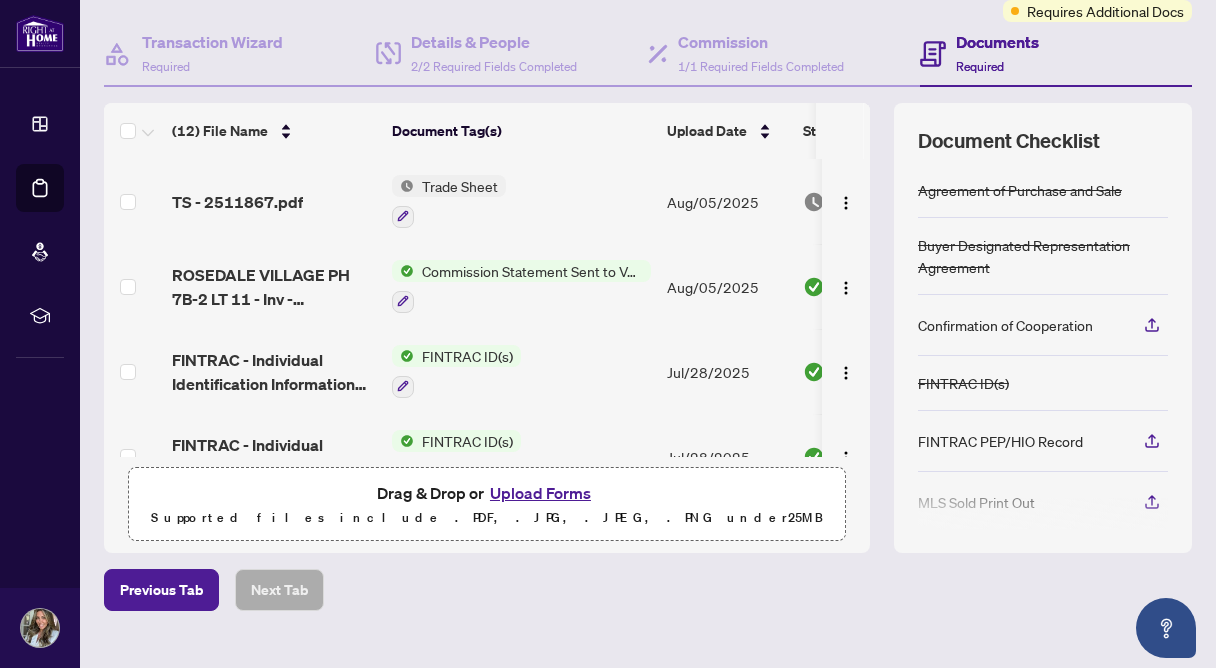 click on "Trade Sheet" at bounding box center [460, 186] 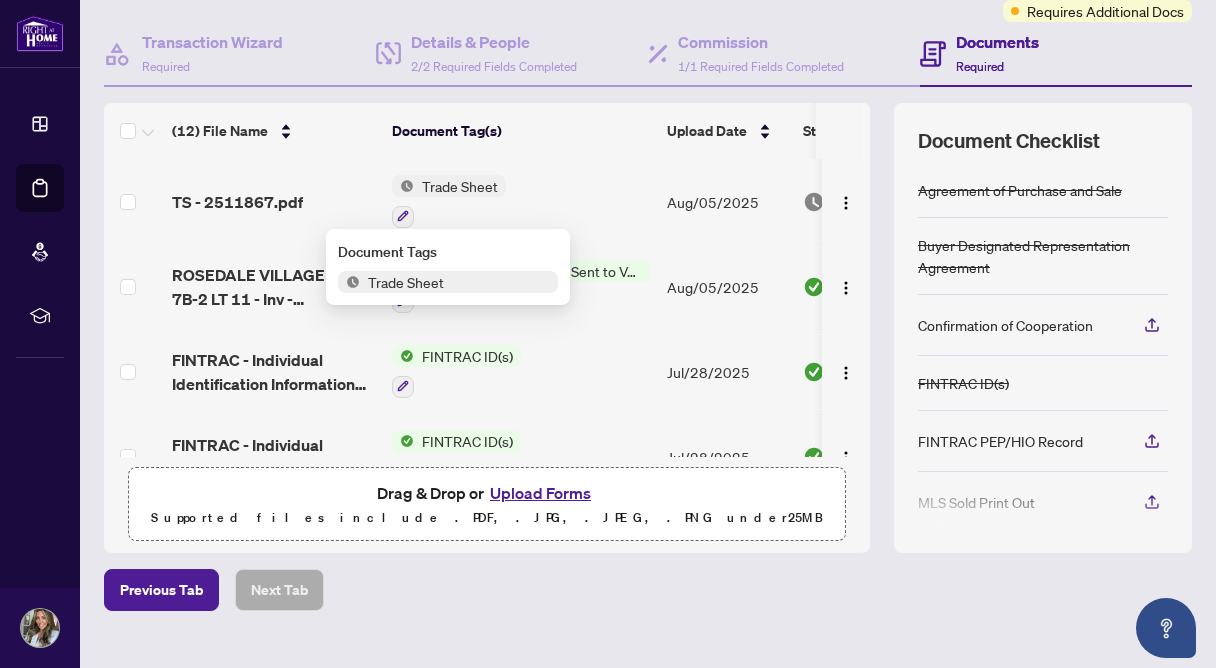 click on "Trade Sheet" at bounding box center [448, 282] 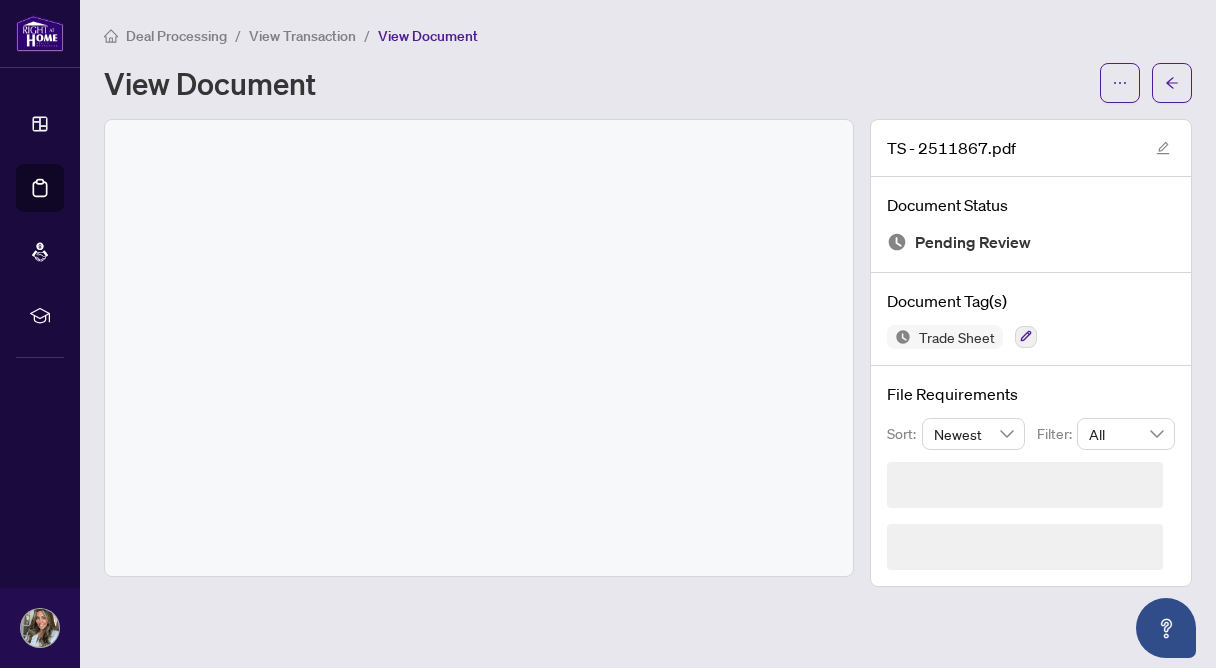 scroll, scrollTop: 0, scrollLeft: 0, axis: both 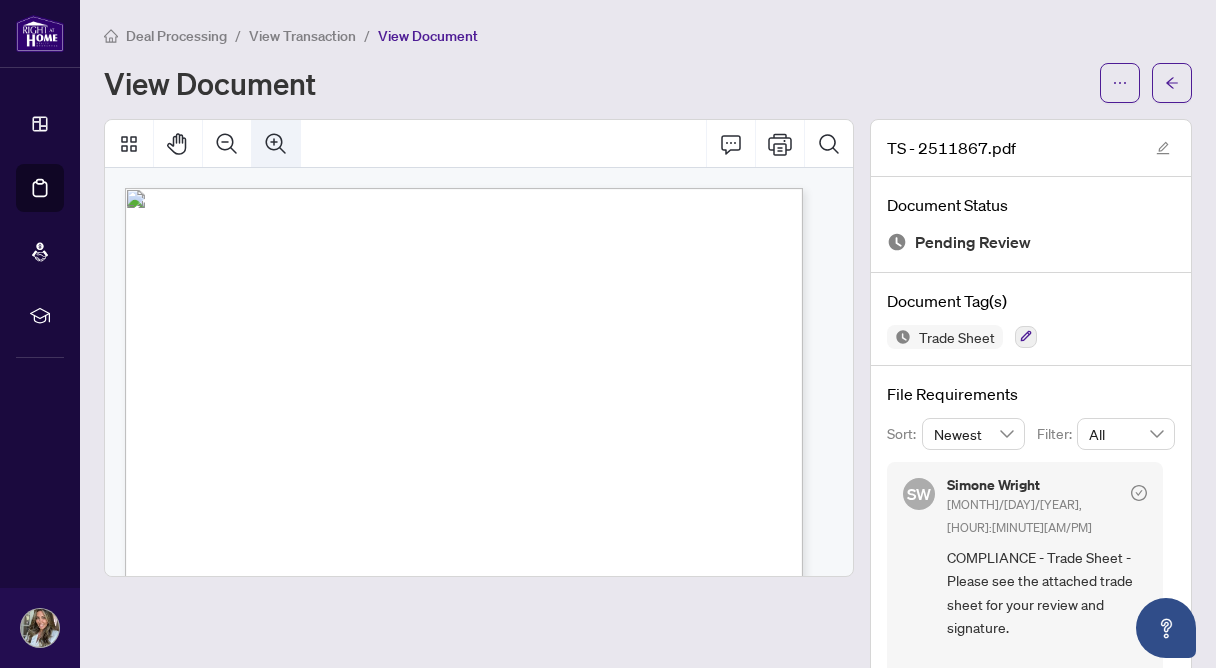 click 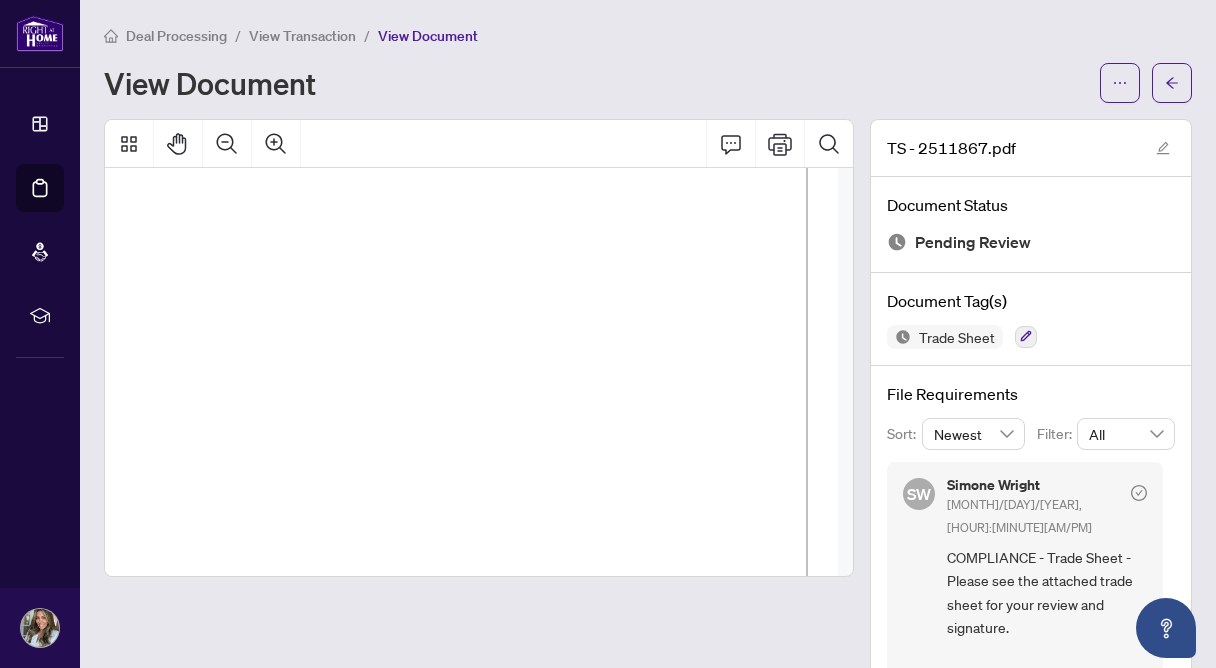scroll, scrollTop: 336, scrollLeft: 85, axis: both 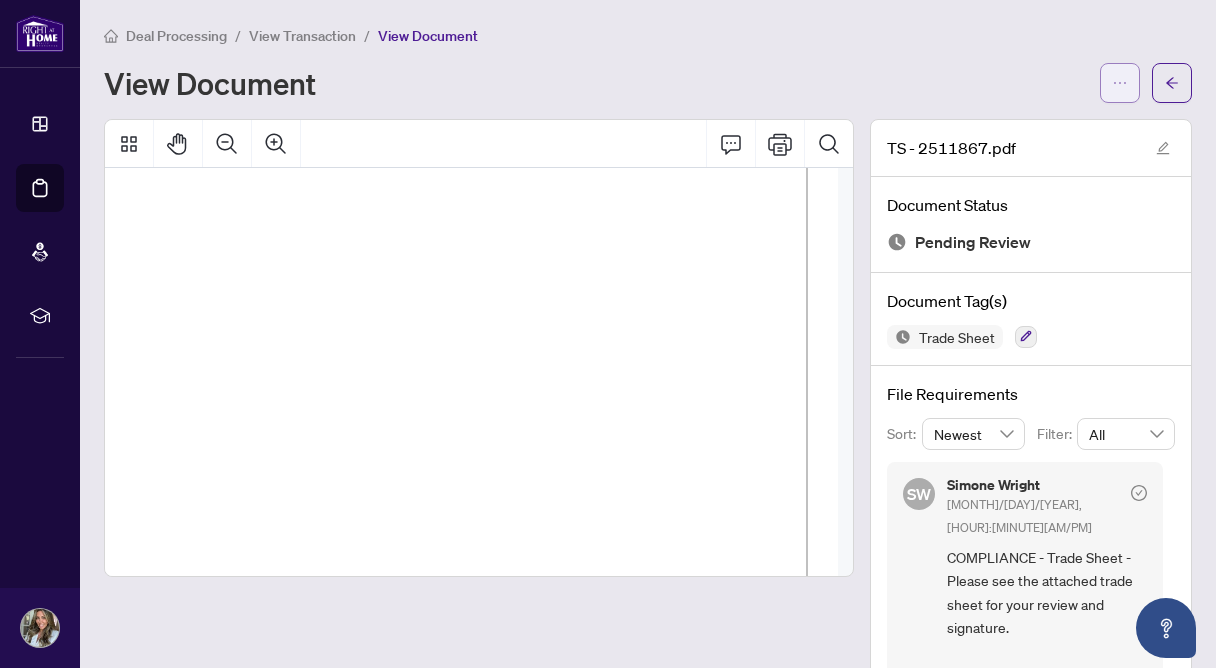 click 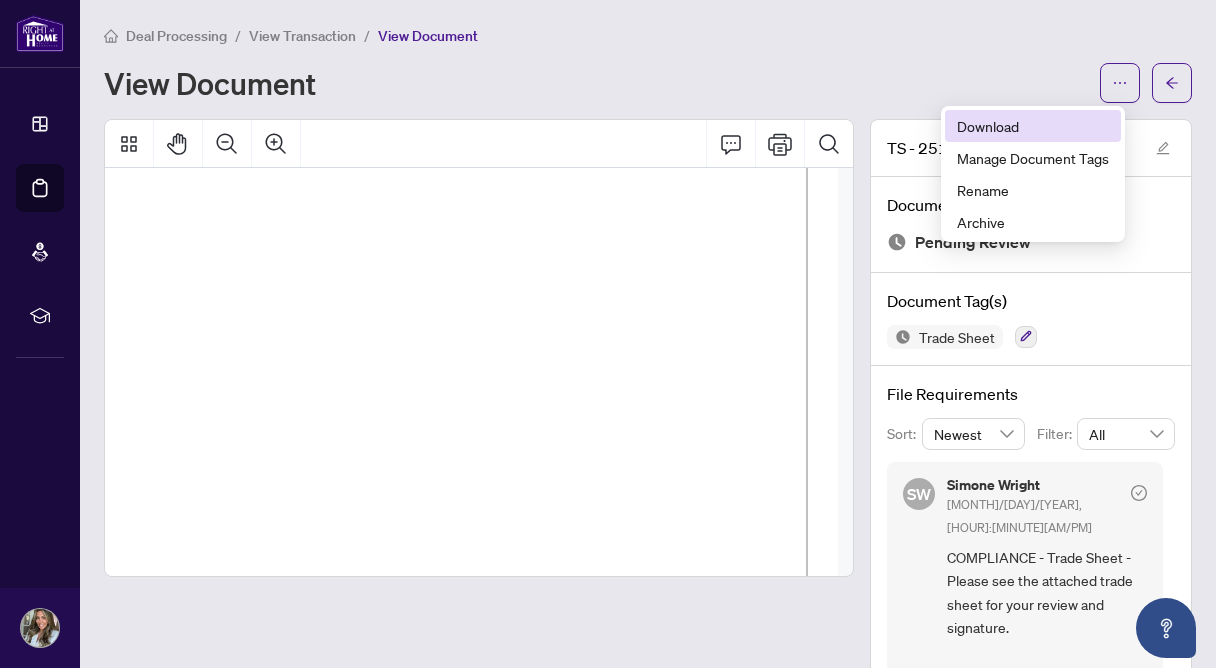 click on "Download" at bounding box center [1033, 126] 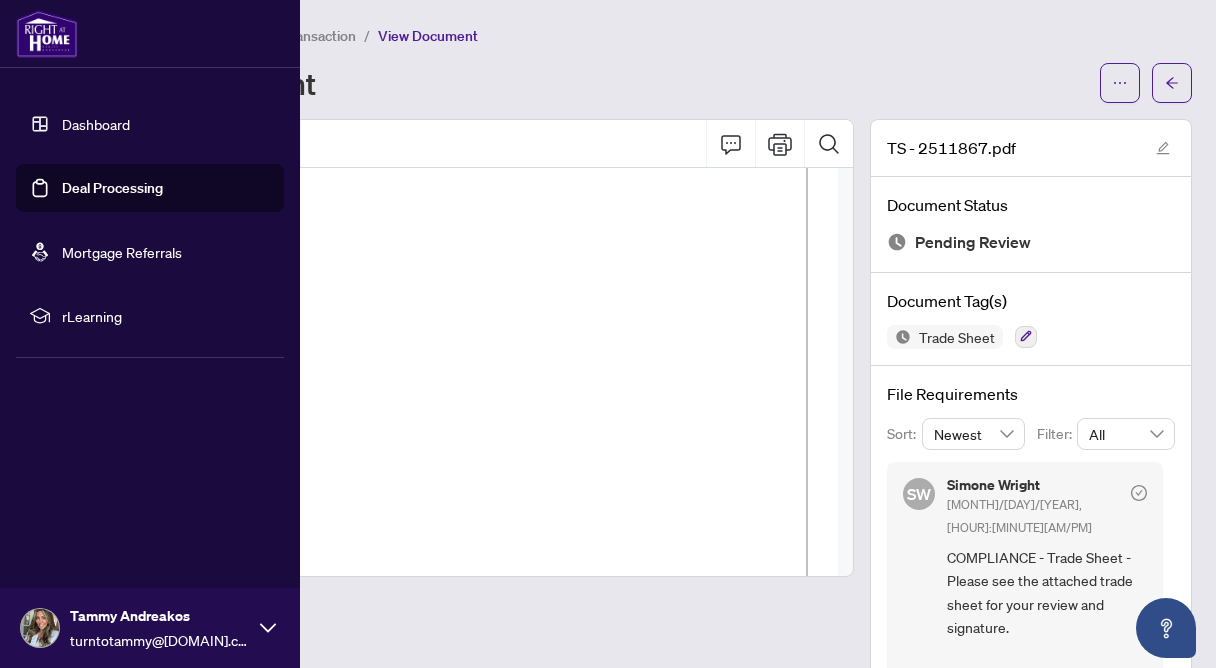click on "Deal Processing" at bounding box center (112, 188) 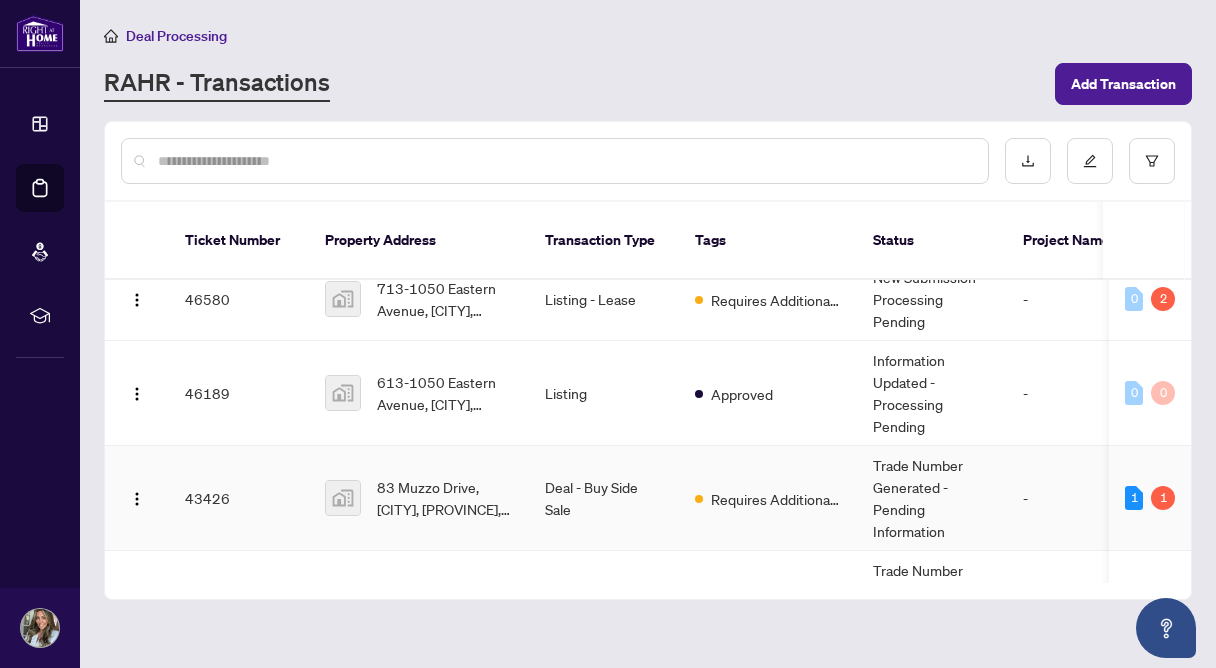 scroll, scrollTop: 229, scrollLeft: 0, axis: vertical 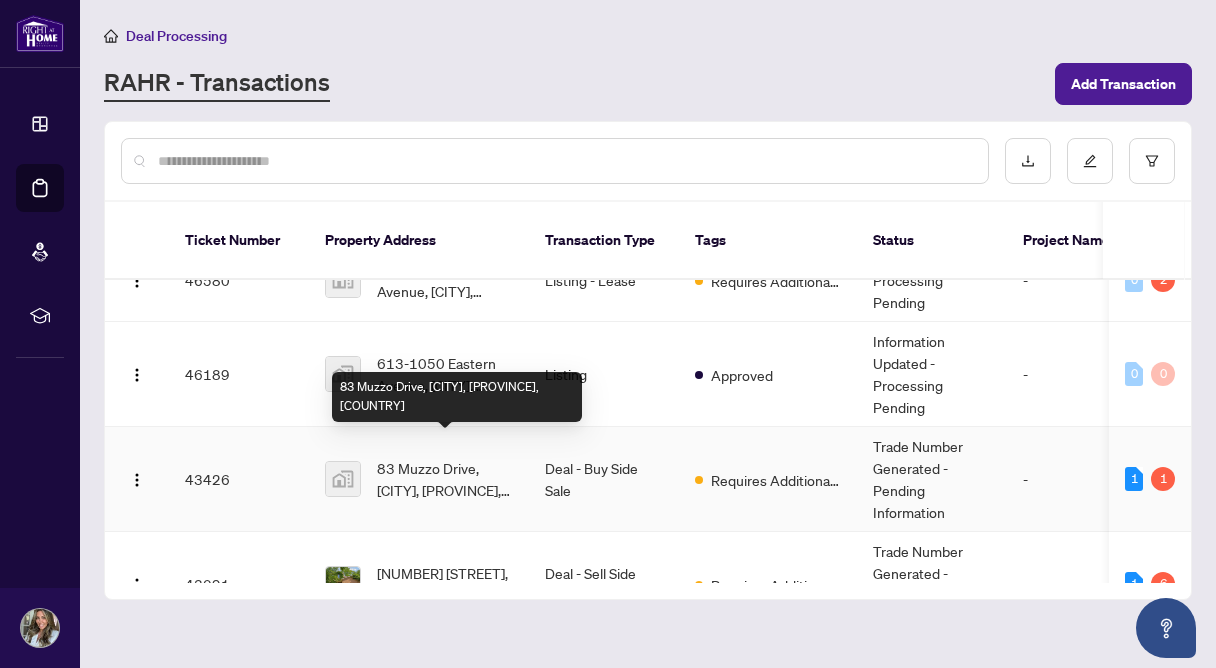 click on "83 Muzzo Drive, [CITY], [PROVINCE], [COUNTRY]" at bounding box center (445, 479) 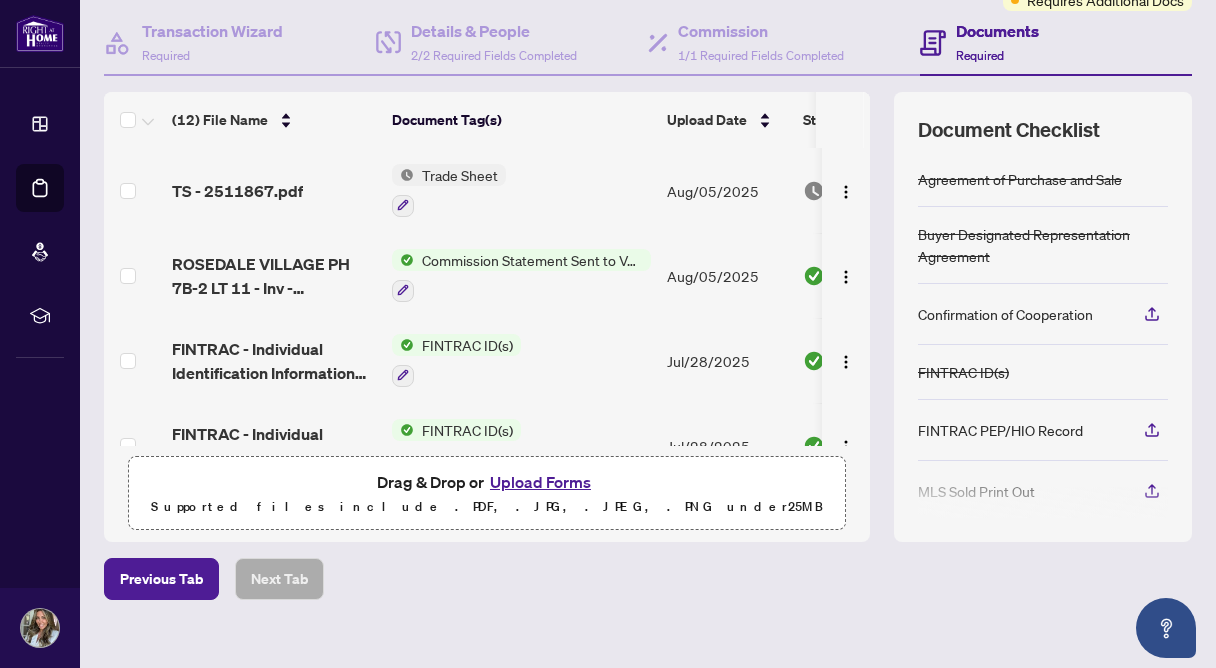 scroll, scrollTop: 183, scrollLeft: 0, axis: vertical 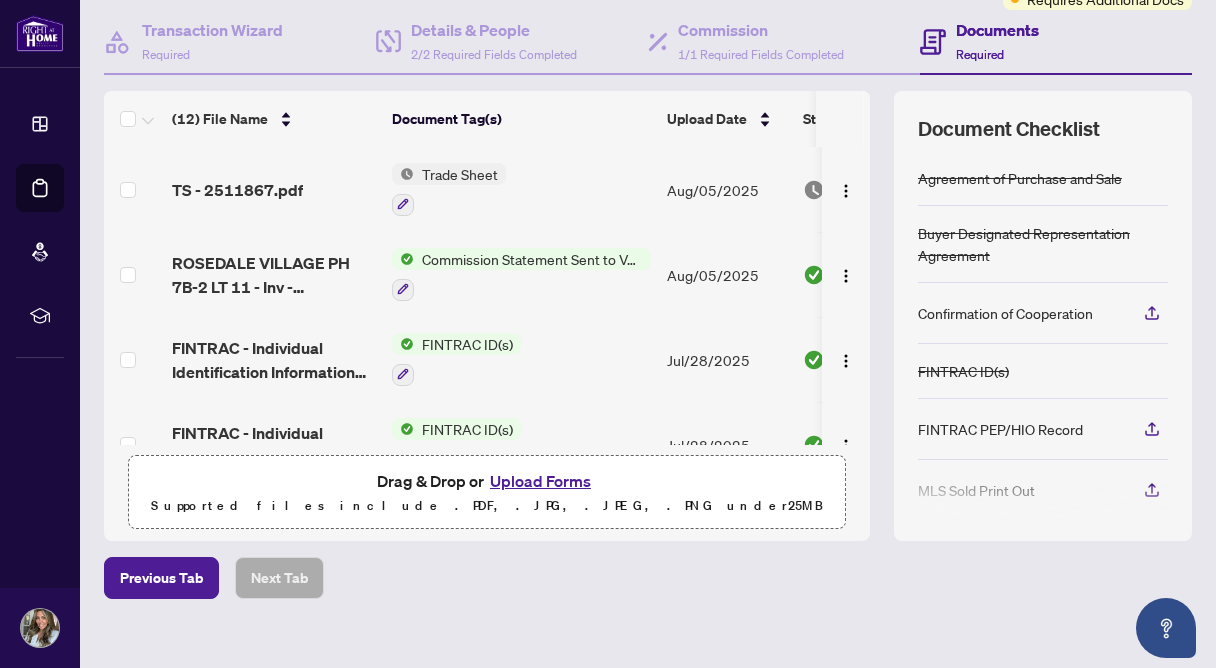 click on "Upload Forms" at bounding box center (540, 481) 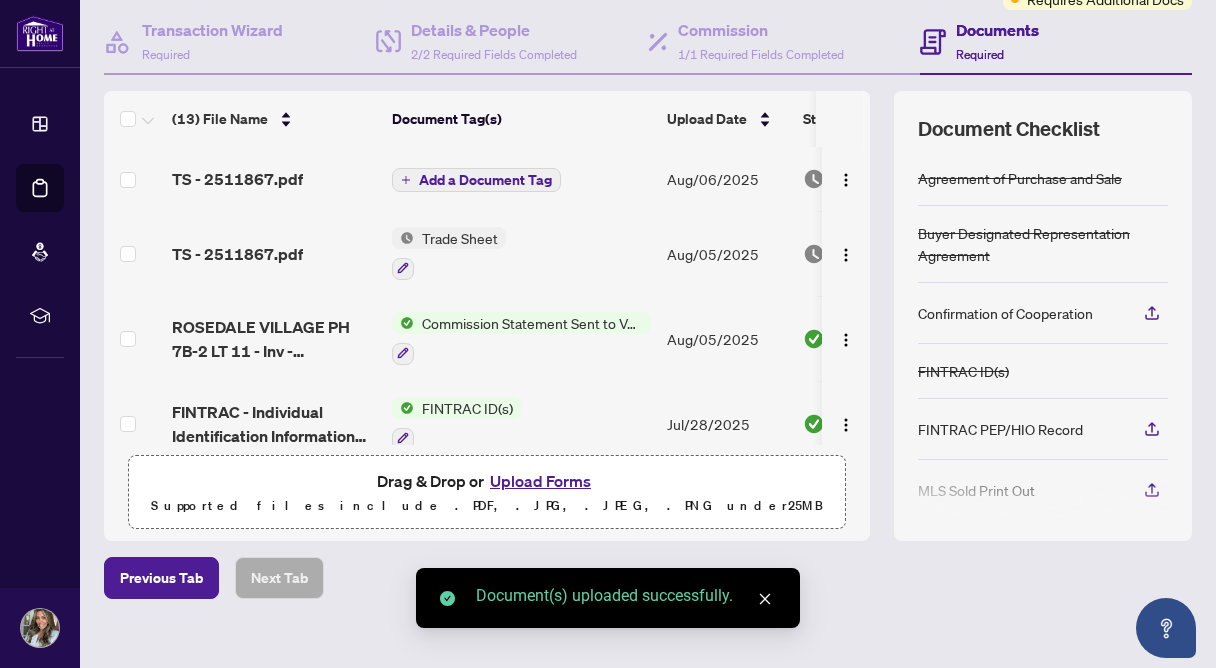 click on "Add a Document Tag" at bounding box center (485, 180) 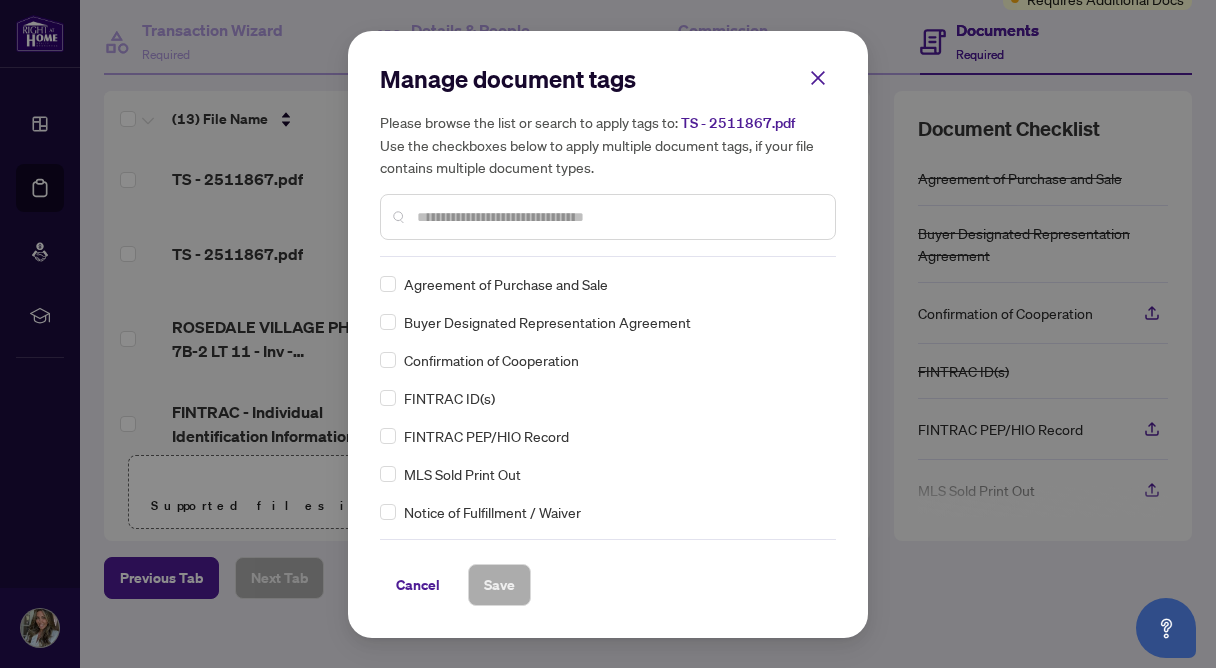 click on "Manage document tags Please browse the list or search to apply tags to: TS - 2511867.pdf Use the checkboxes below to apply multiple document tags, if your file contains multiple document types. Agreement of Purchase and Sale Buyer Designated Representation Agreement Confirmation of Cooperation FINTRAC ID(s) FINTRAC PEP/HIO Record MLS Sold Print Out Notice of Fulfillment / Waiver Receipt of Funds Record RECO Information Guide 1st Page of the APS Advance Paperwork Agent Correspondence Agreement of Assignment of Purchase and Sale Agreement to Cooperate /Broker Referral Agreement to Lease Articles of Incorporation Back to Vendor Letter Belongs to Another Transaction Builder's Consent Buyer Designated Representation Agreement Buyers Lawyer Information Certificate of Estate Trustee(s) Client Refused to Sign Closing Date Change Co-op Brokerage Commission Statement Co-op EFT Co-operating Indemnity Agreement Commission Adjustment Commission Agreement Commission Calculation Commission Statement Sent Duplicate EFT" at bounding box center (608, 334) 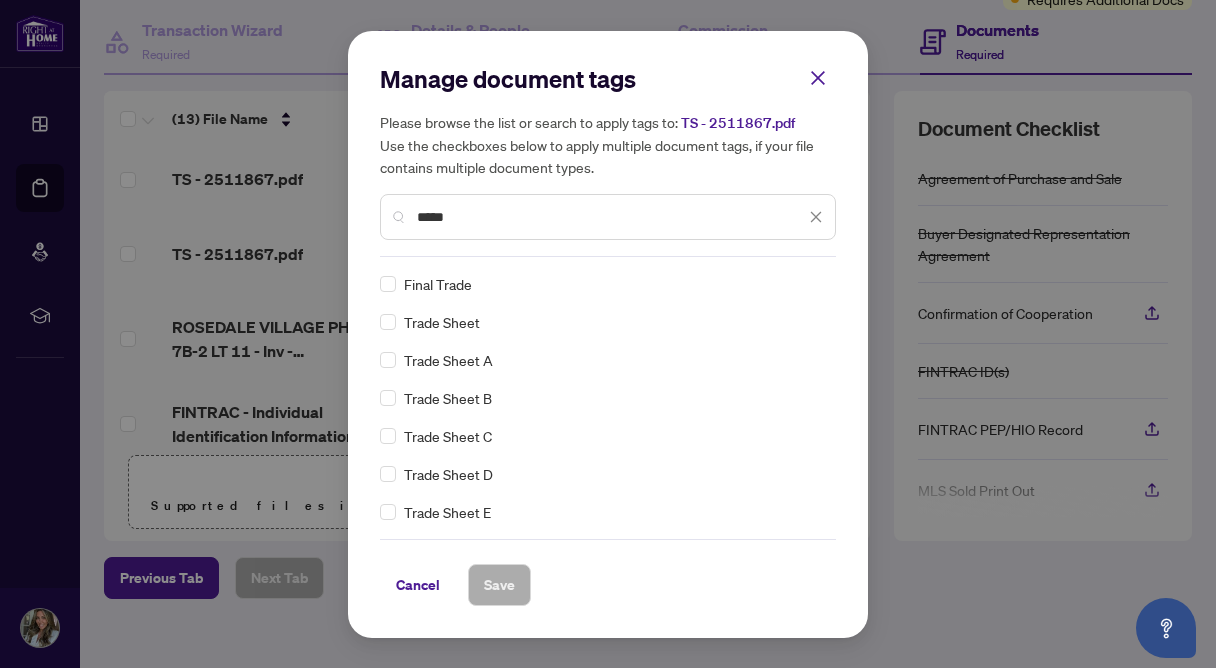 type on "*****" 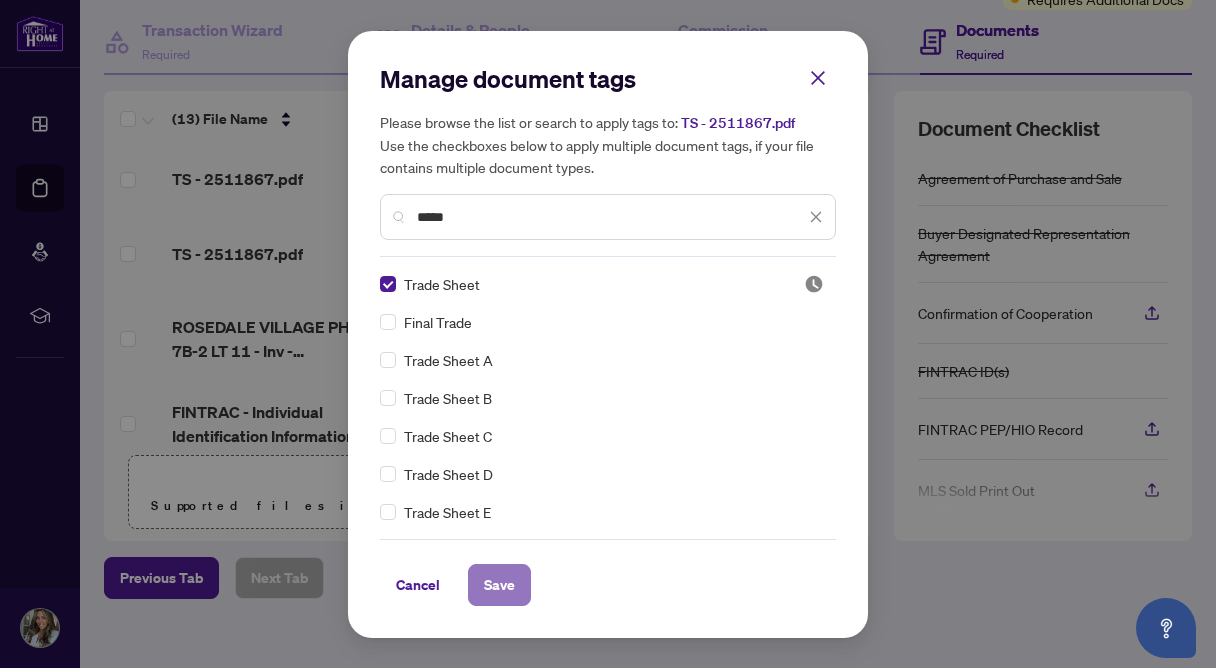 click on "Save" at bounding box center [499, 585] 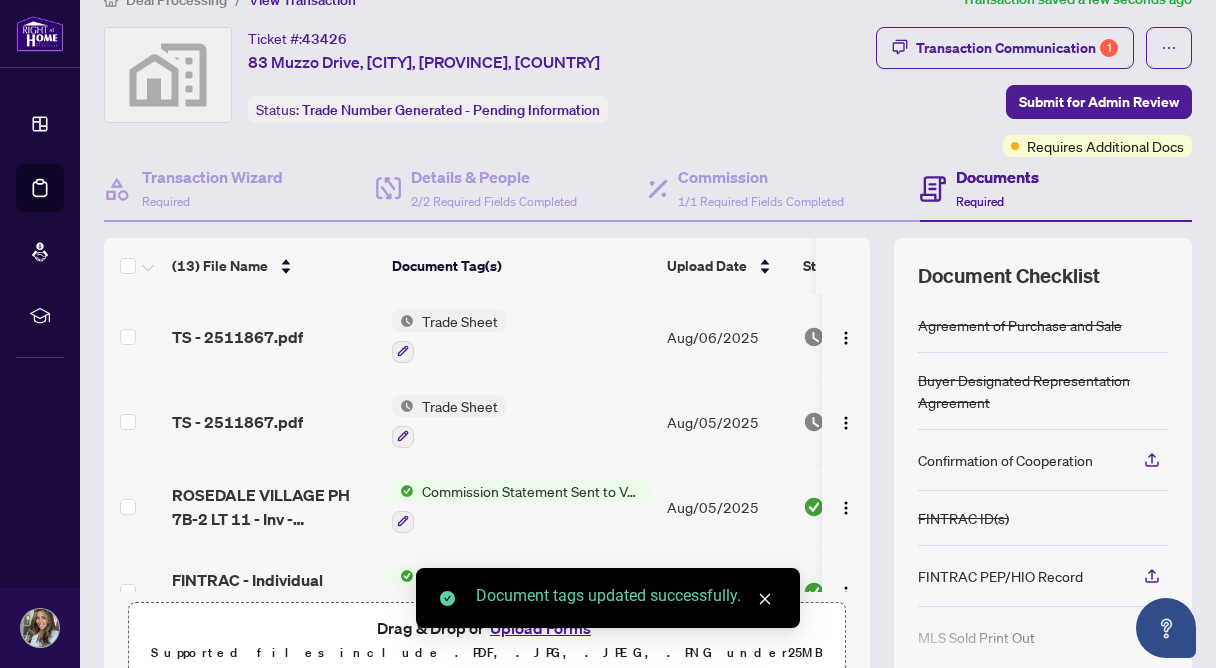 scroll, scrollTop: 32, scrollLeft: 0, axis: vertical 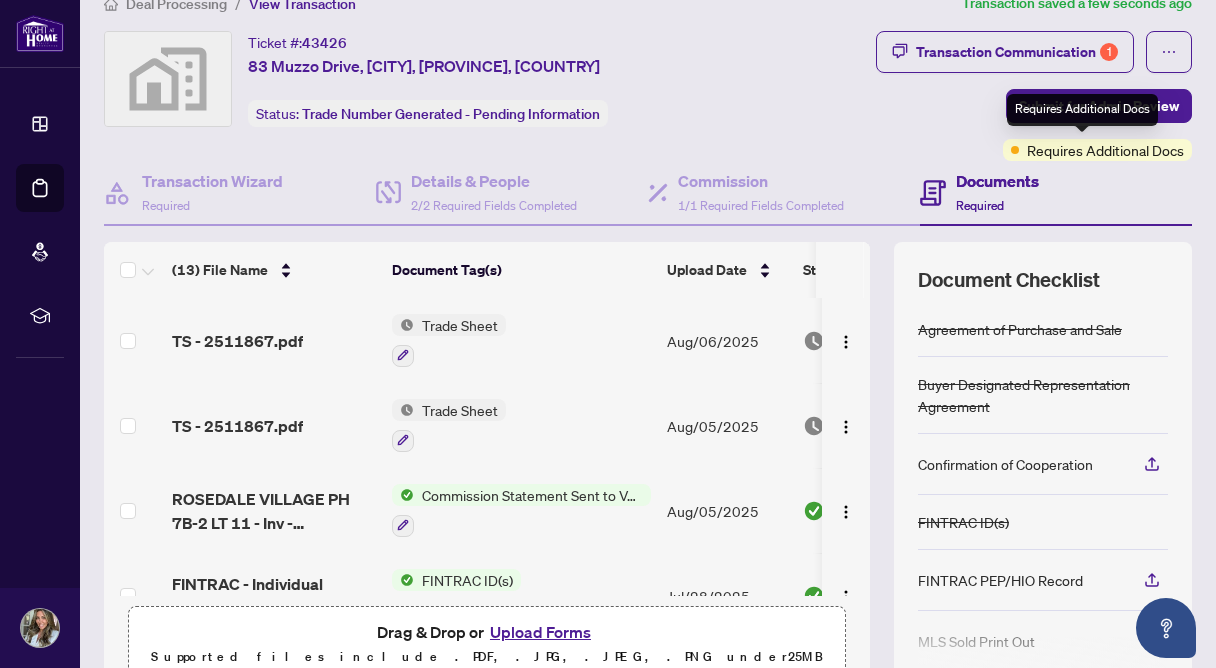 click on "Requires Additional Docs" at bounding box center [1082, 110] 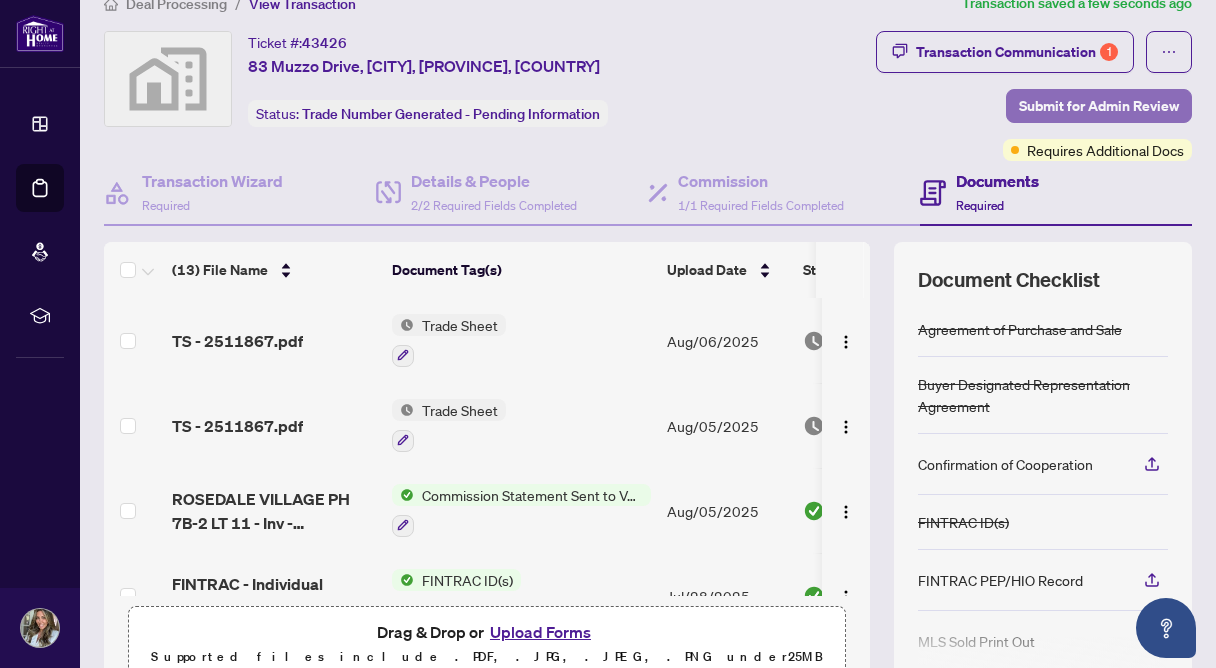 click on "Submit for Admin Review" at bounding box center [1099, 106] 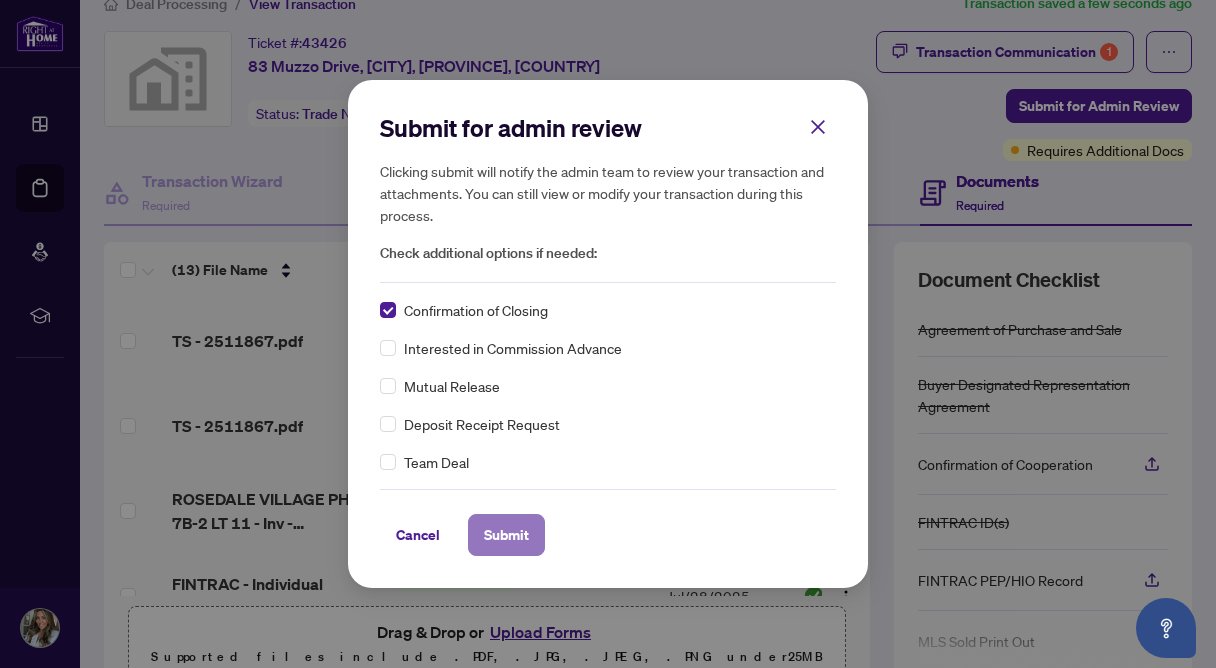 click on "Submit" at bounding box center (506, 535) 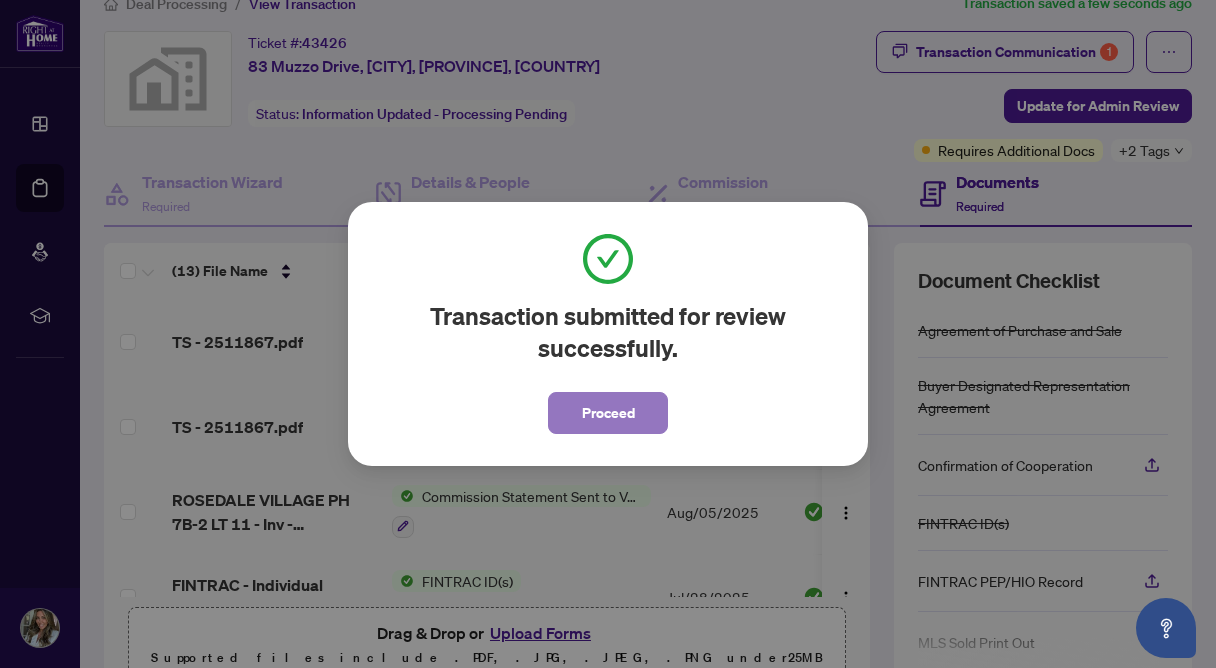 click on "Proceed" at bounding box center [608, 413] 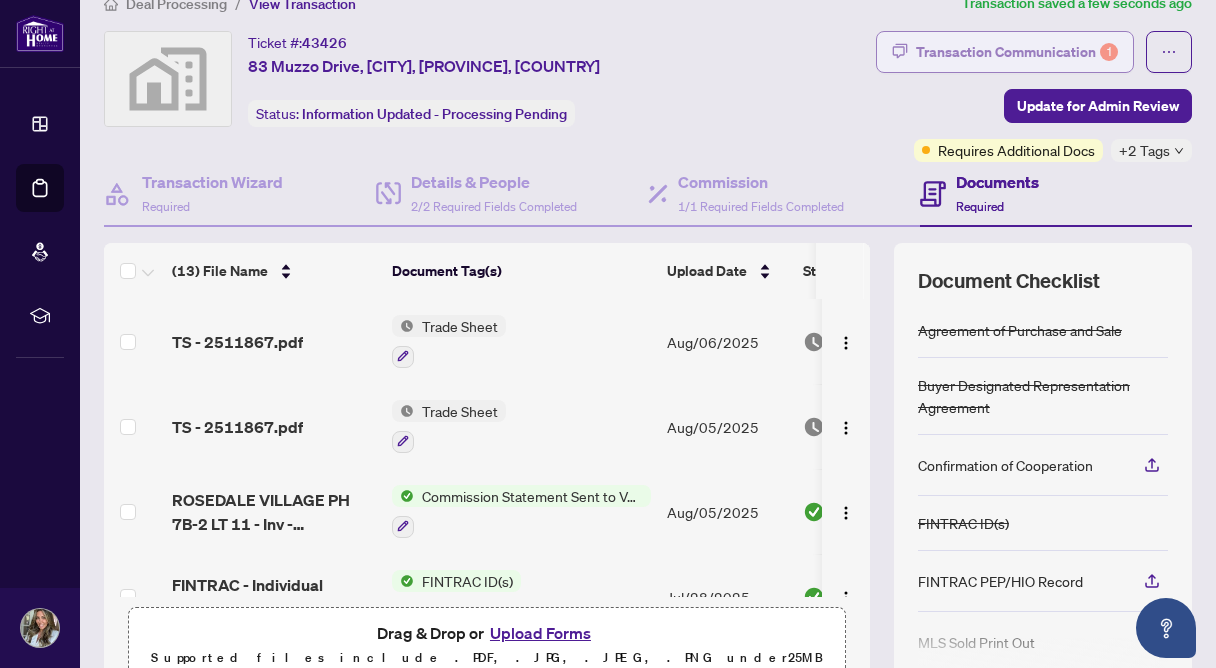 click on "Transaction Communication 1" at bounding box center [1017, 52] 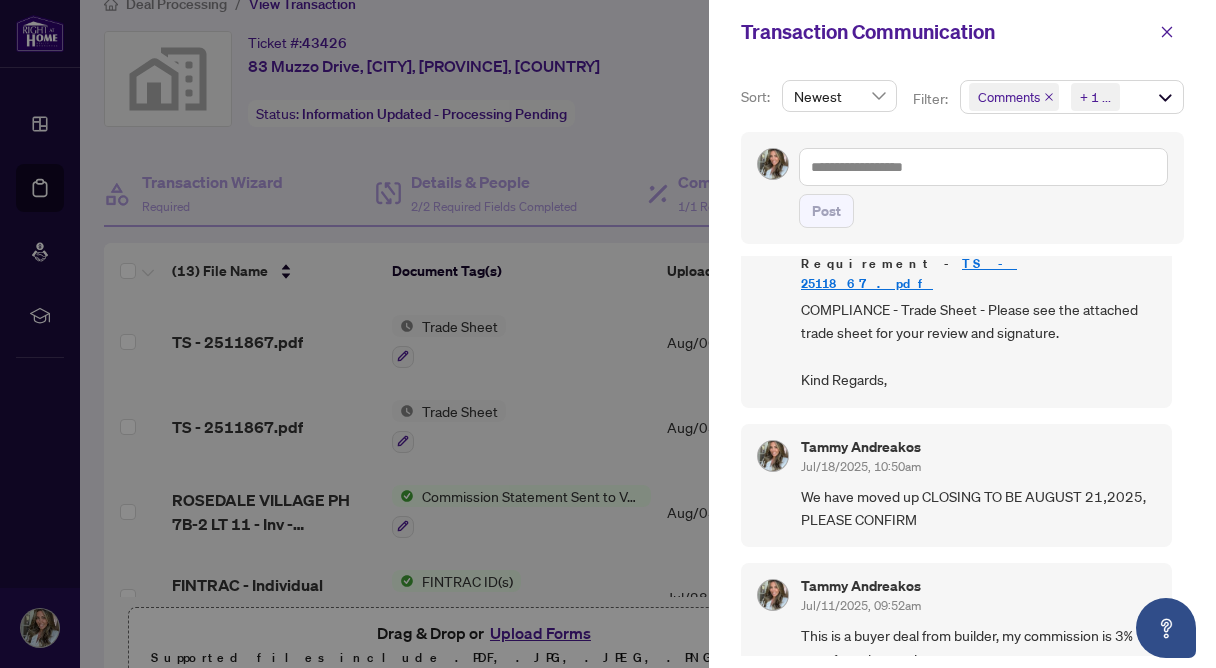 scroll, scrollTop: 83, scrollLeft: 0, axis: vertical 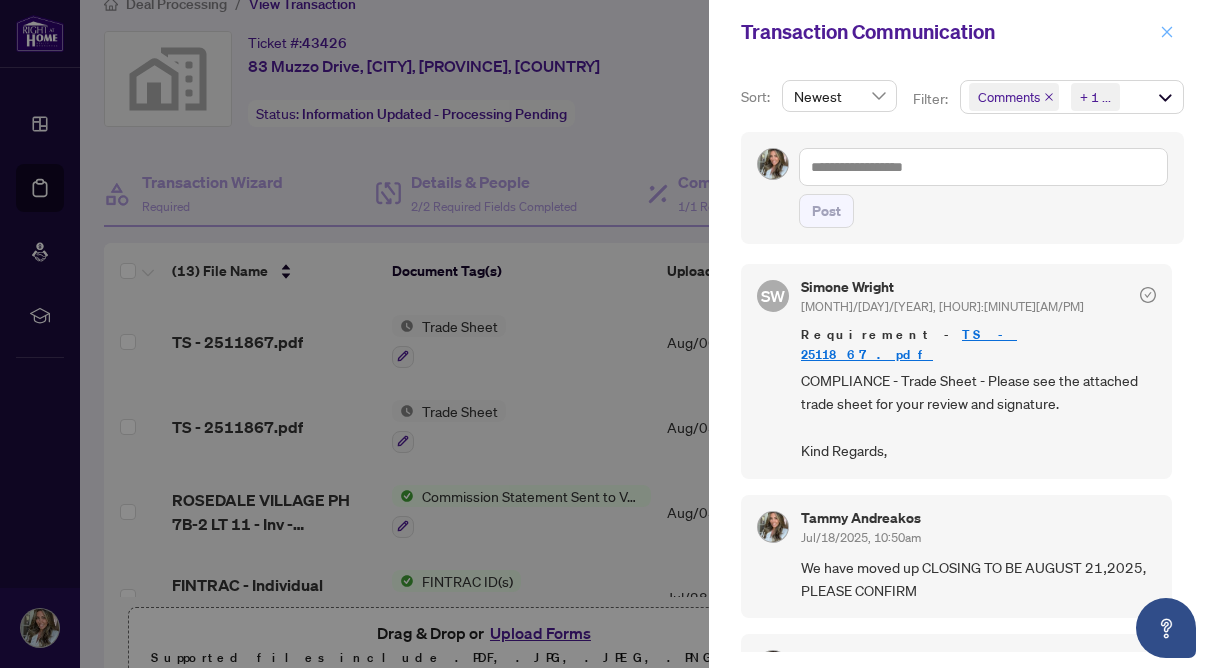 click 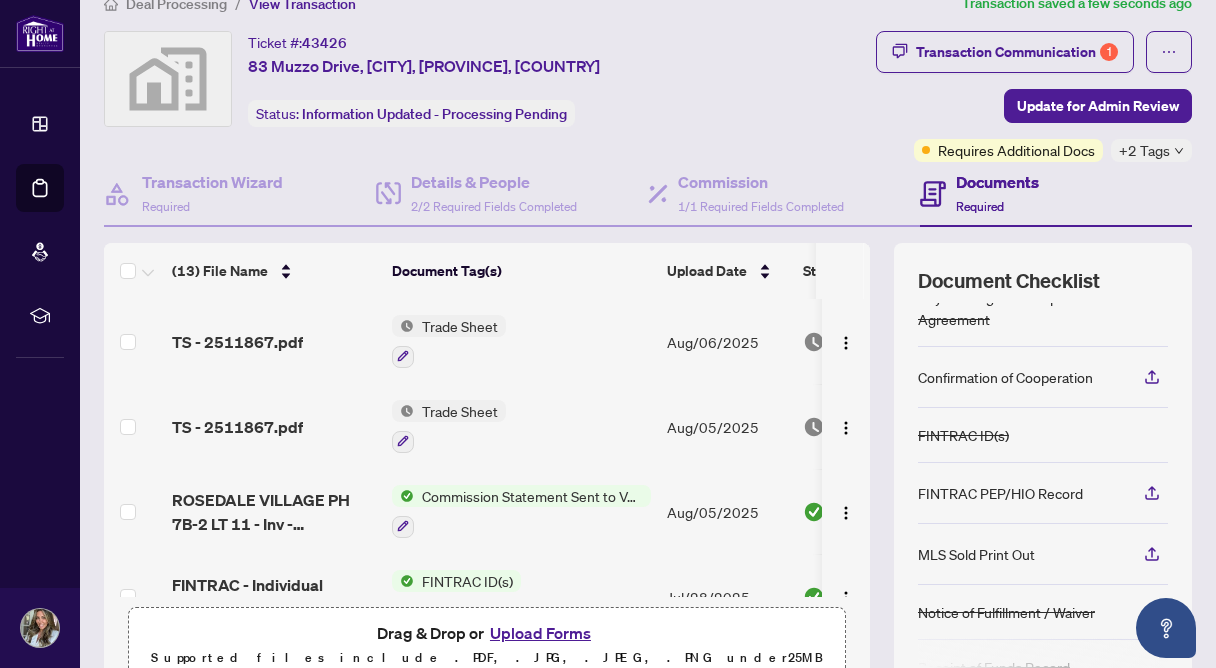 scroll, scrollTop: 182, scrollLeft: 0, axis: vertical 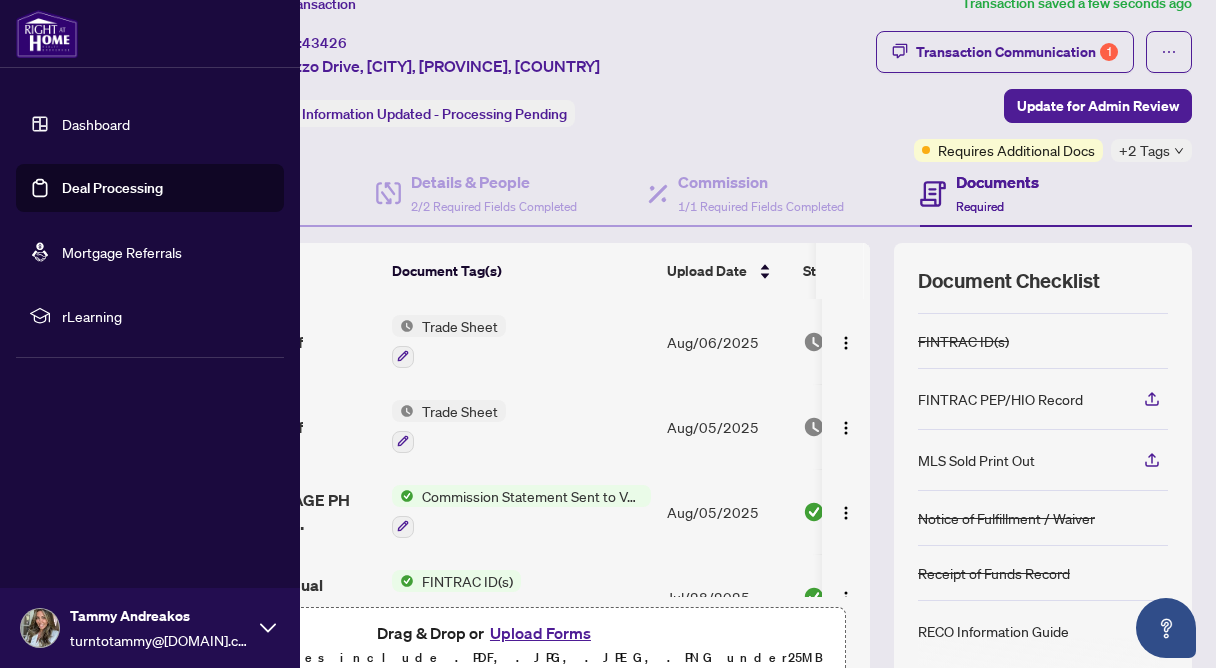 click on "Deal Processing" at bounding box center (112, 188) 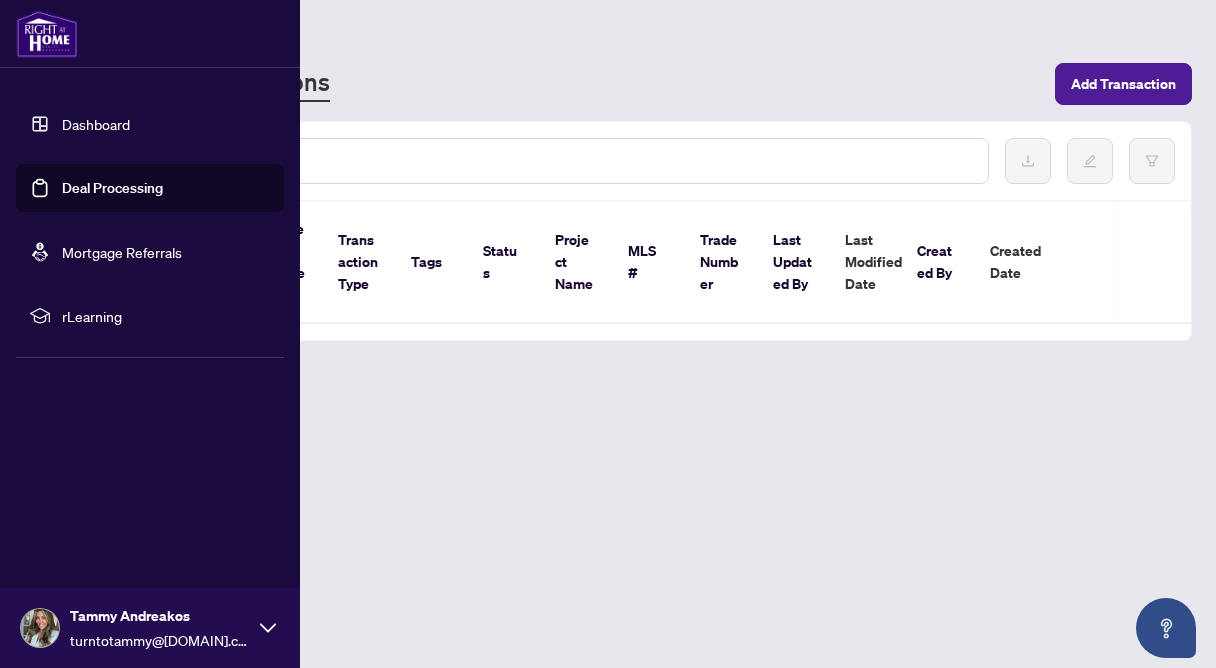 scroll, scrollTop: 0, scrollLeft: 0, axis: both 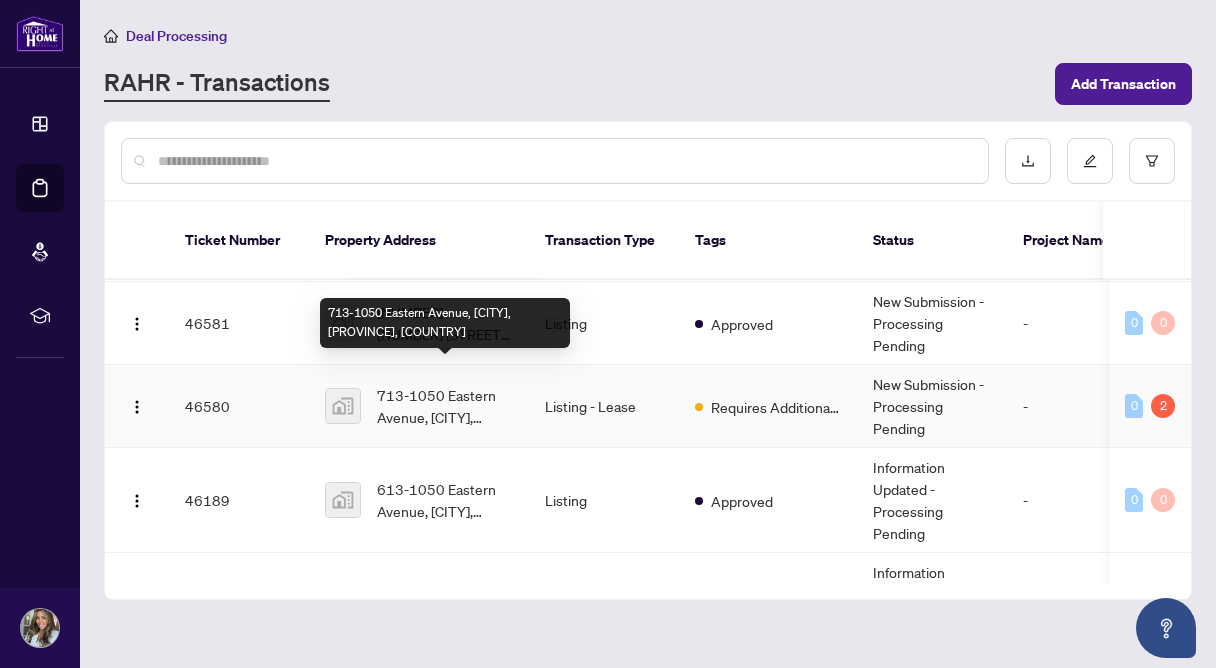 click on "713-1050 Eastern Avenue, [CITY], [PROVINCE], [COUNTRY]" at bounding box center [445, 406] 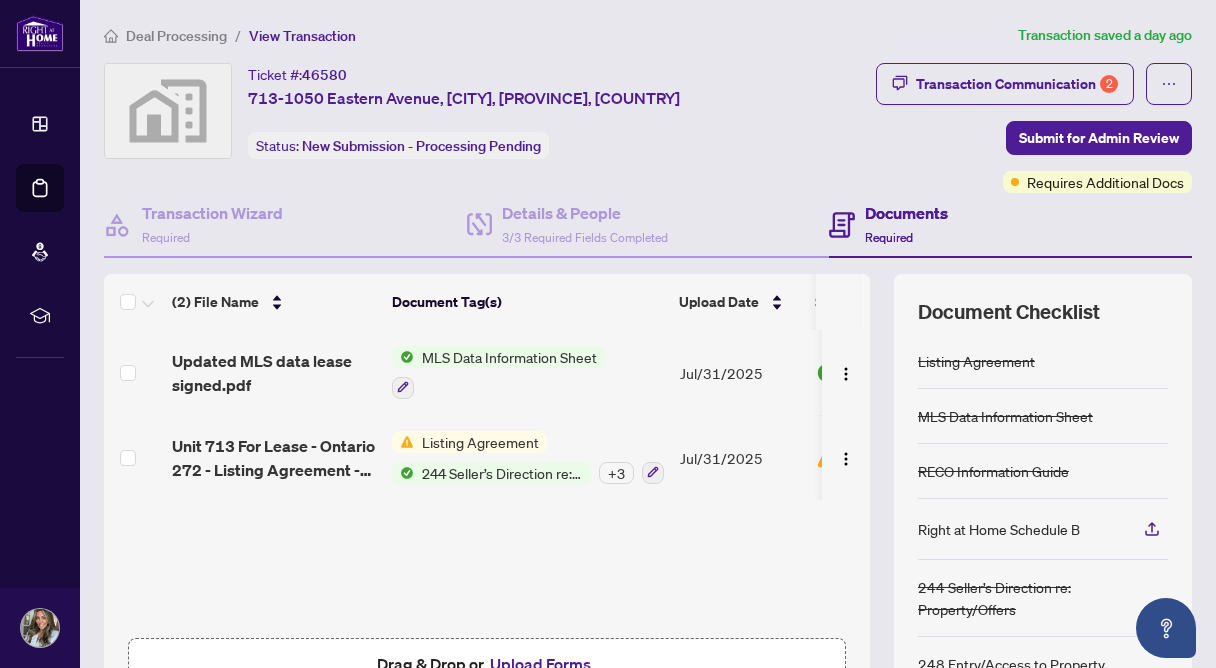 click on "Listing Agreement" at bounding box center [480, 442] 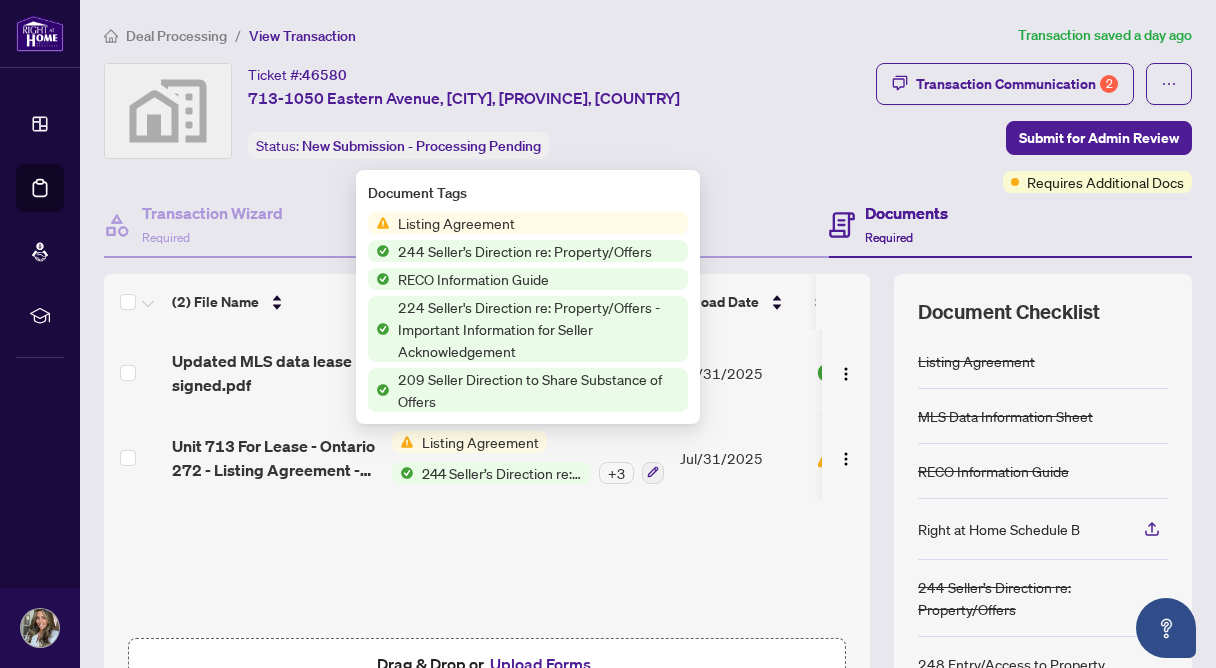 click on "Listing Agreement" at bounding box center [456, 223] 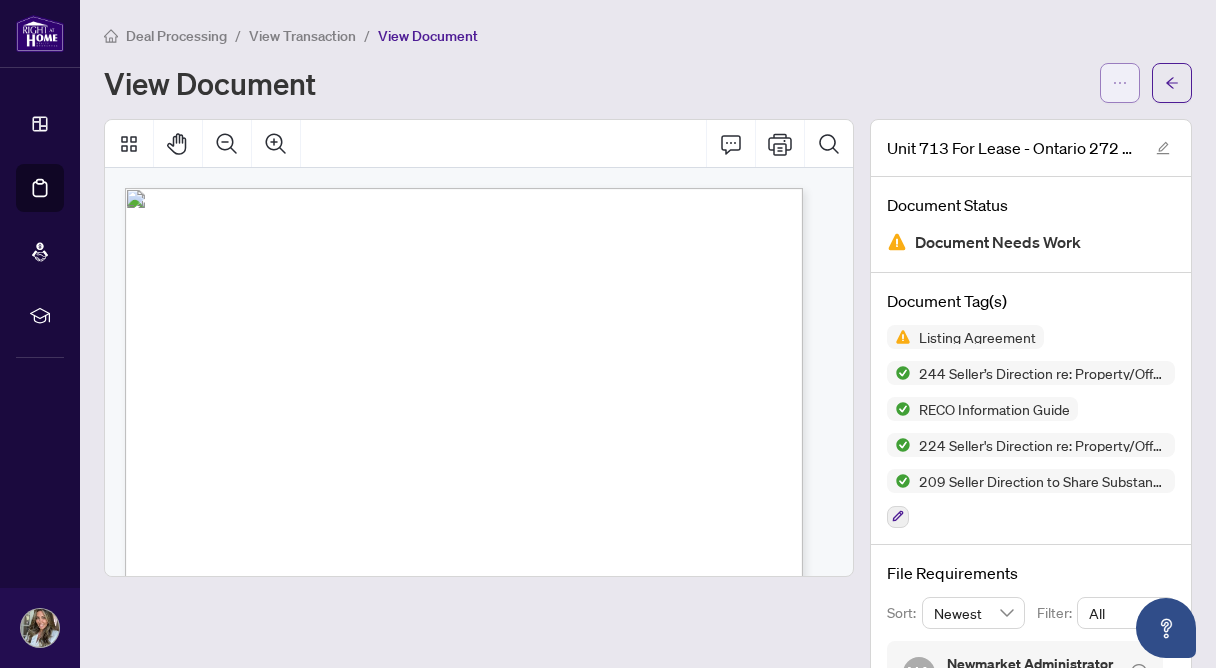 click 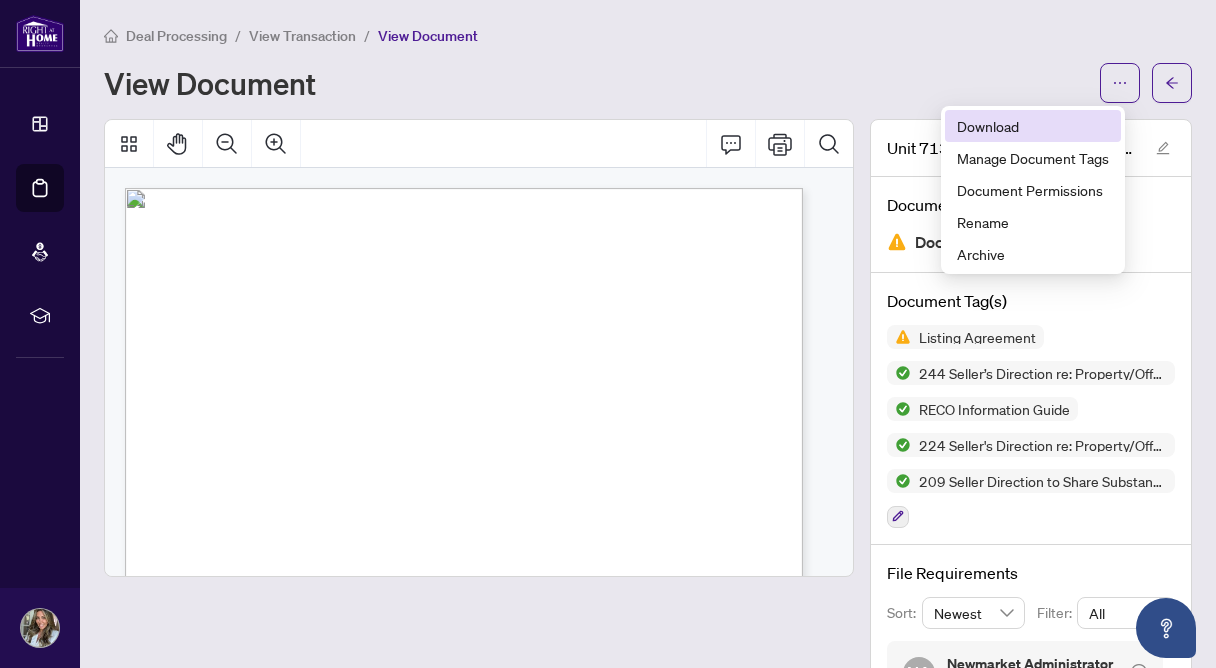 click on "Download" at bounding box center (1033, 126) 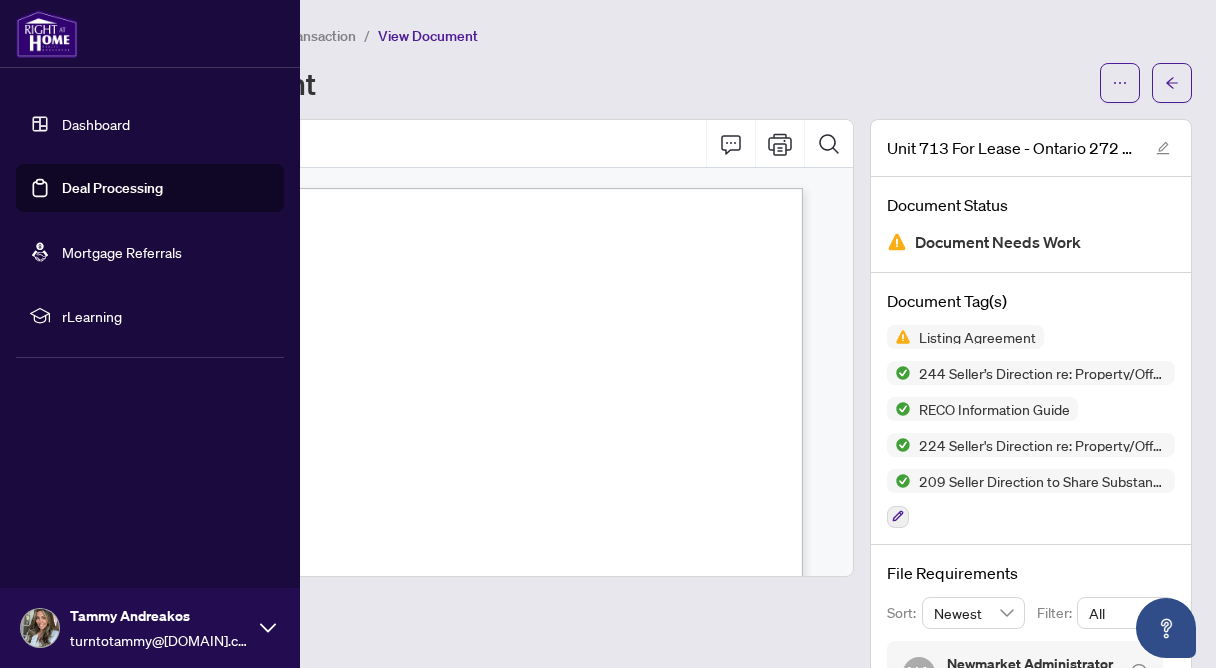 click on "Deal Processing" at bounding box center (112, 188) 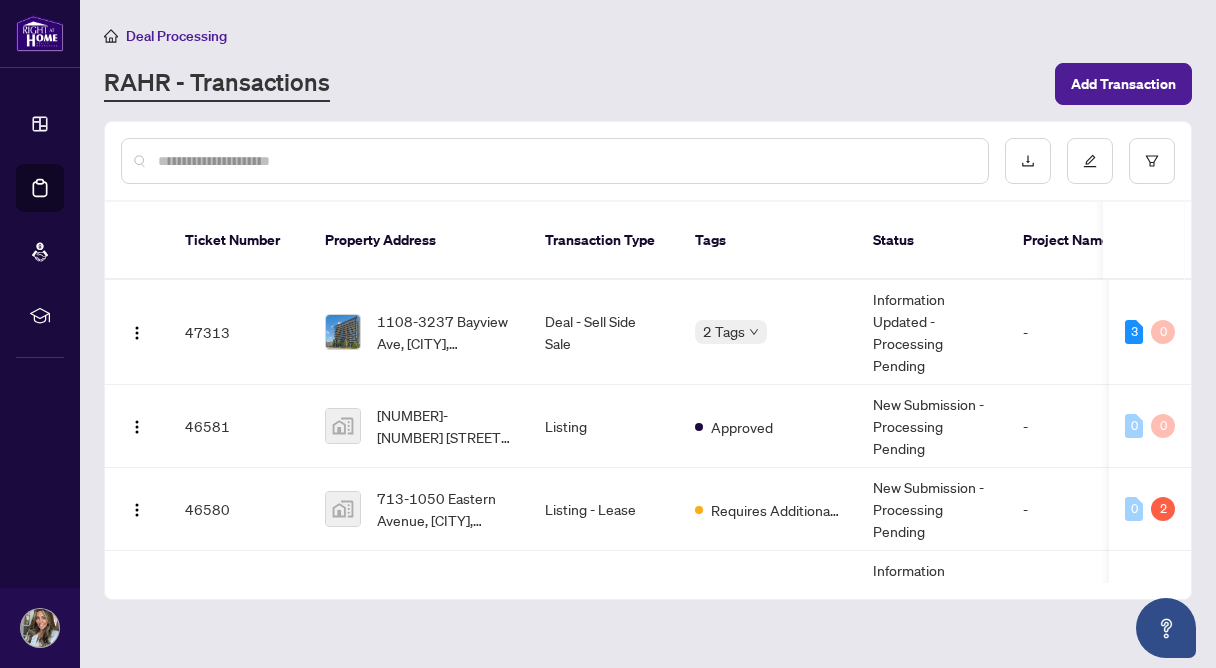 scroll, scrollTop: 31, scrollLeft: 0, axis: vertical 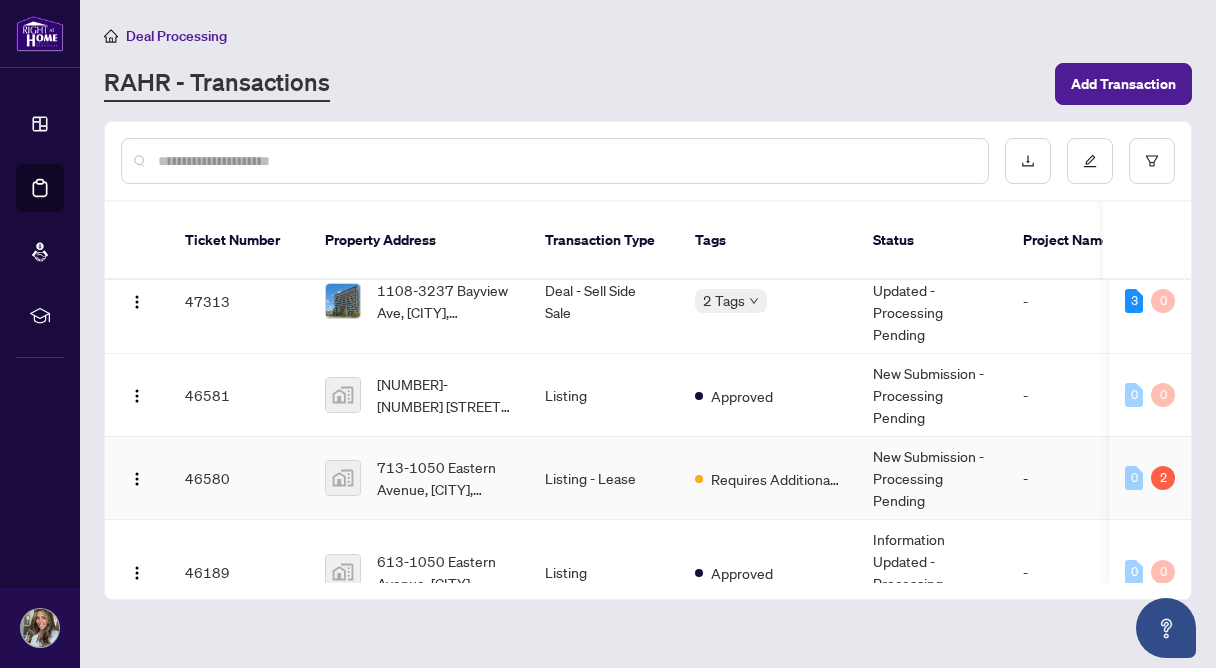 click on "Listing - Lease" at bounding box center [604, 478] 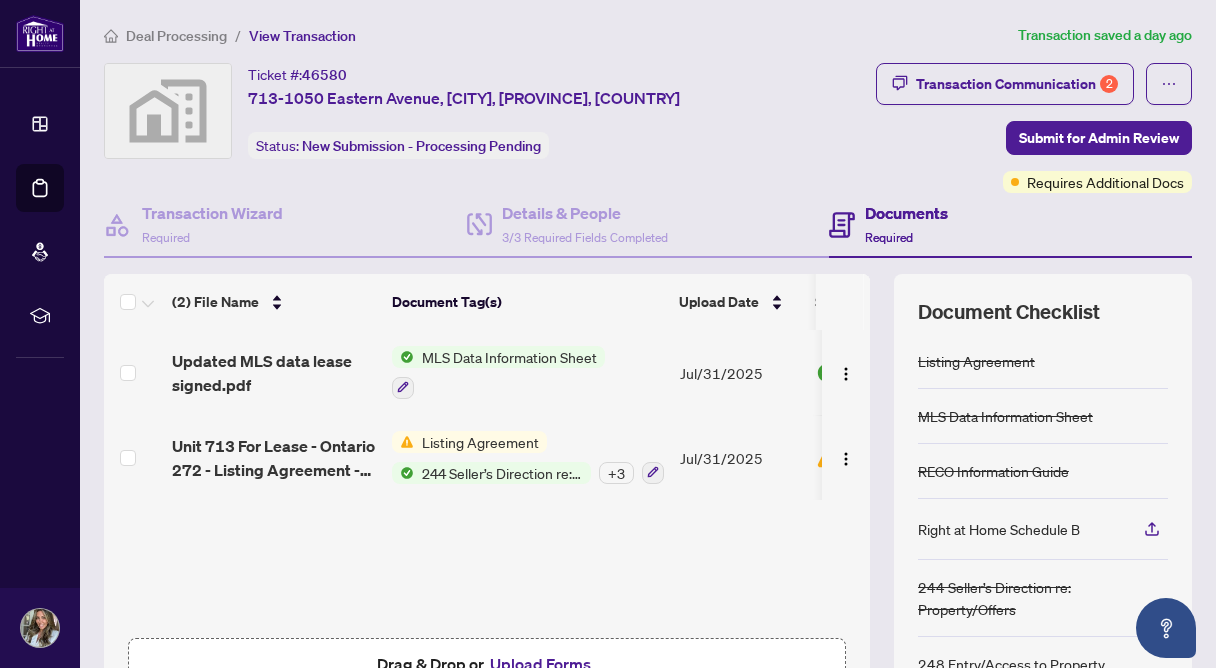 scroll, scrollTop: 1, scrollLeft: 0, axis: vertical 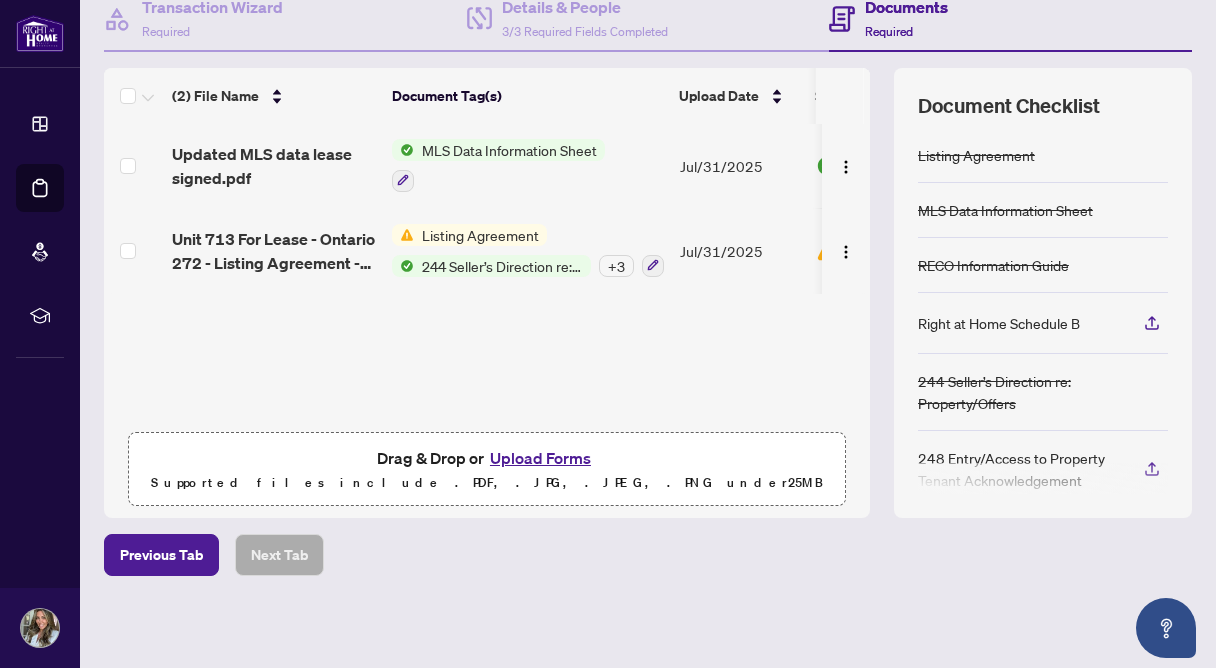 click on "Upload Forms" at bounding box center [540, 458] 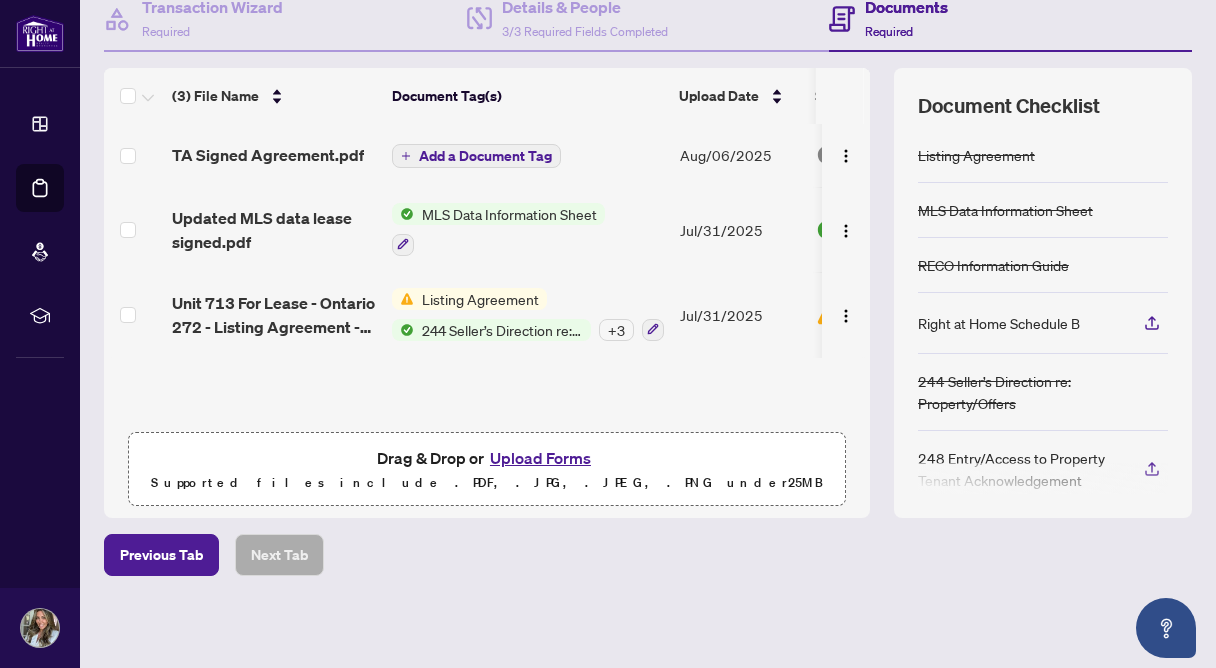 click on "Add a Document Tag" at bounding box center [485, 156] 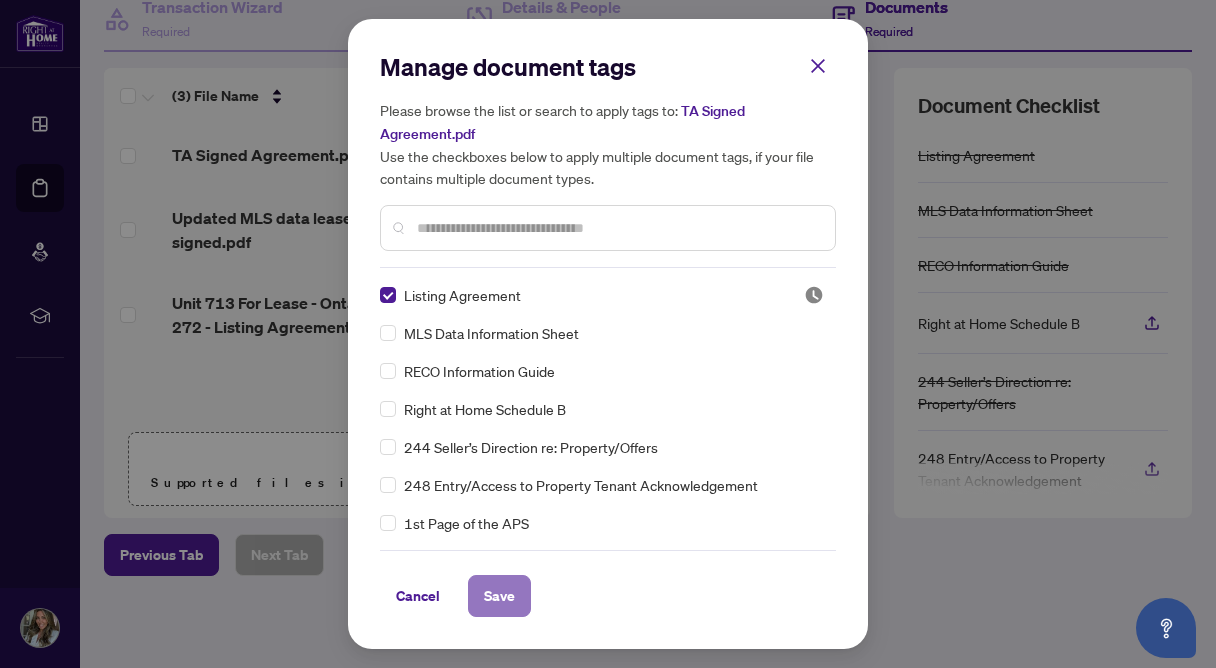 click on "Save" at bounding box center (499, 596) 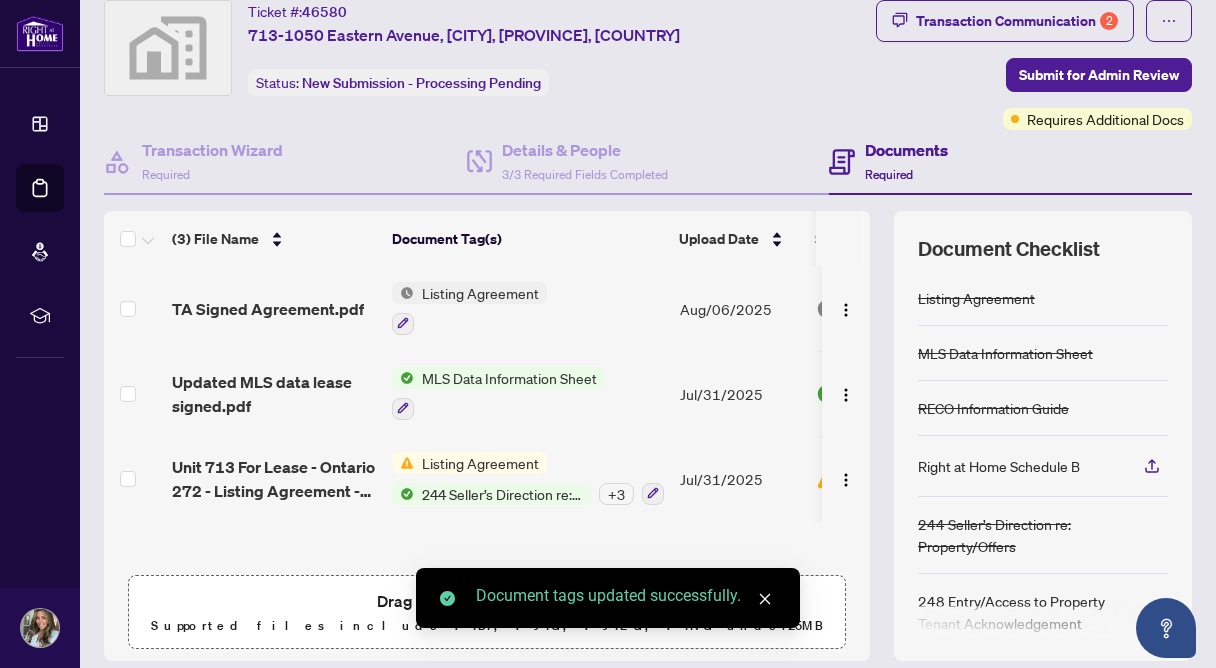 scroll, scrollTop: 0, scrollLeft: 0, axis: both 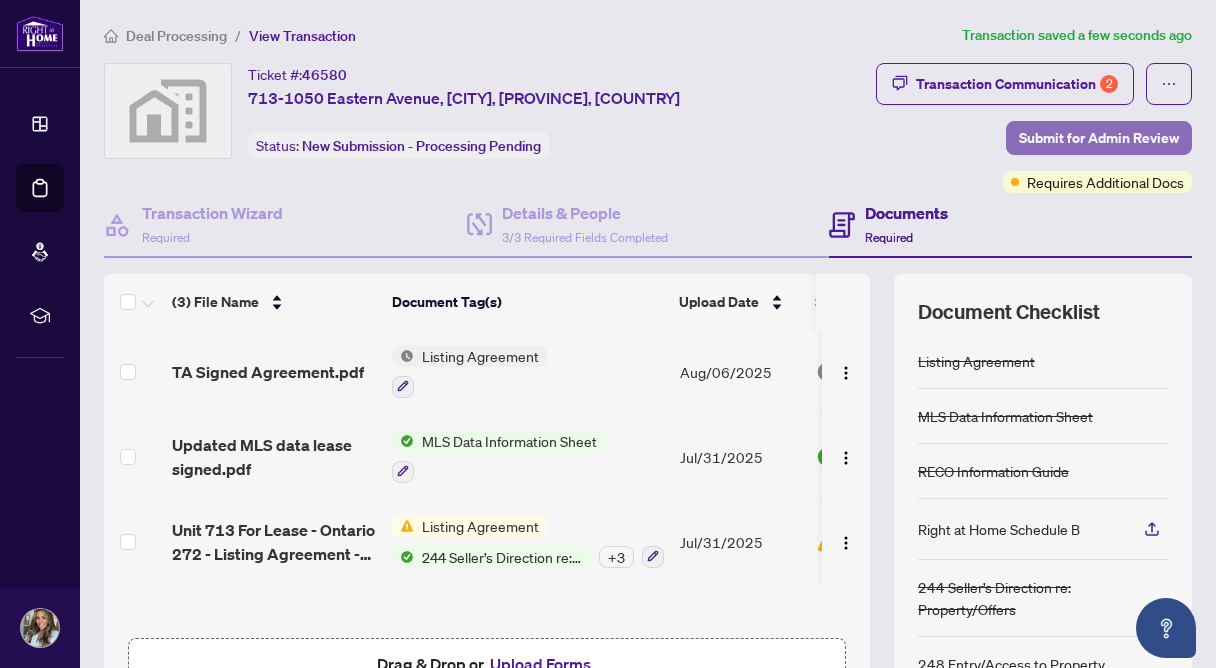 click on "Submit for Admin Review" at bounding box center [1099, 138] 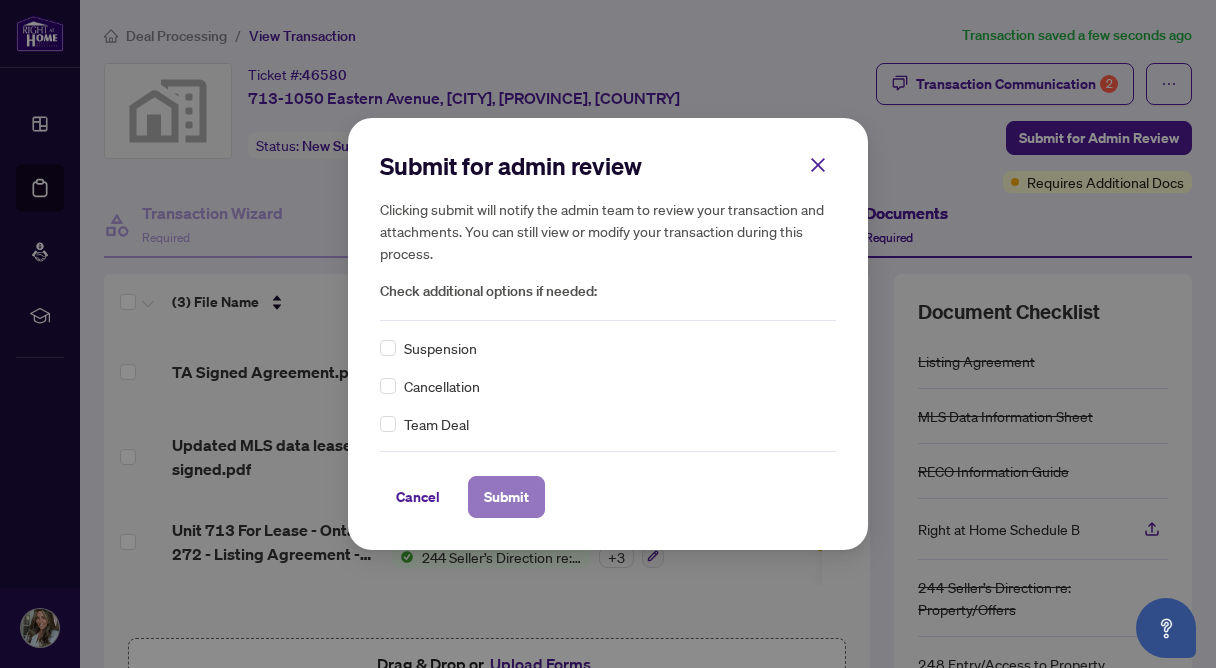 click on "Submit" at bounding box center [506, 497] 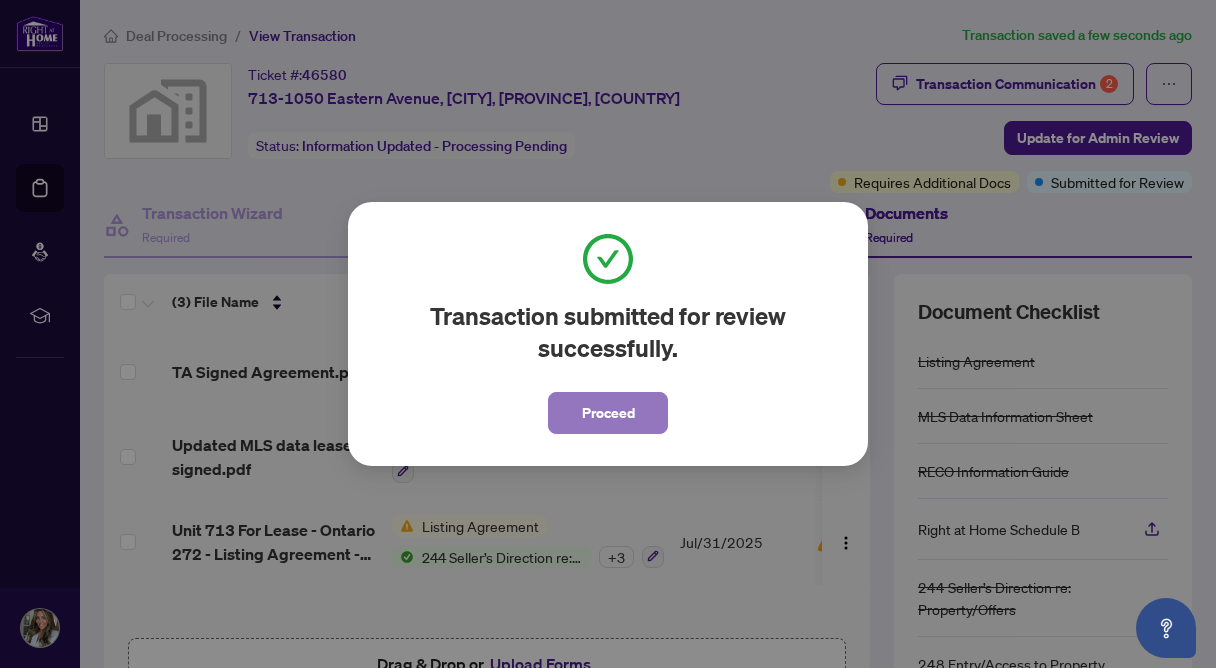 click on "Proceed" at bounding box center (608, 413) 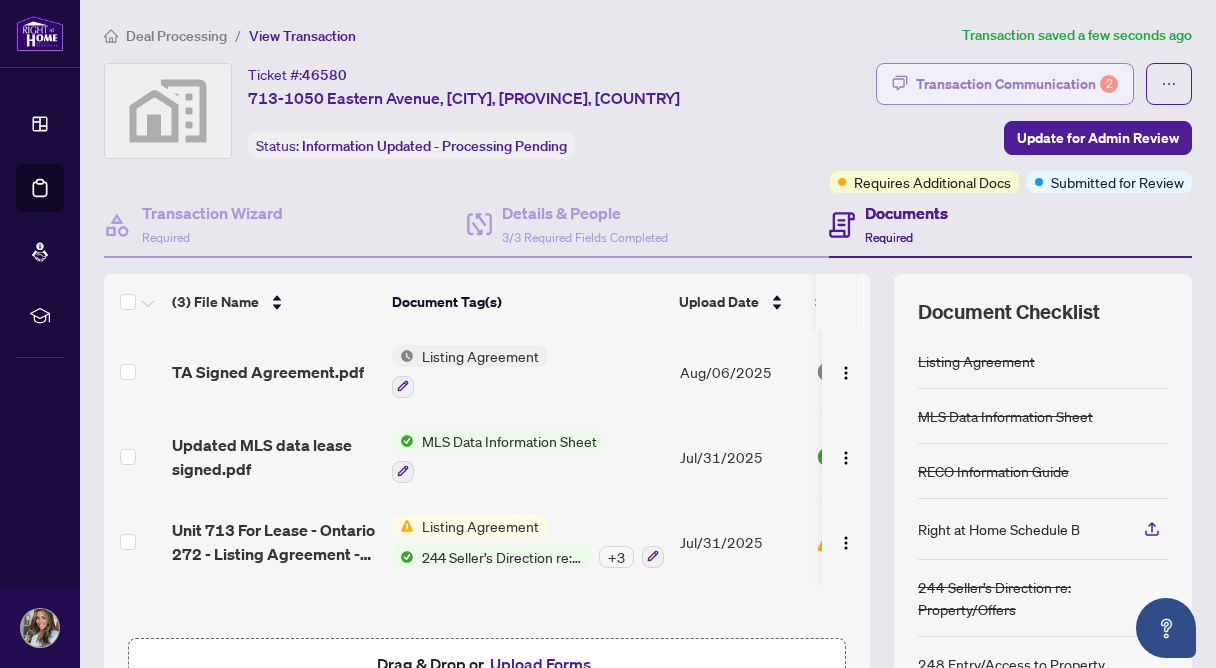 click on "Transaction Communication 2" at bounding box center (1017, 84) 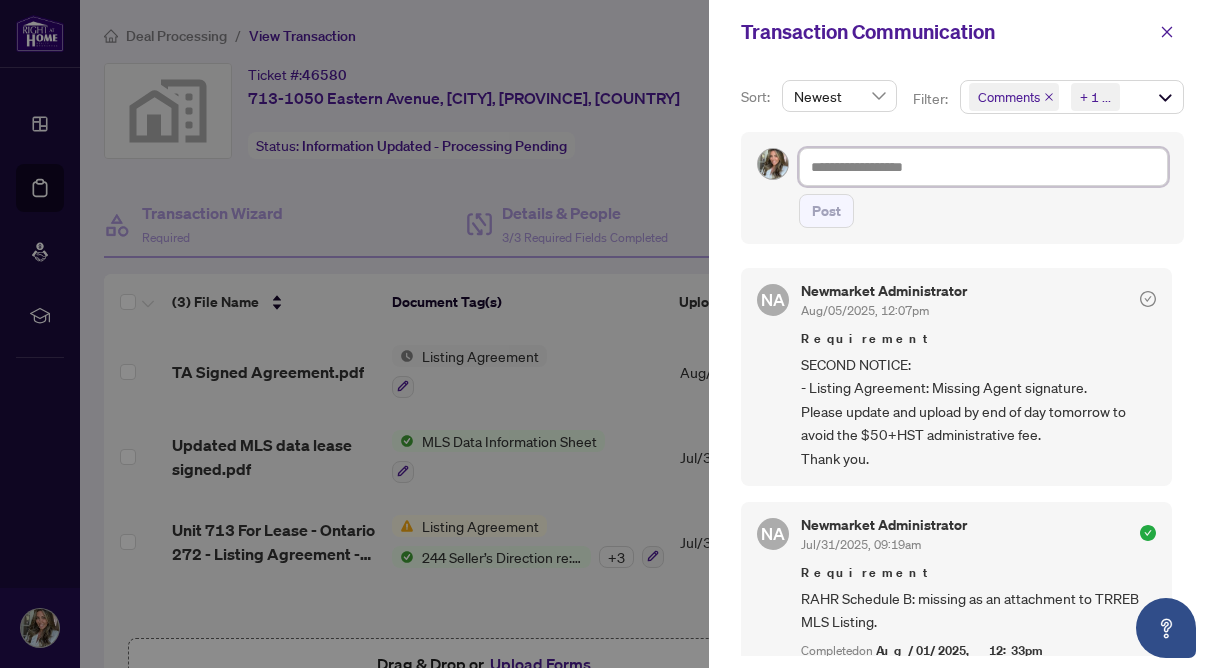 click at bounding box center [983, 167] 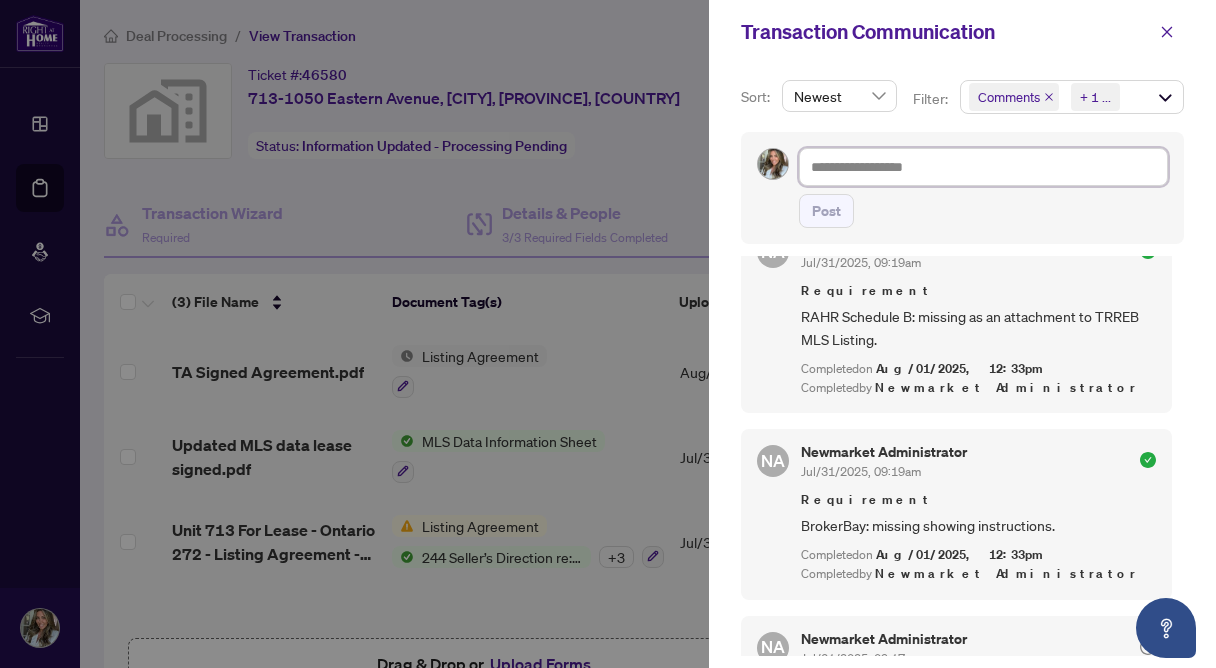 scroll, scrollTop: 402, scrollLeft: 0, axis: vertical 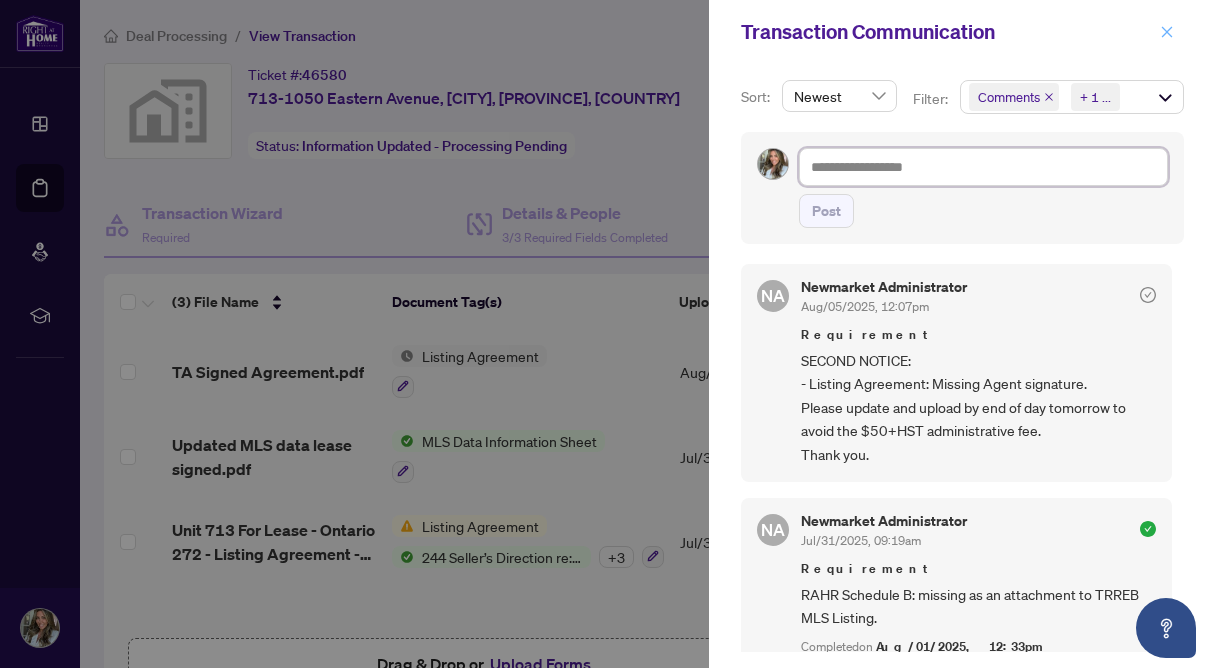 type on "*" 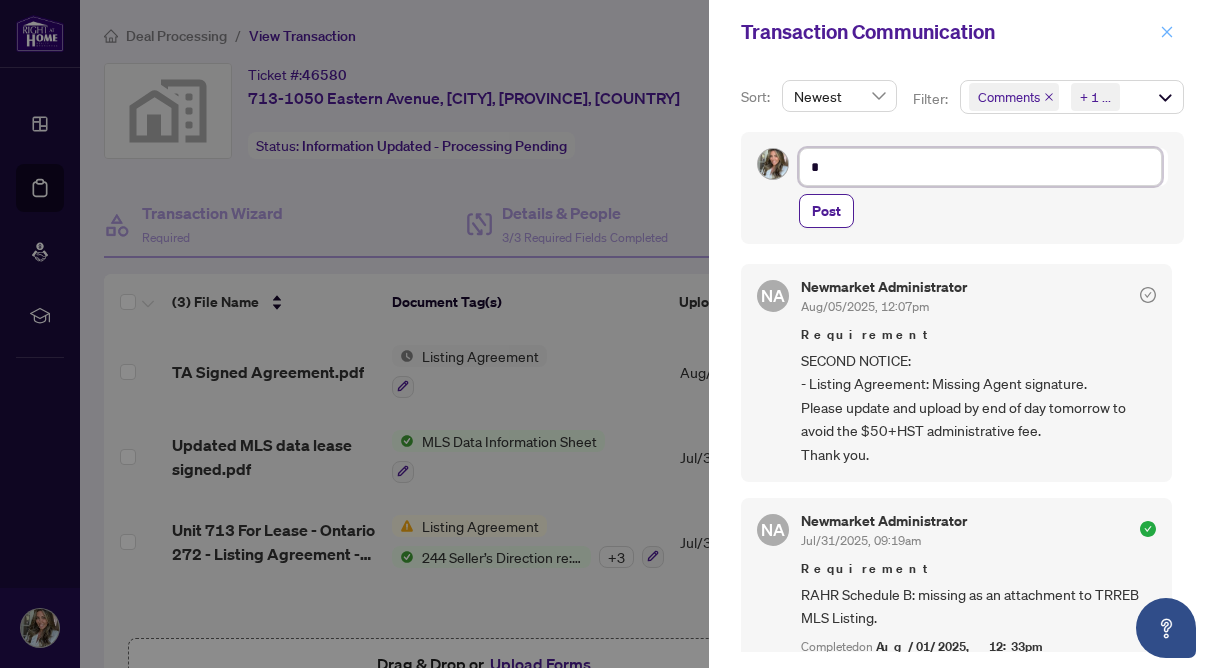 type on "**" 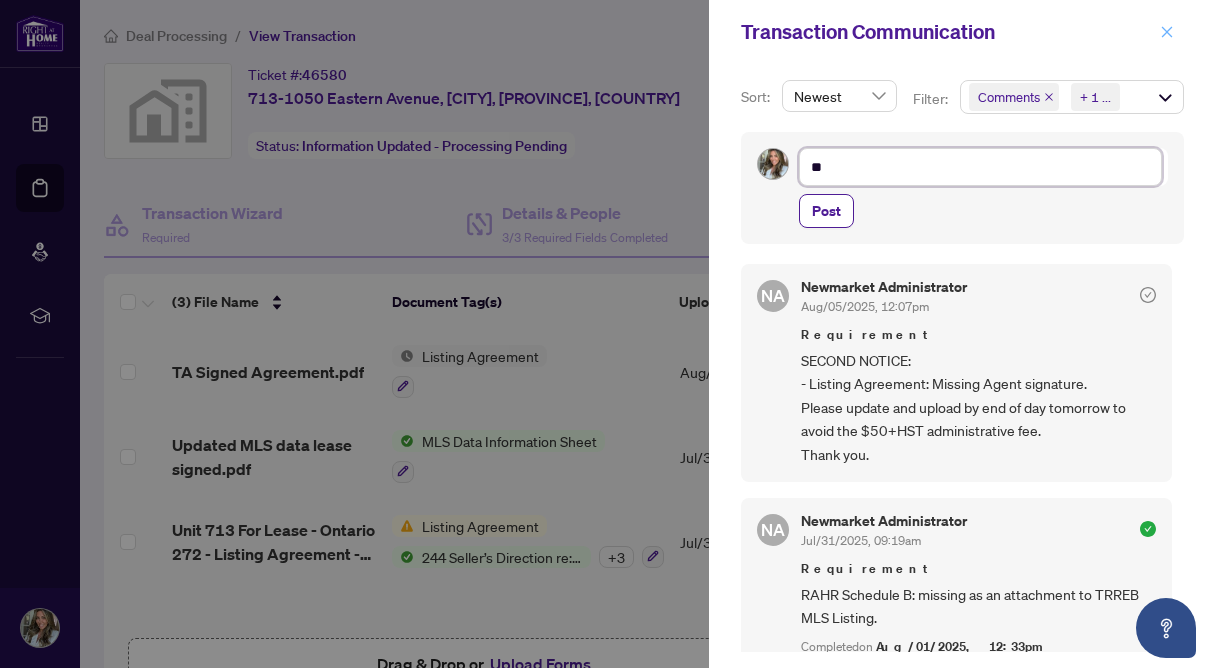 type on "***" 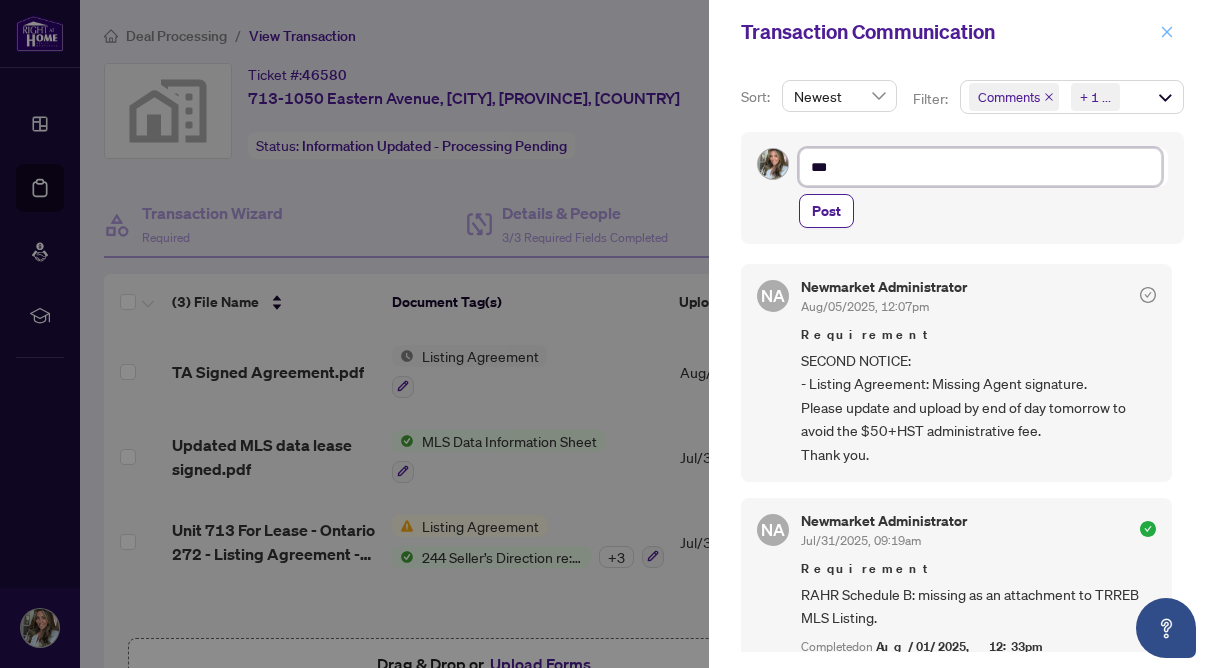 type on "****" 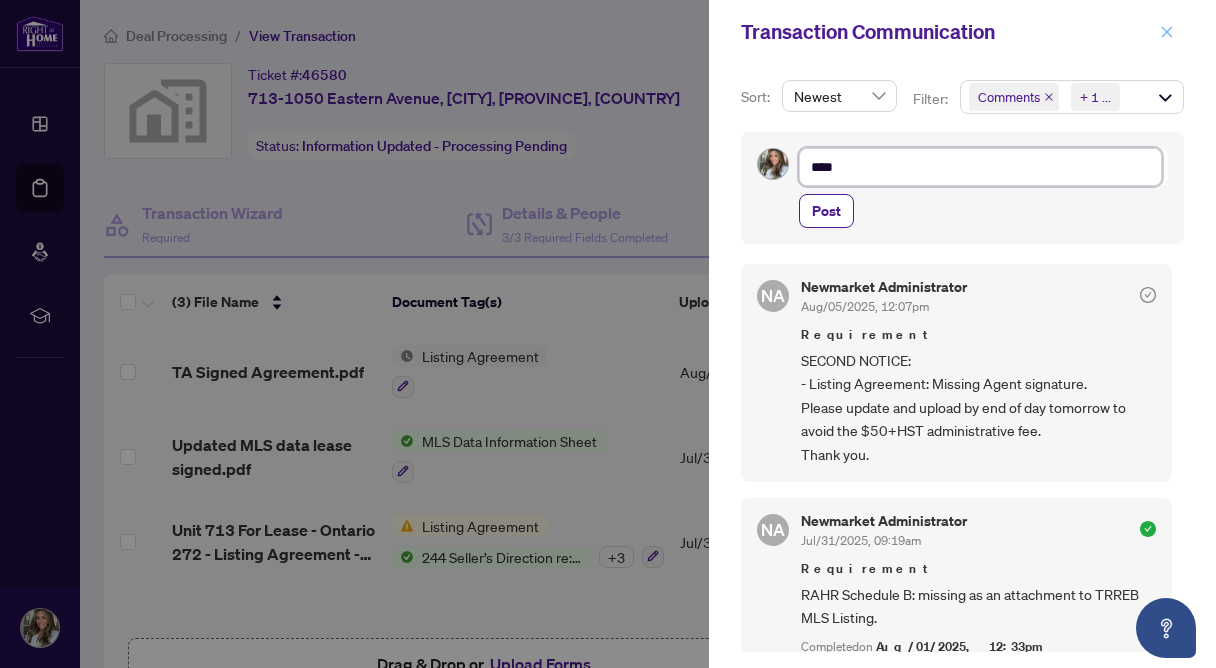 type on "*****" 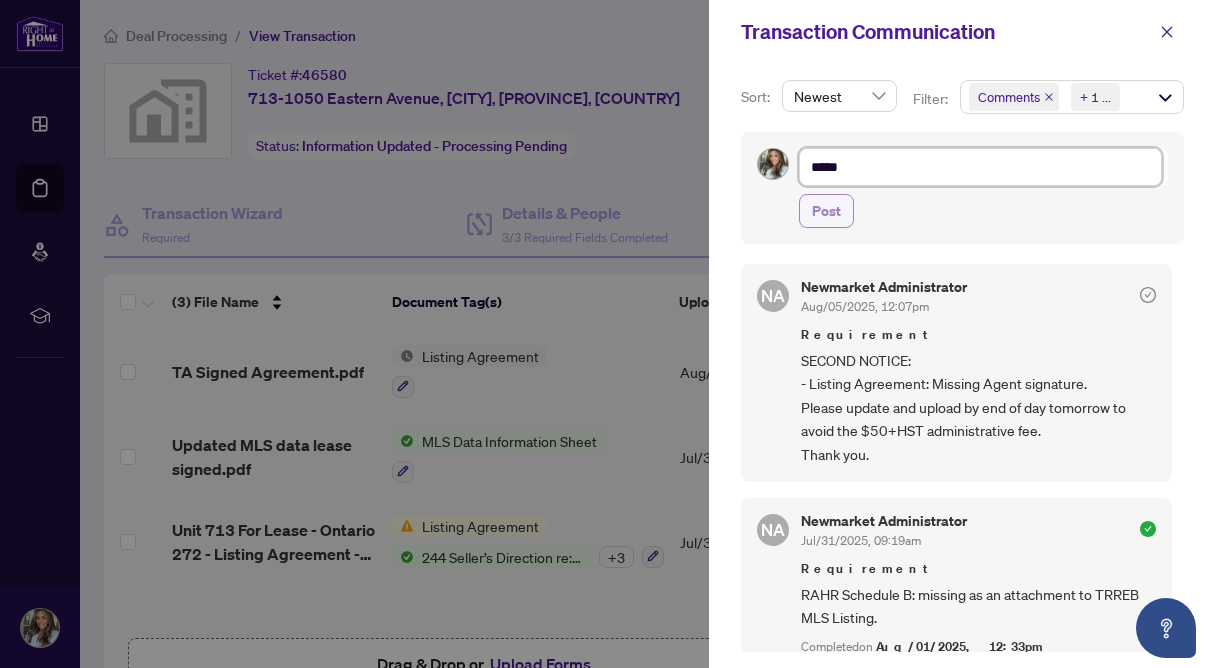 type on "*****" 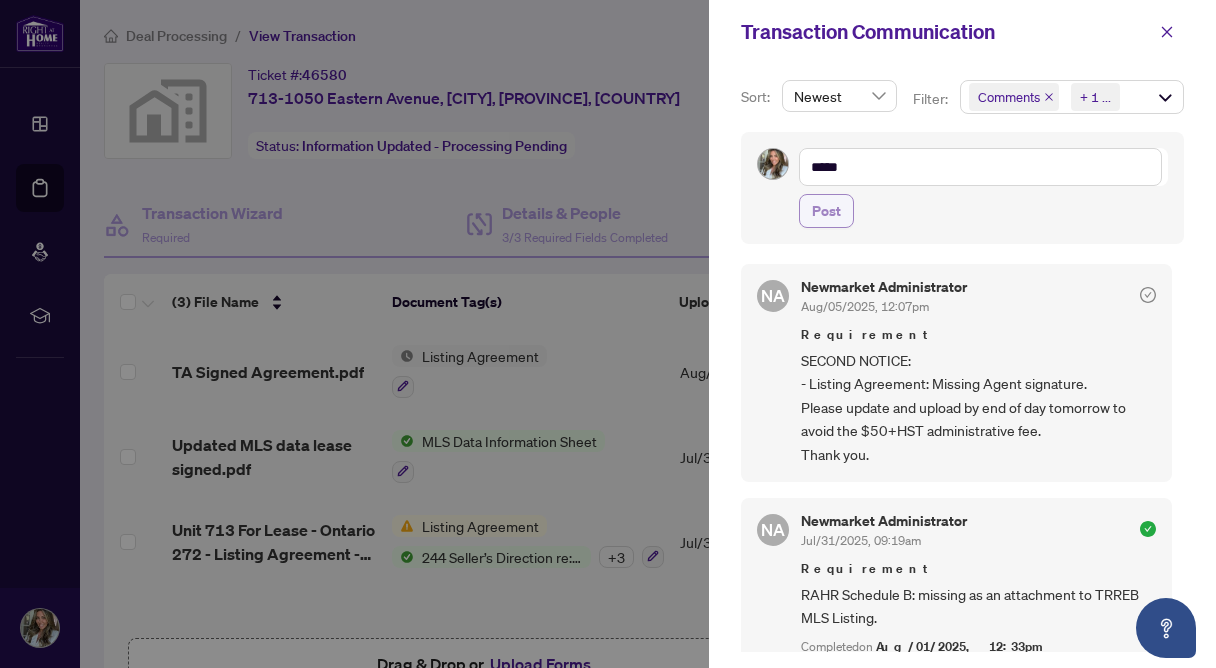 click on "Post" at bounding box center [826, 211] 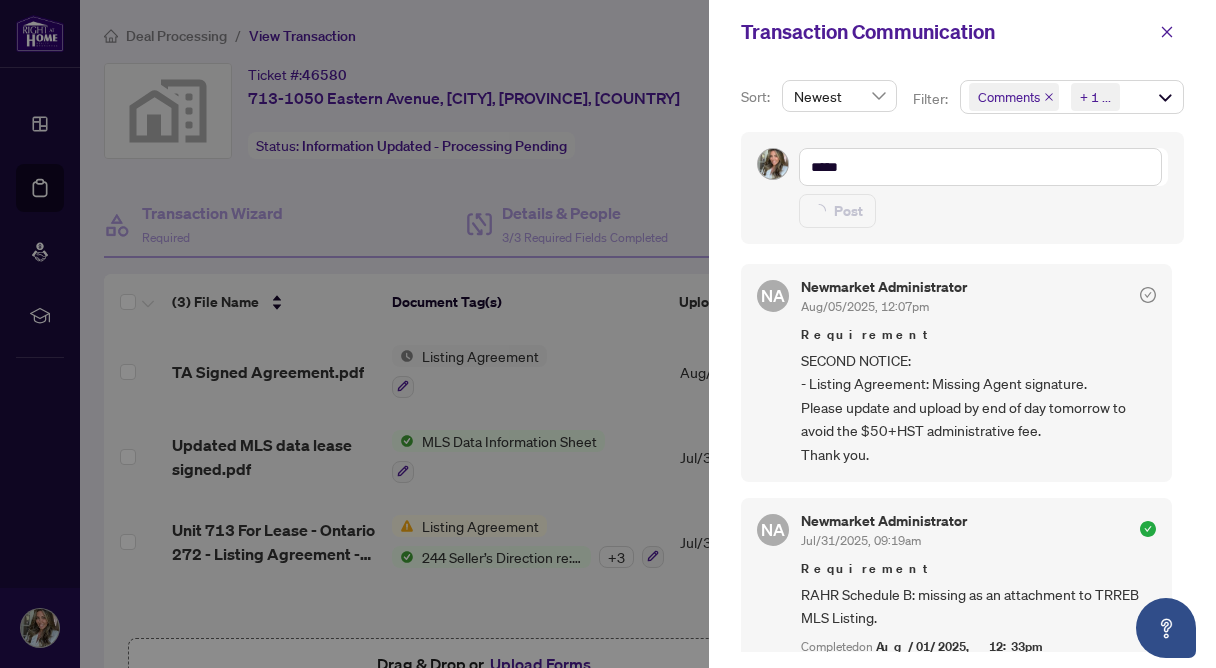 type on "**********" 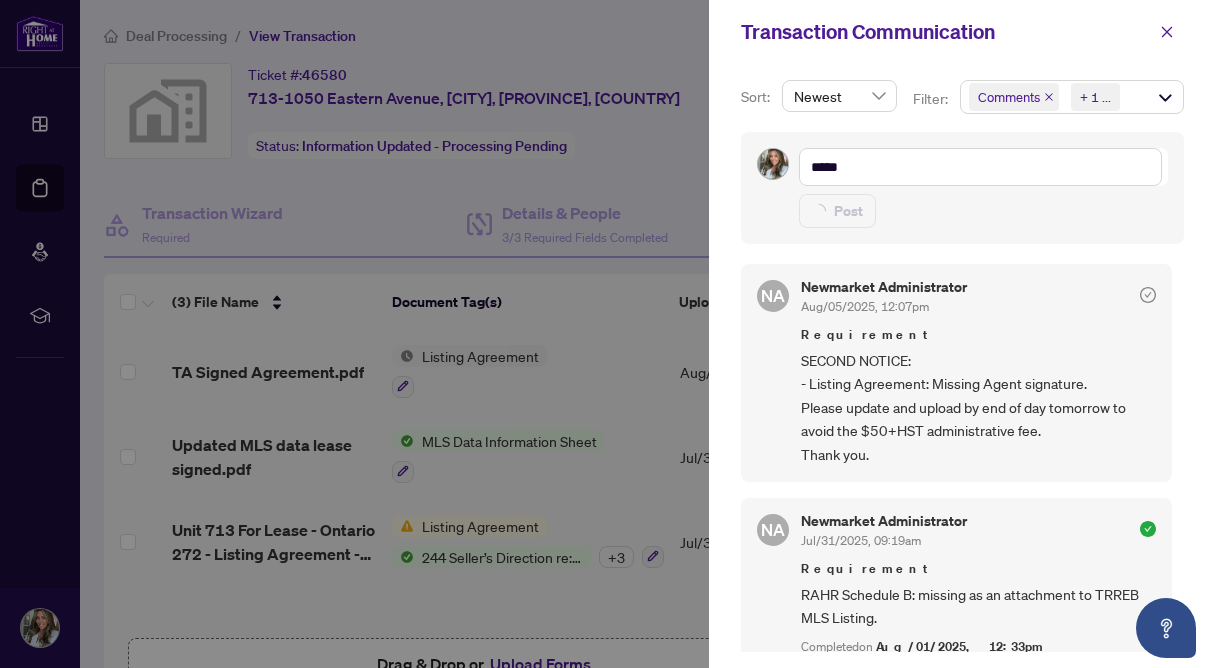 type 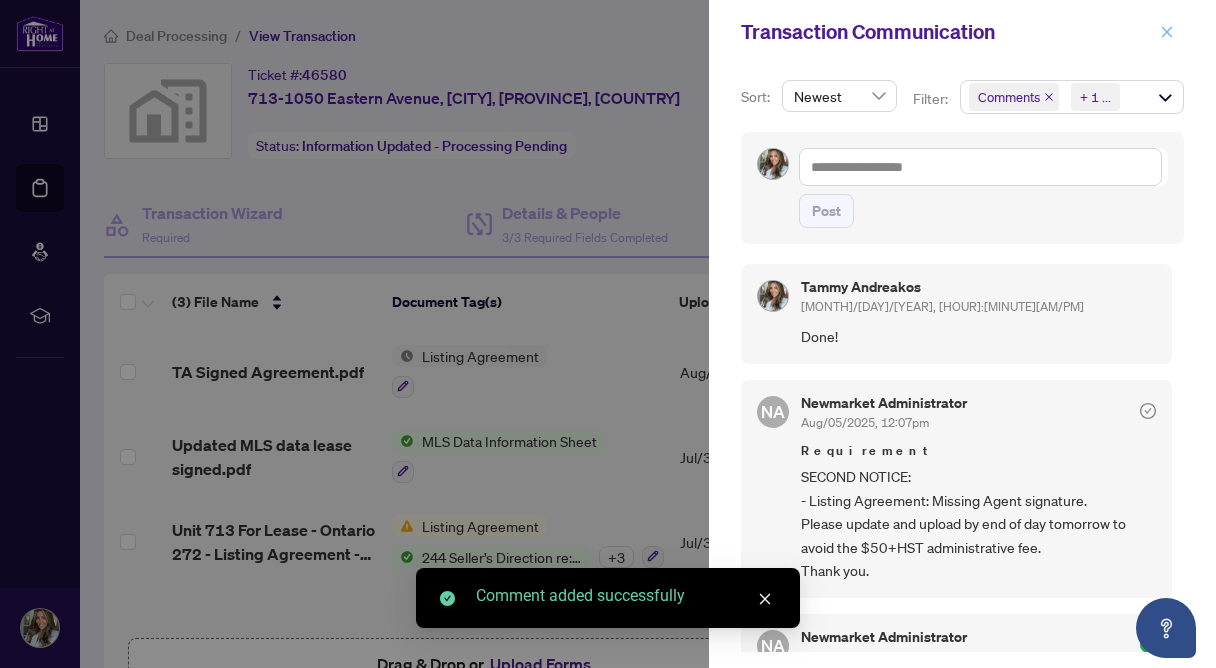 click 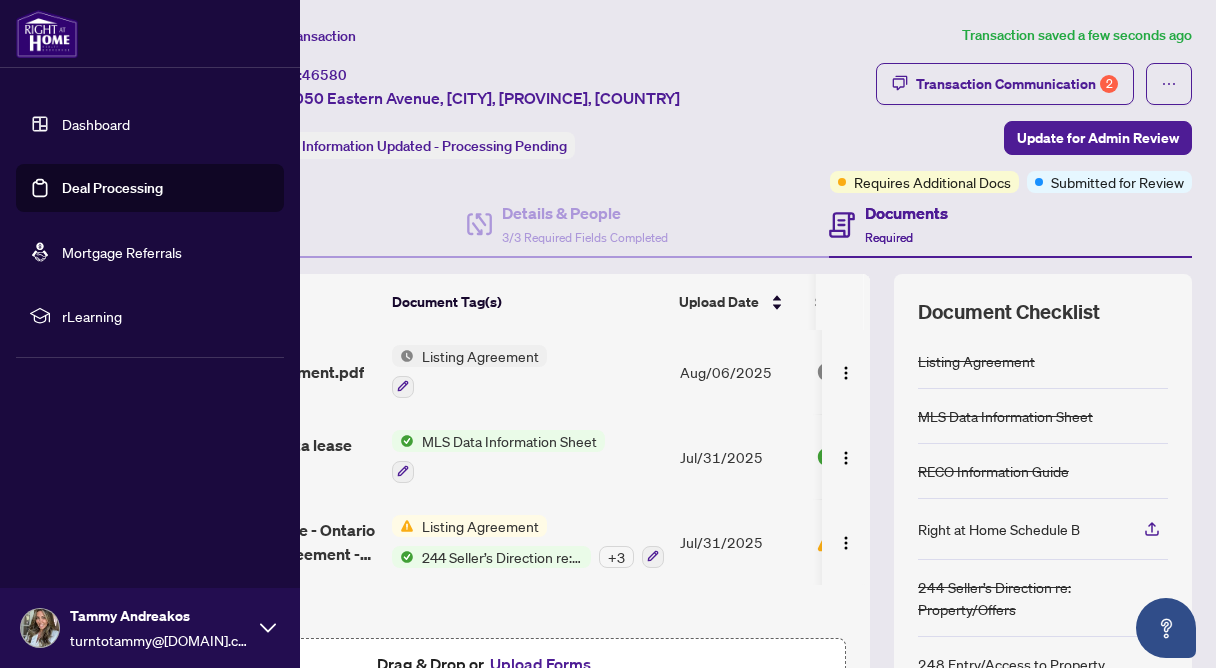 click on "Deal Processing" at bounding box center [112, 188] 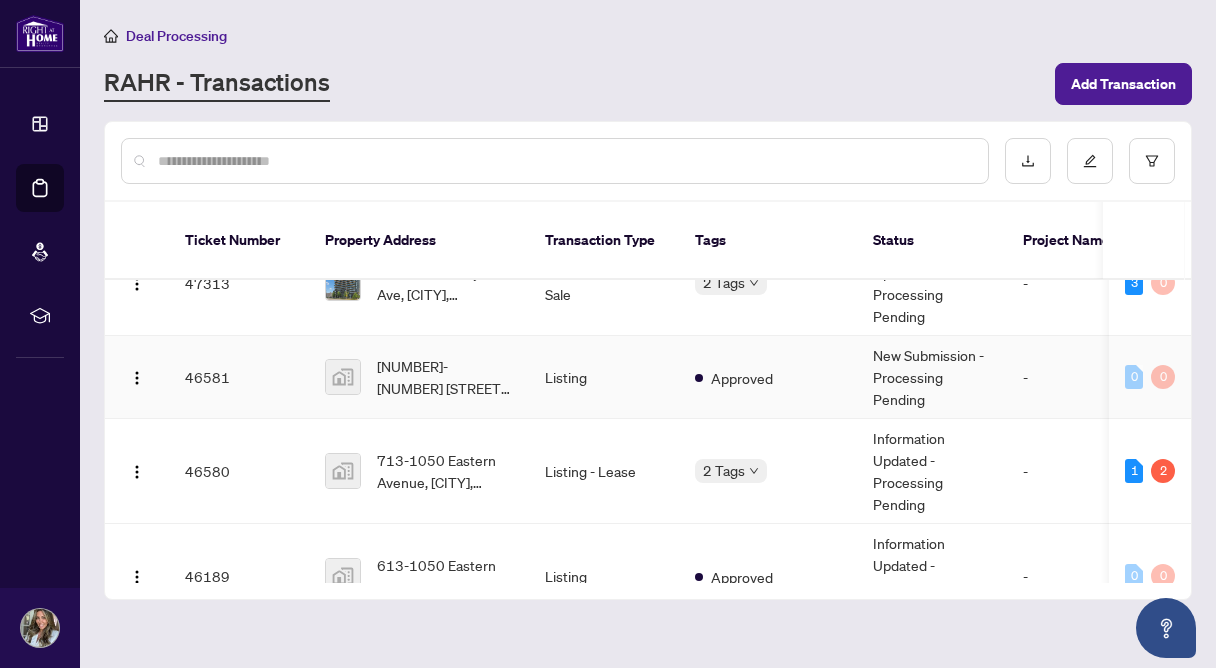 scroll, scrollTop: 75, scrollLeft: 0, axis: vertical 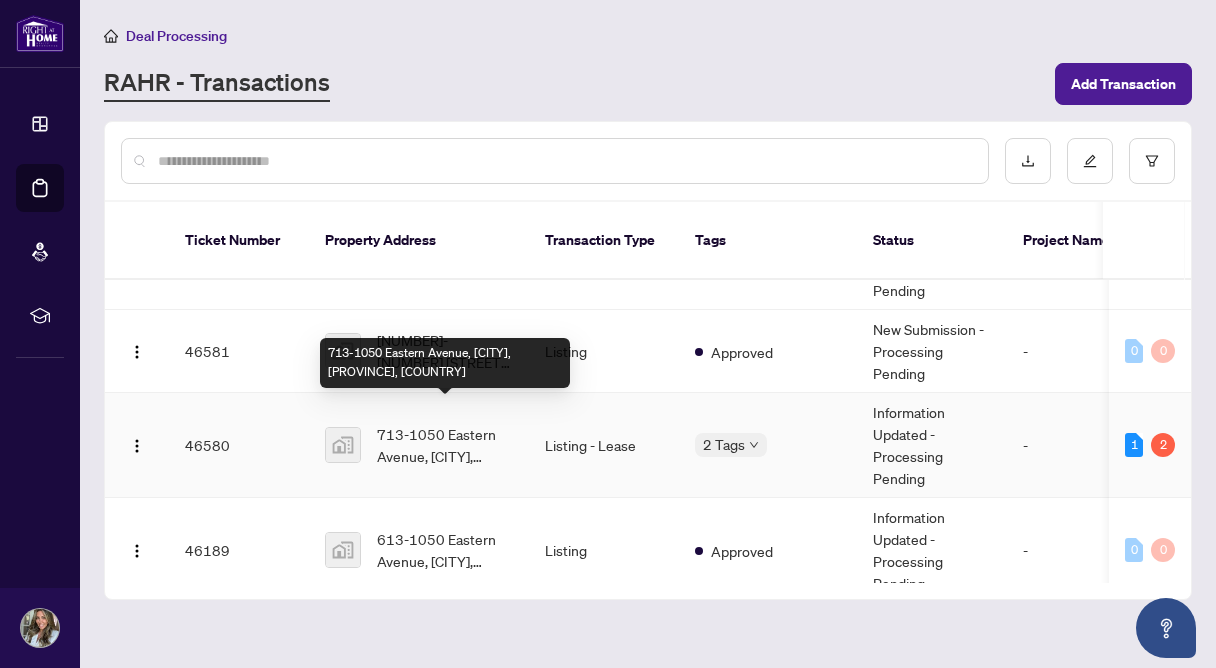 click on "713-1050 Eastern Avenue, [CITY], [PROVINCE], [COUNTRY]" at bounding box center [445, 445] 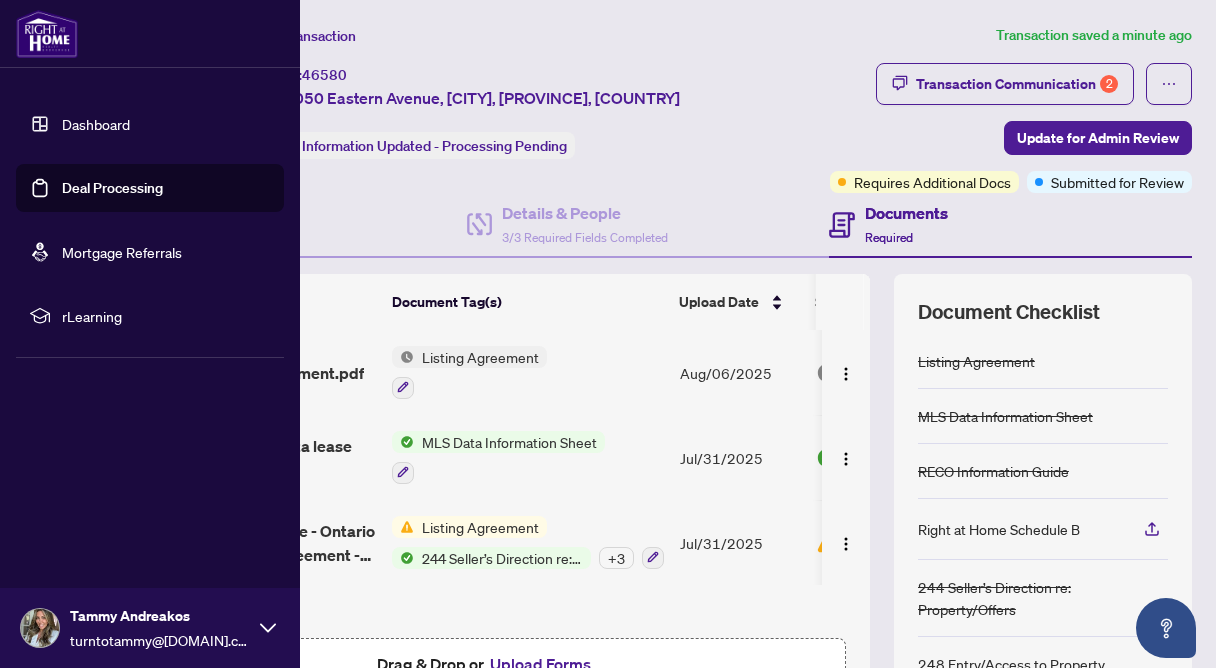 click on "Deal Processing" at bounding box center [112, 188] 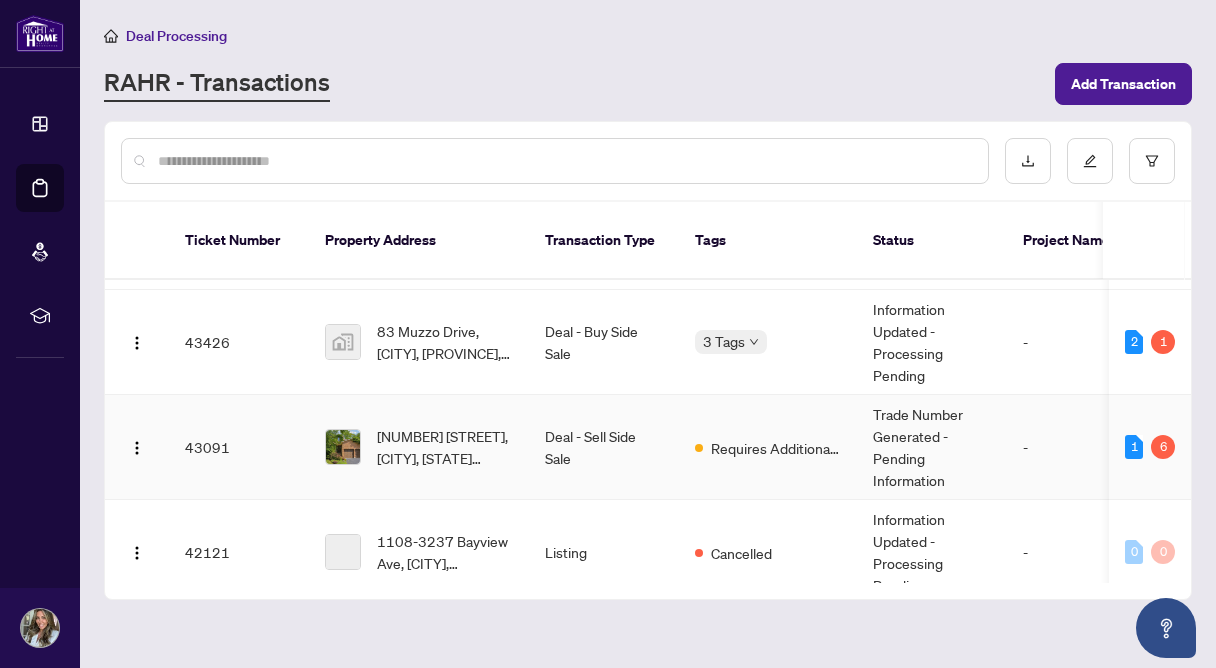 scroll, scrollTop: 483, scrollLeft: 0, axis: vertical 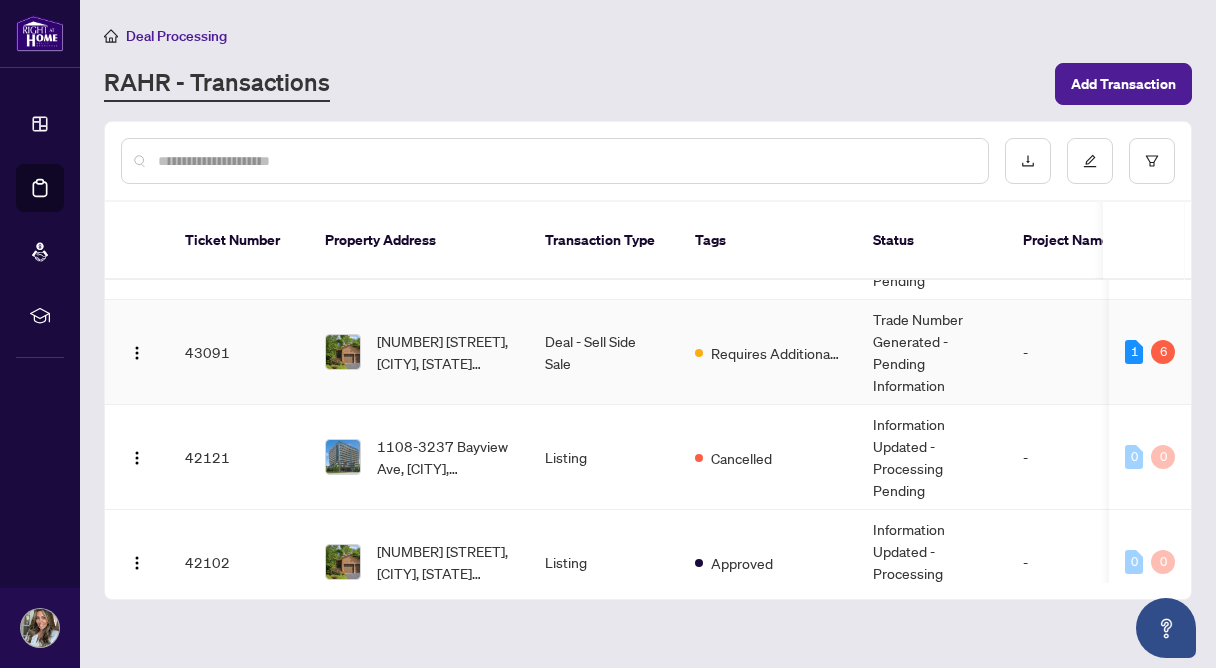 click on "Deal - Sell Side Sale" at bounding box center [604, 352] 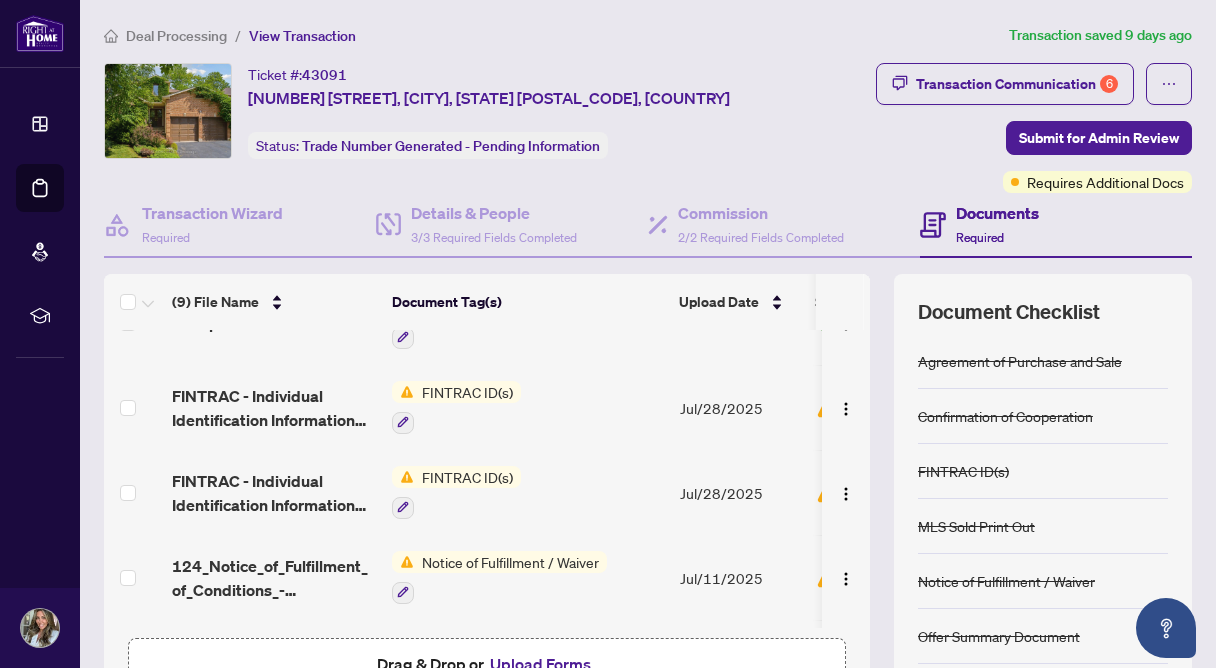 scroll, scrollTop: 223, scrollLeft: 0, axis: vertical 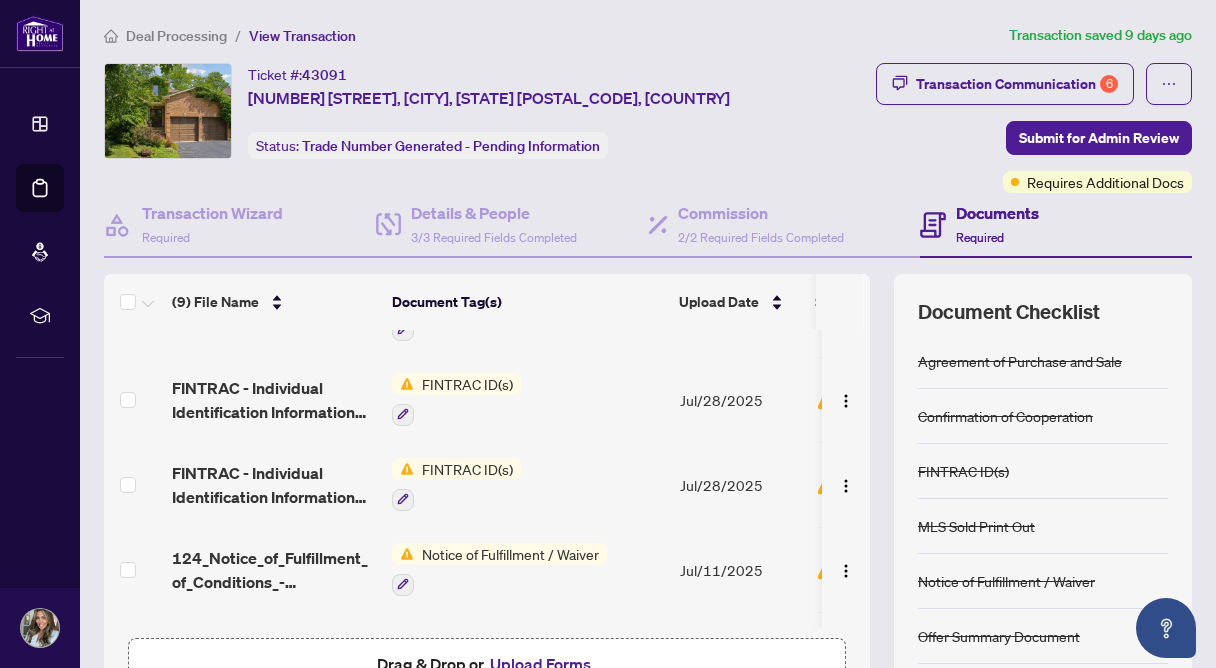 click on "Notice of Fulfillment / Waiver" at bounding box center [510, 554] 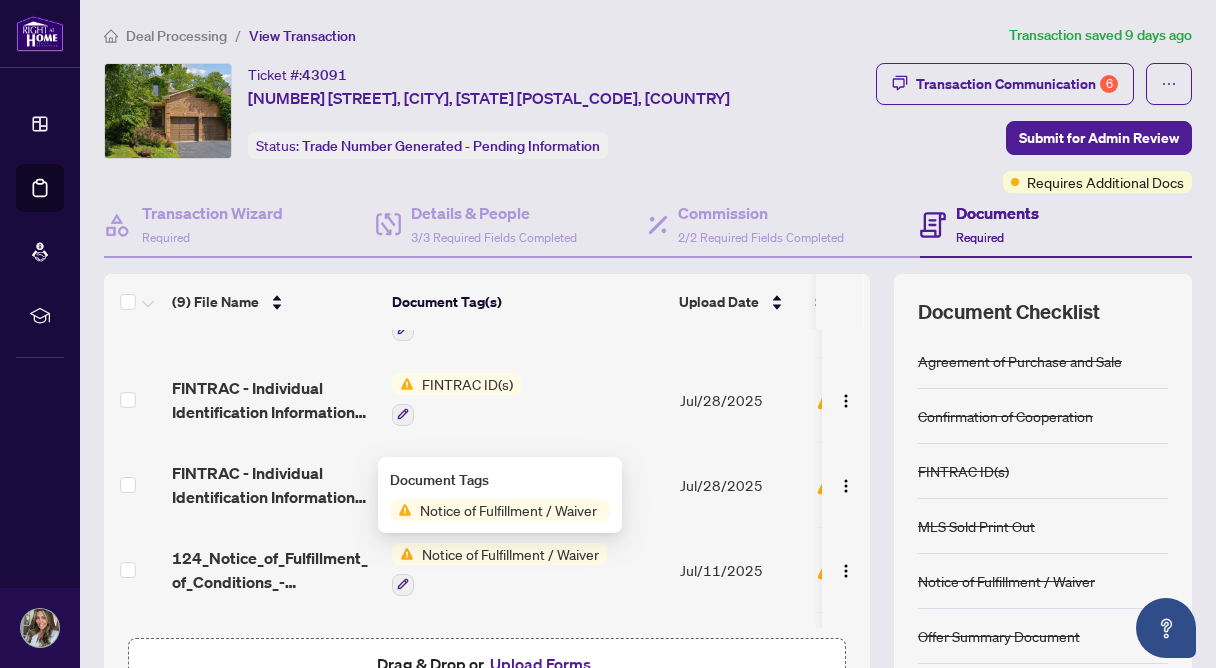 click on "Notice of Fulfillment / Waiver" at bounding box center [508, 510] 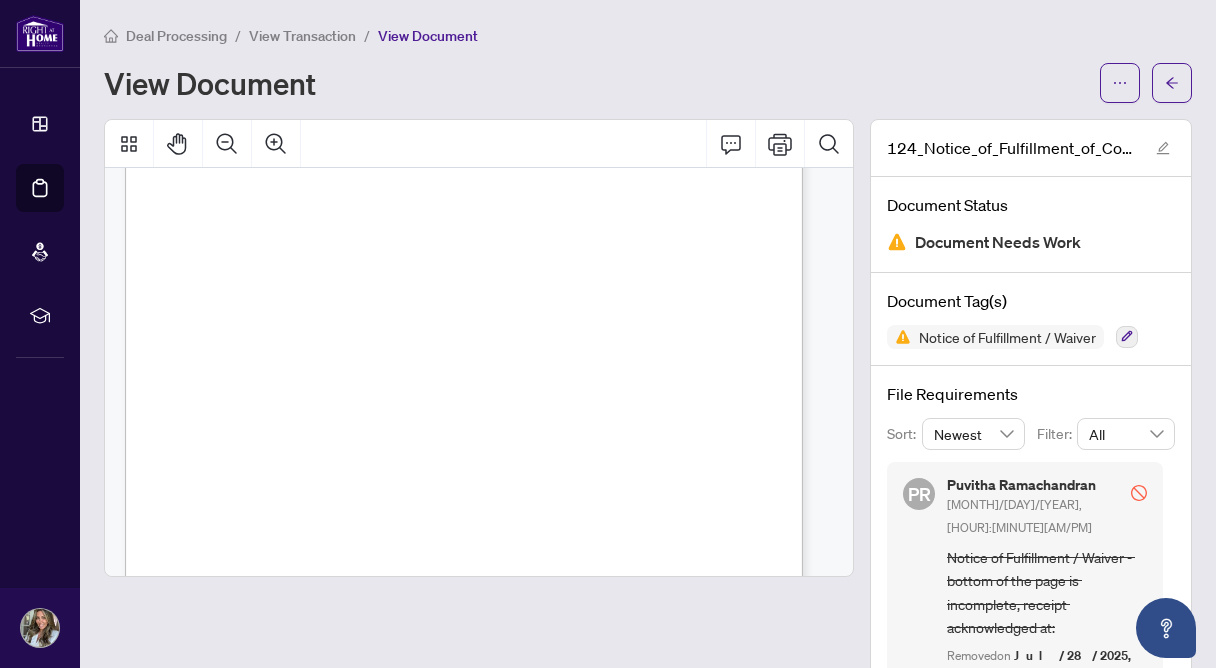 scroll, scrollTop: 0, scrollLeft: 0, axis: both 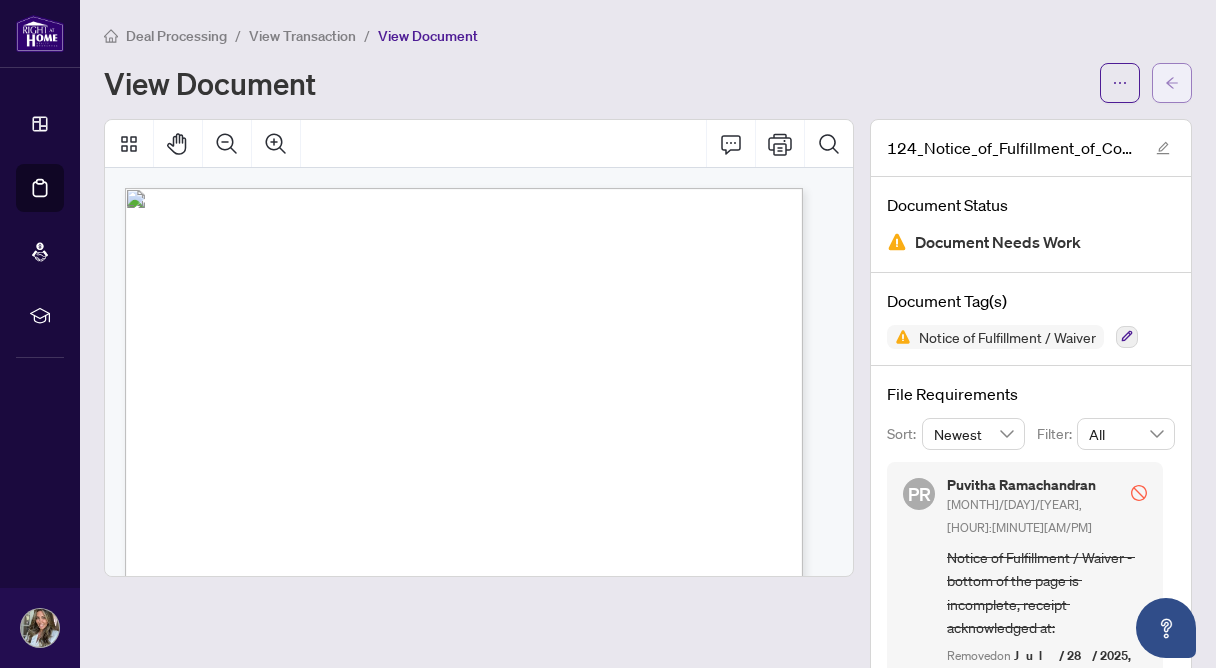 click 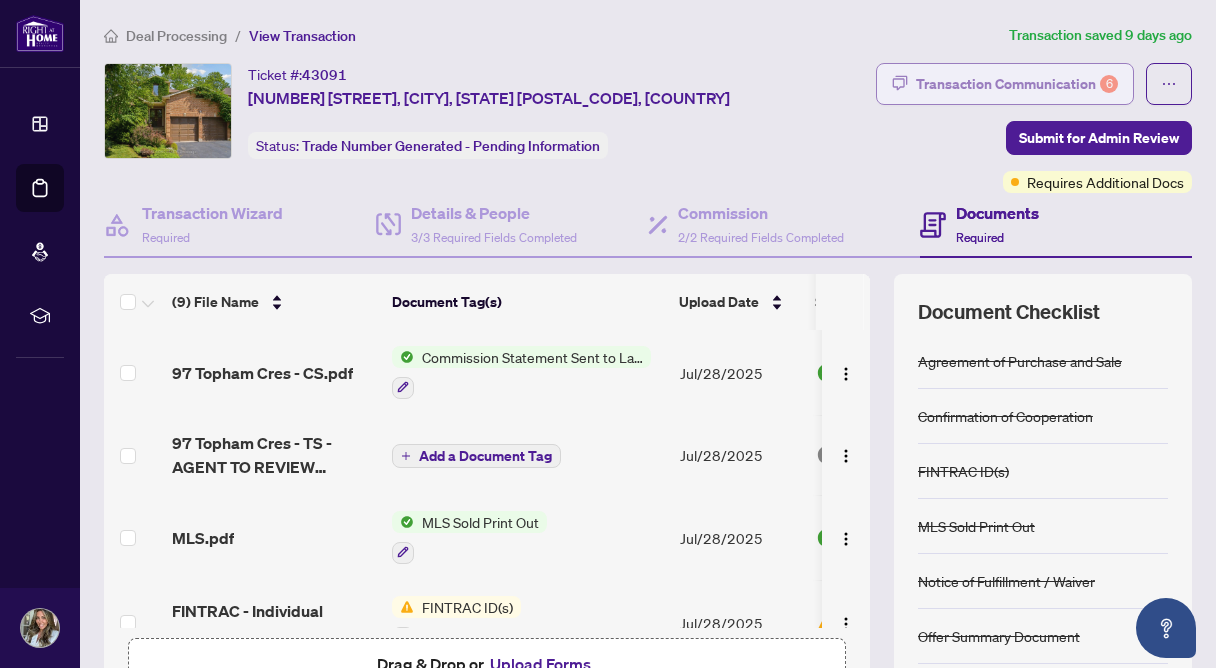 click on "Transaction Communication 6" at bounding box center (1017, 84) 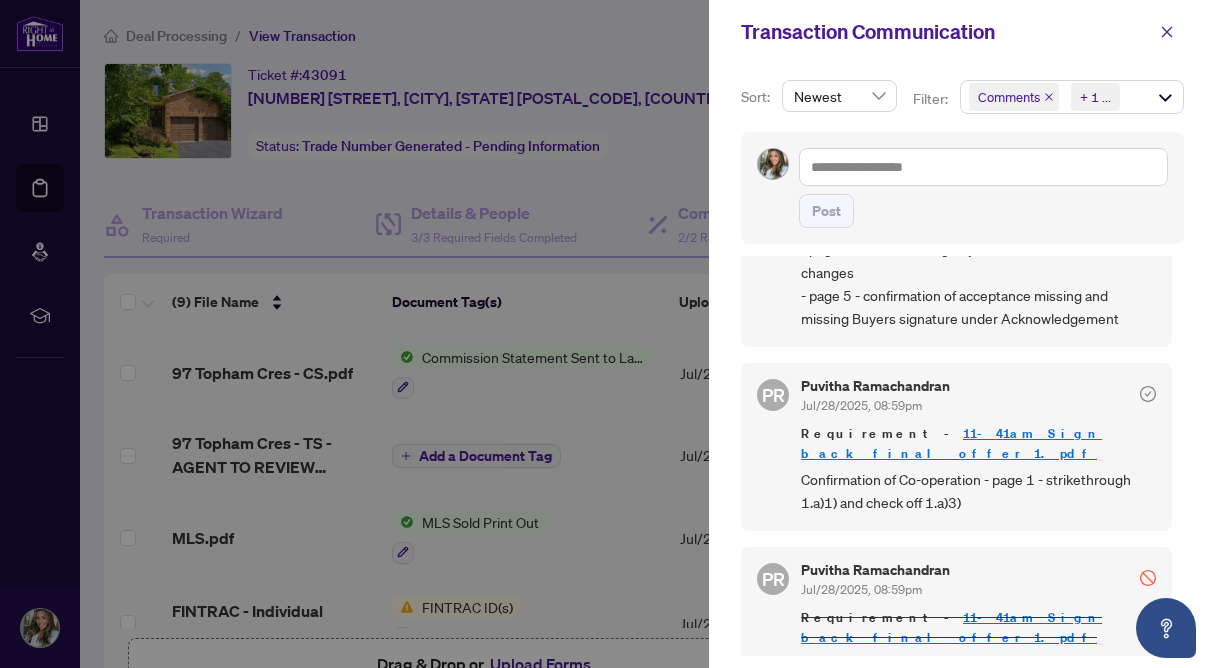 scroll, scrollTop: 348, scrollLeft: 0, axis: vertical 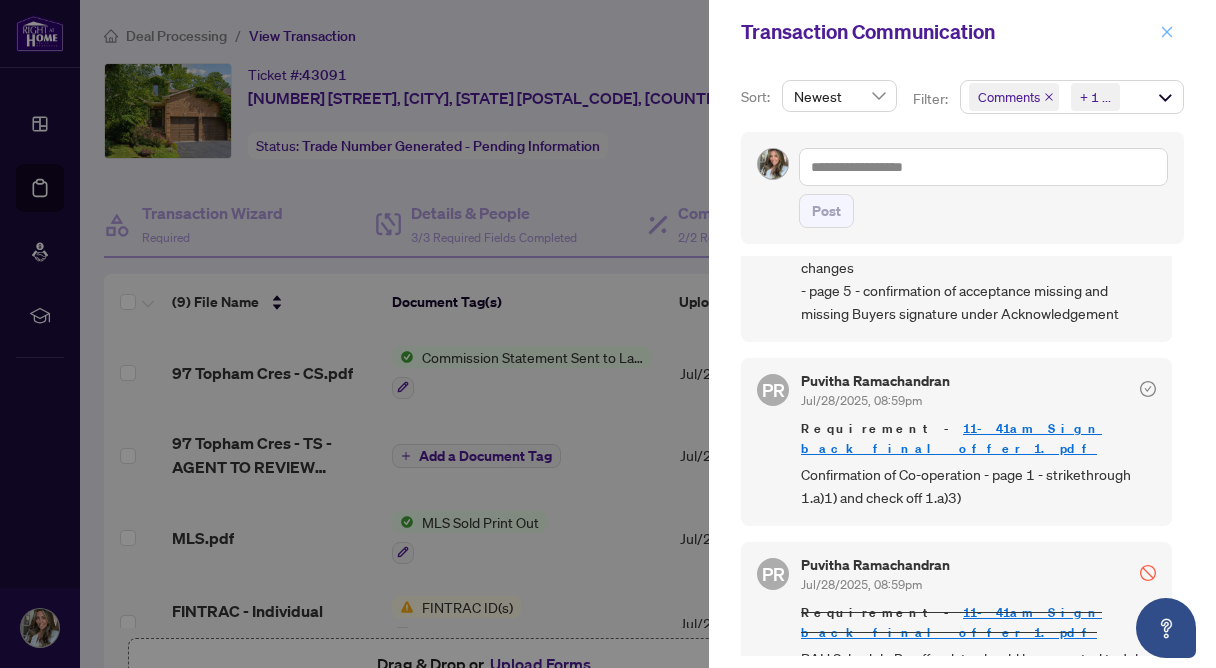 click 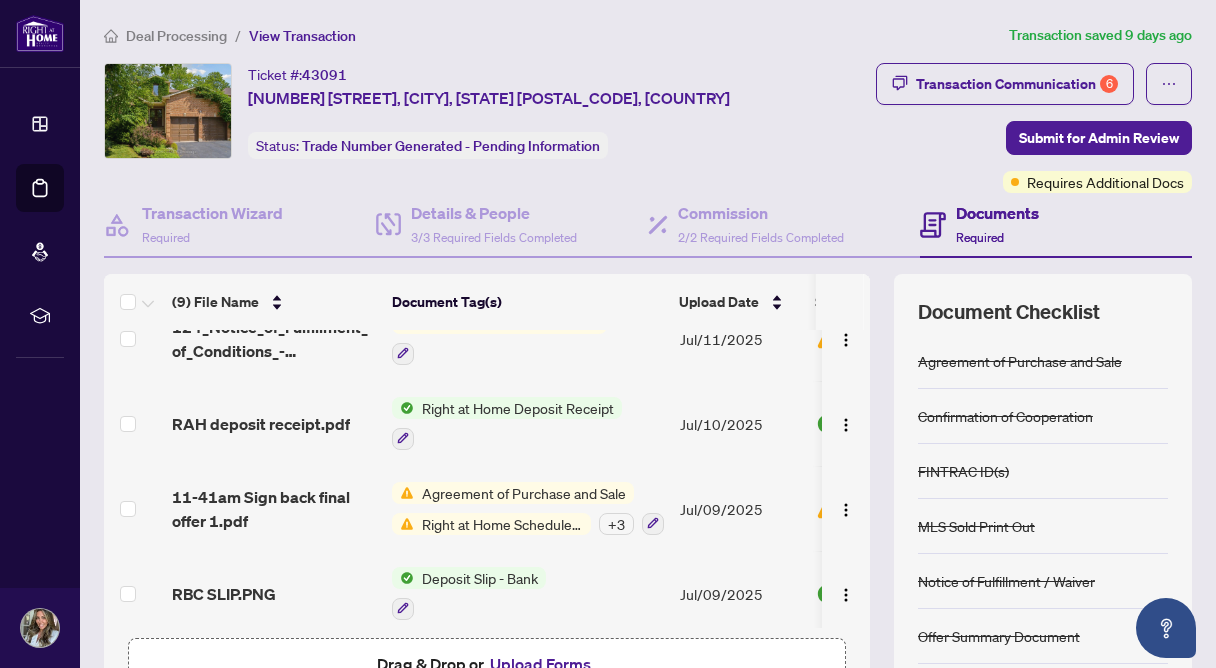 scroll, scrollTop: 461, scrollLeft: 0, axis: vertical 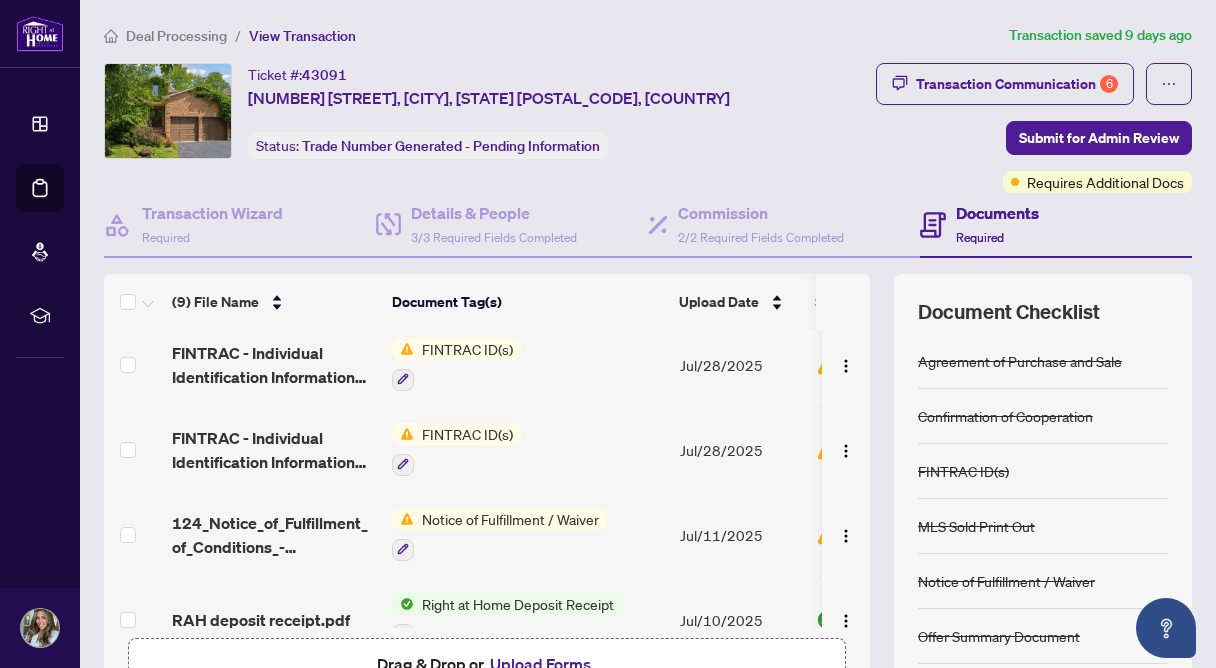 click on "FINTRAC ID(s)" at bounding box center [467, 349] 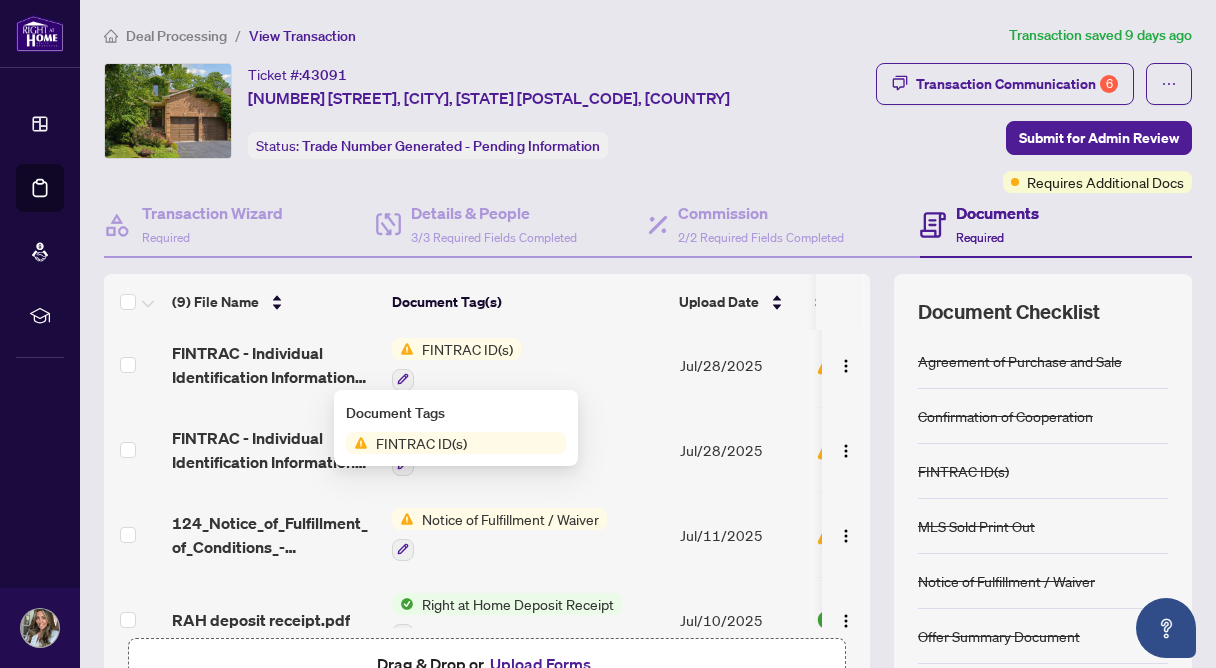 click on "FINTRAC ID(s)" at bounding box center (421, 443) 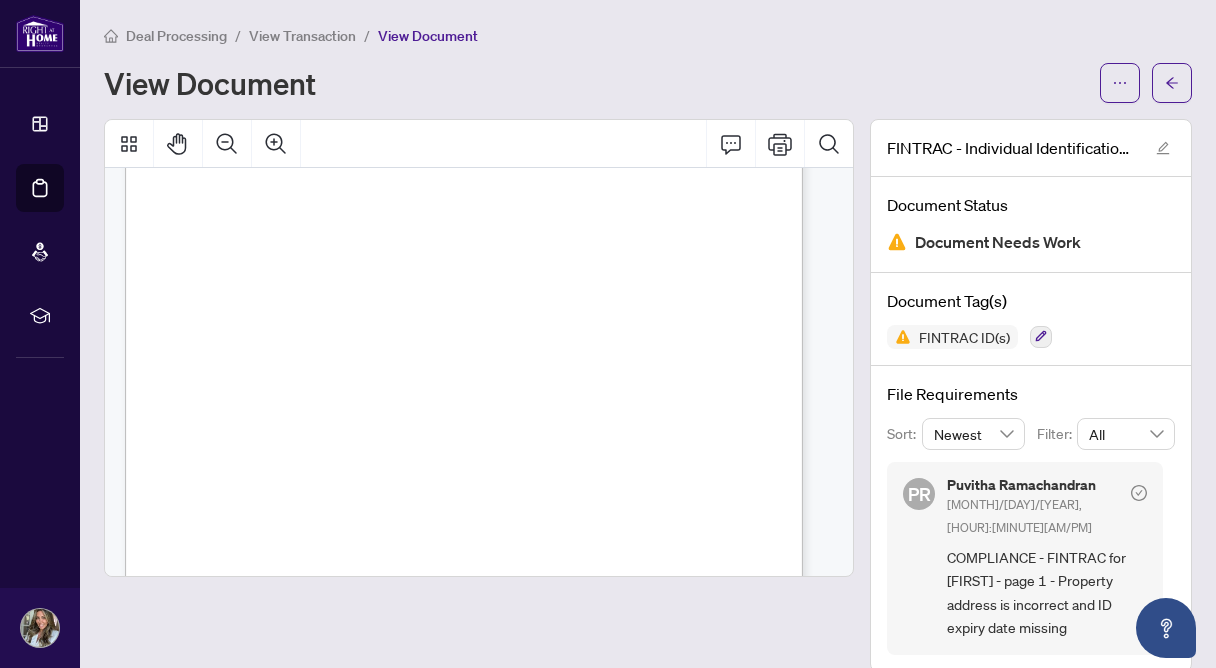 scroll, scrollTop: 85, scrollLeft: 0, axis: vertical 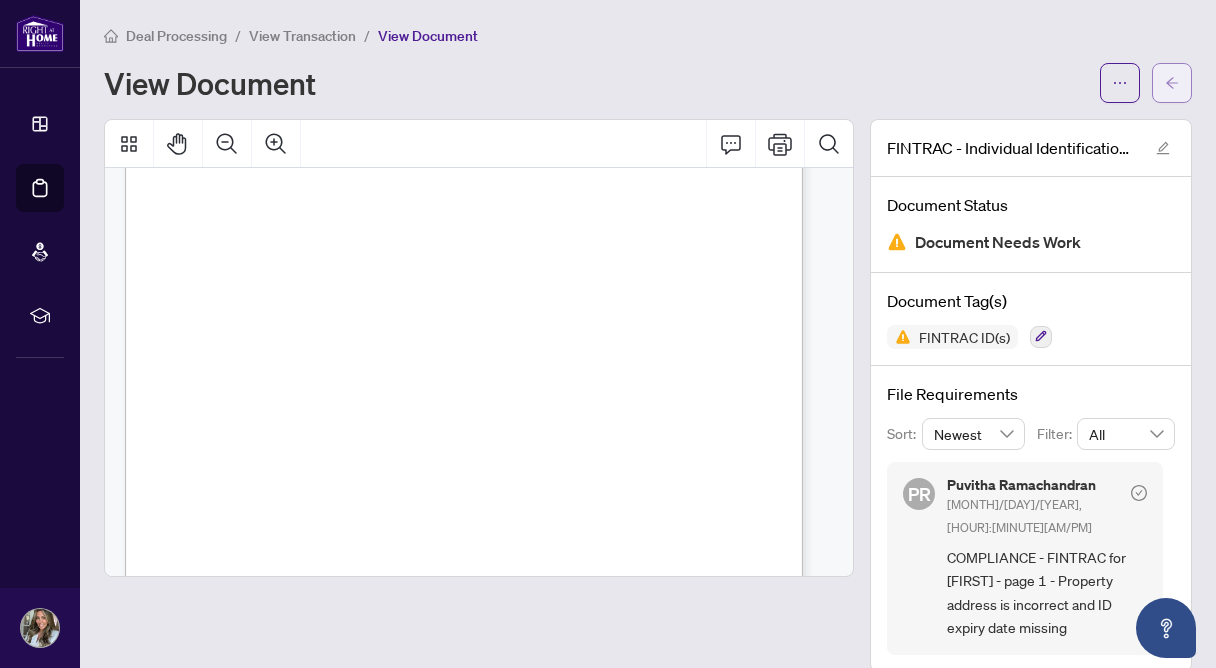 click at bounding box center [1172, 83] 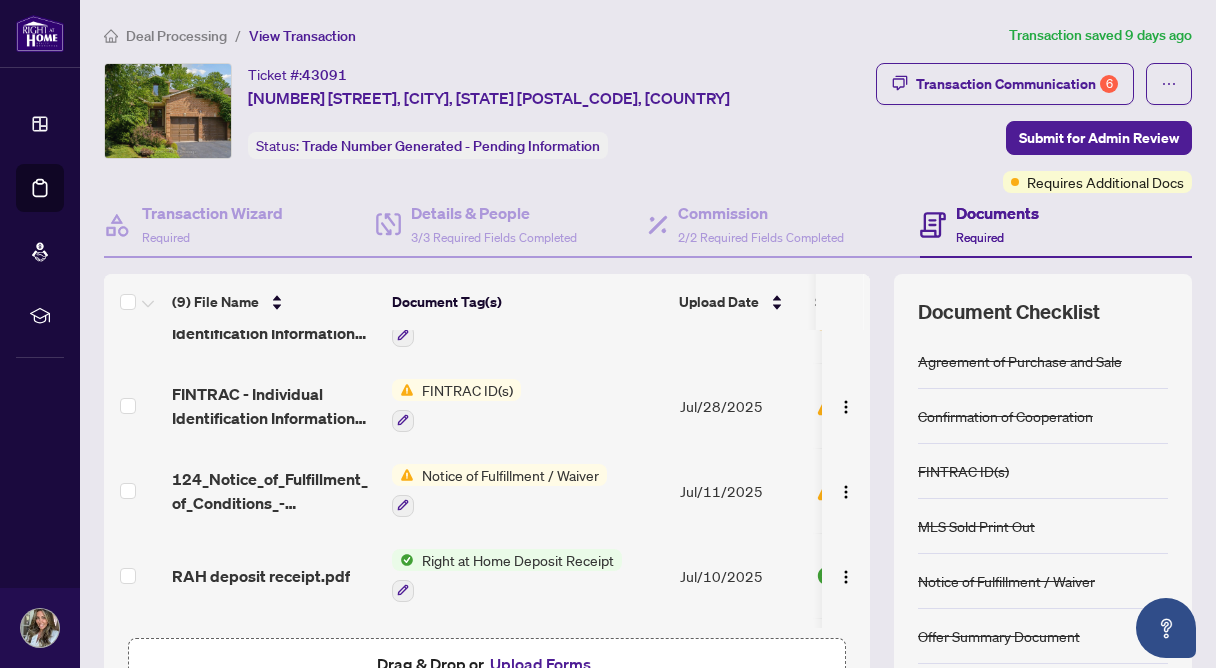 scroll, scrollTop: 461, scrollLeft: 0, axis: vertical 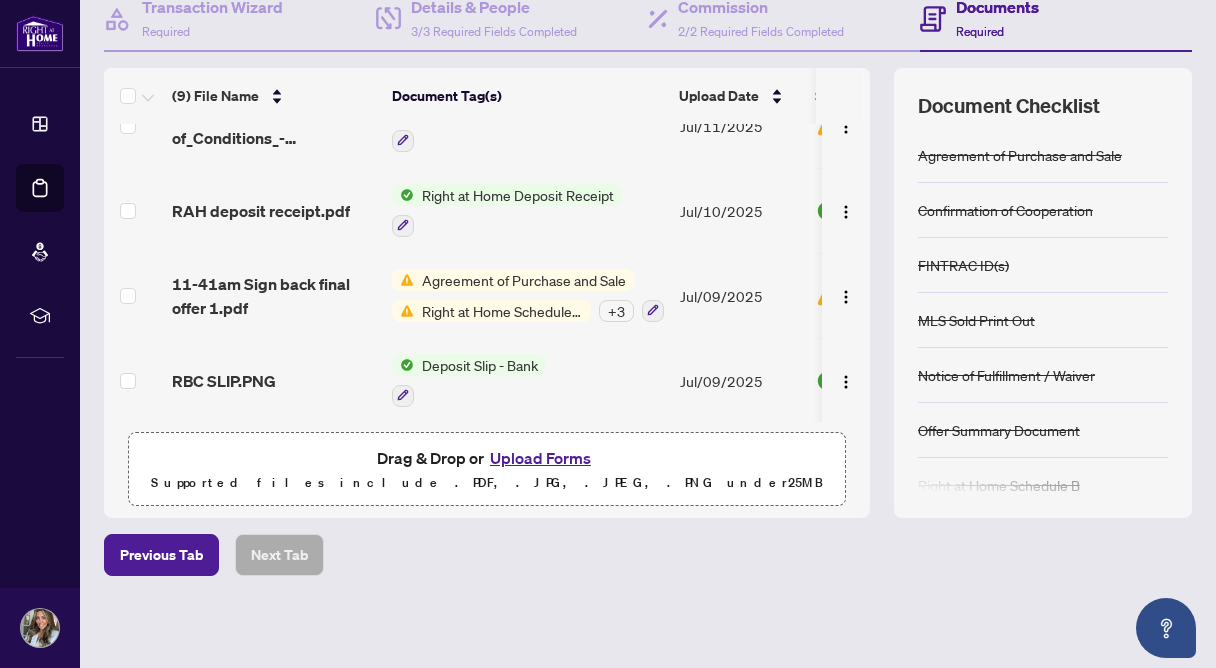 click on "Upload Forms" at bounding box center (540, 458) 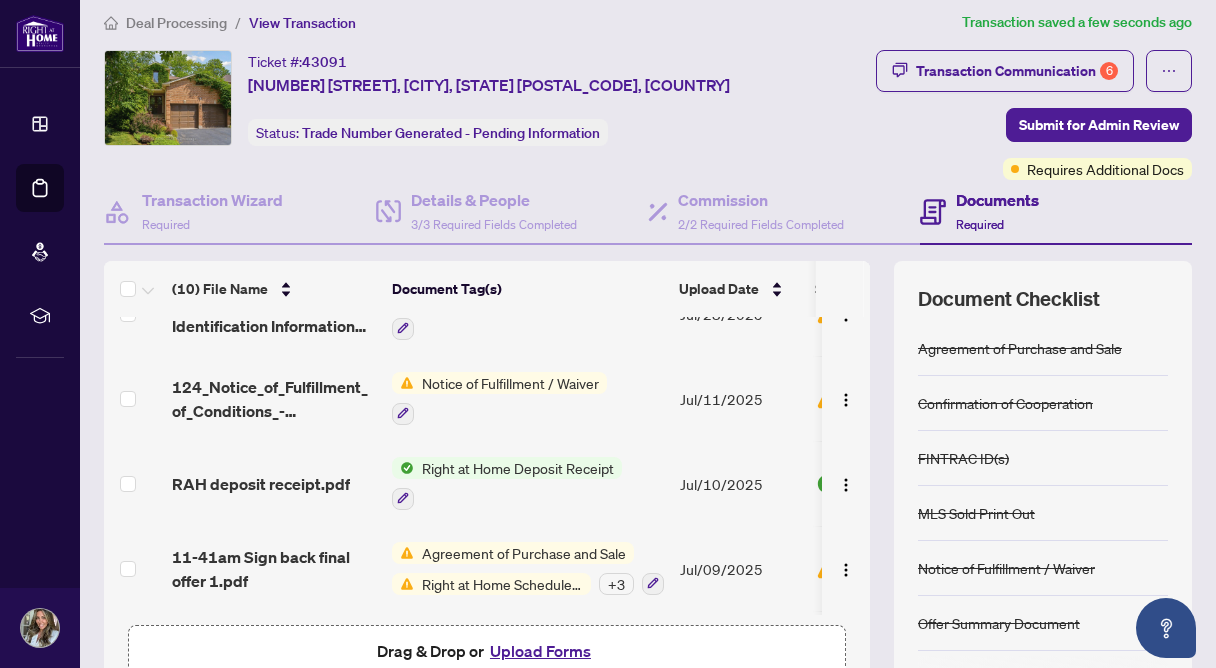 scroll, scrollTop: 0, scrollLeft: 0, axis: both 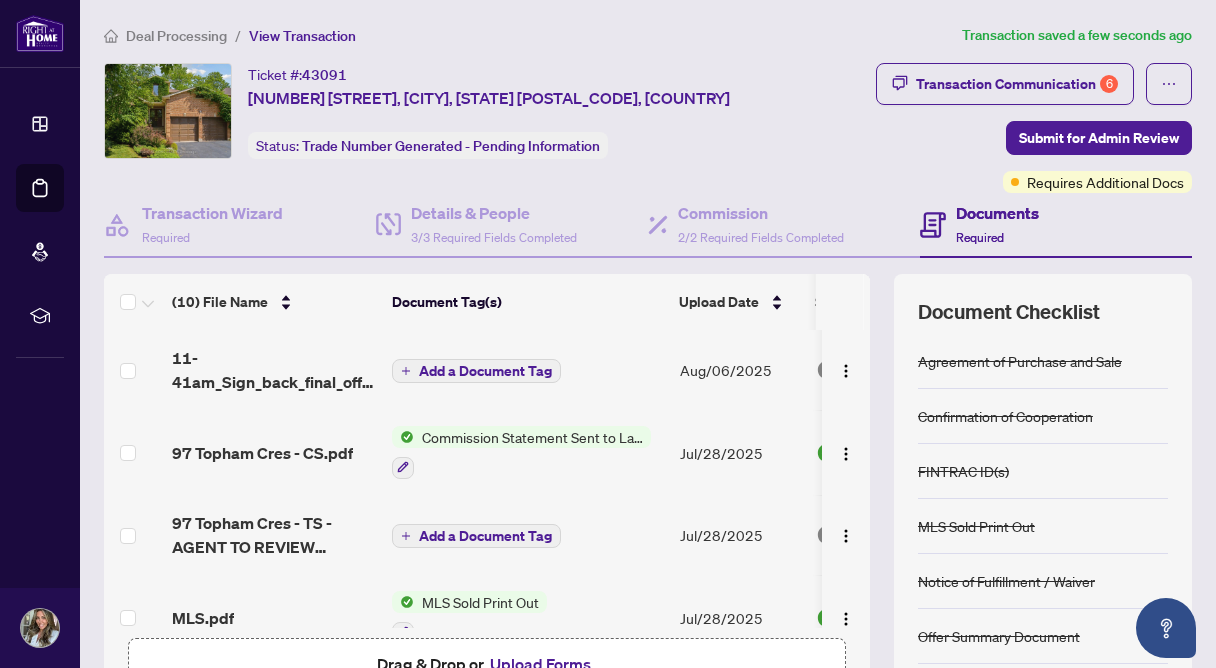 click on "Add a Document Tag" at bounding box center [485, 371] 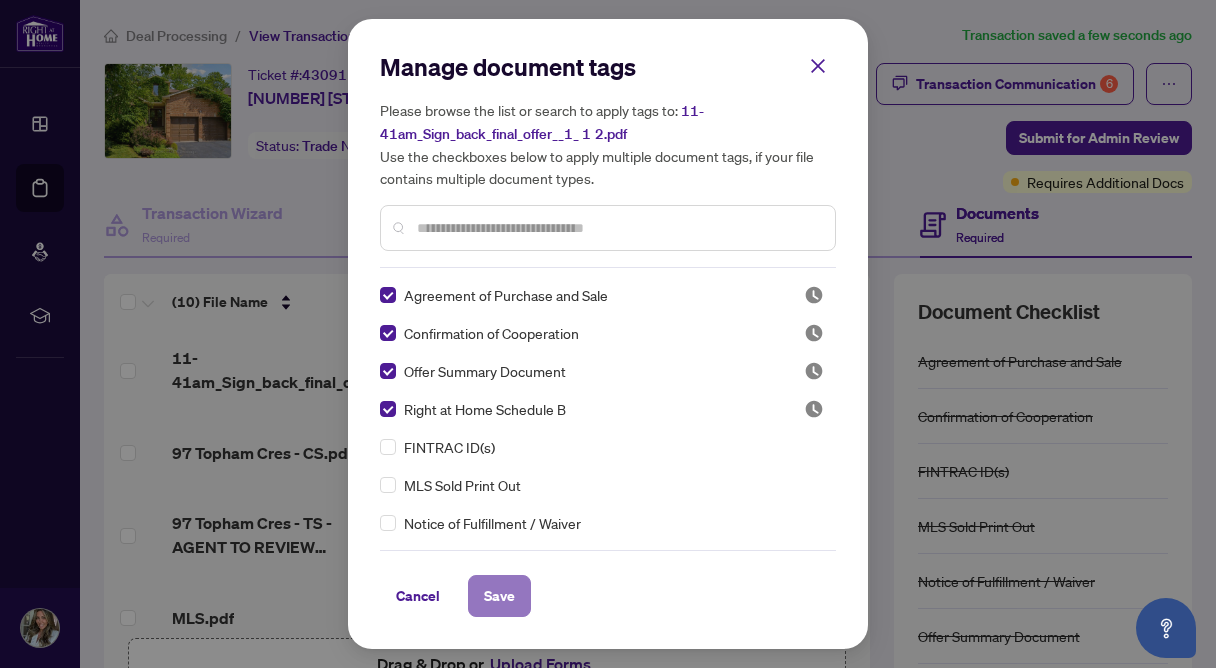 click on "Save" at bounding box center [499, 596] 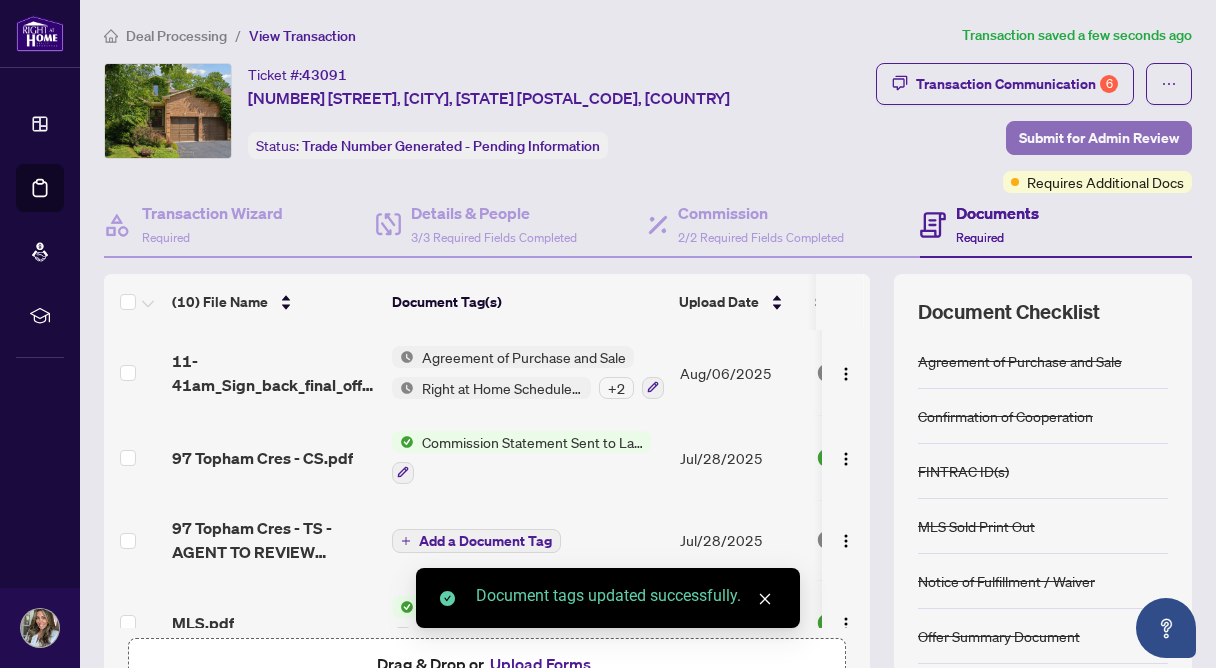 click on "Submit for Admin Review" at bounding box center (1099, 138) 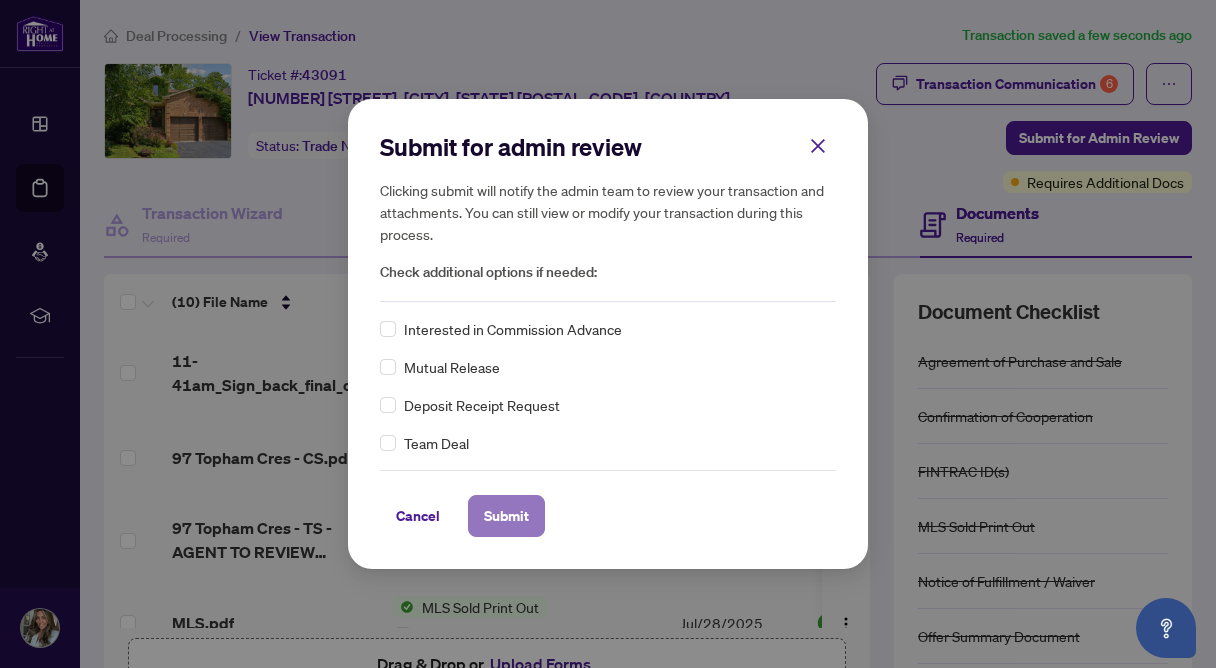 click on "Submit" at bounding box center (506, 516) 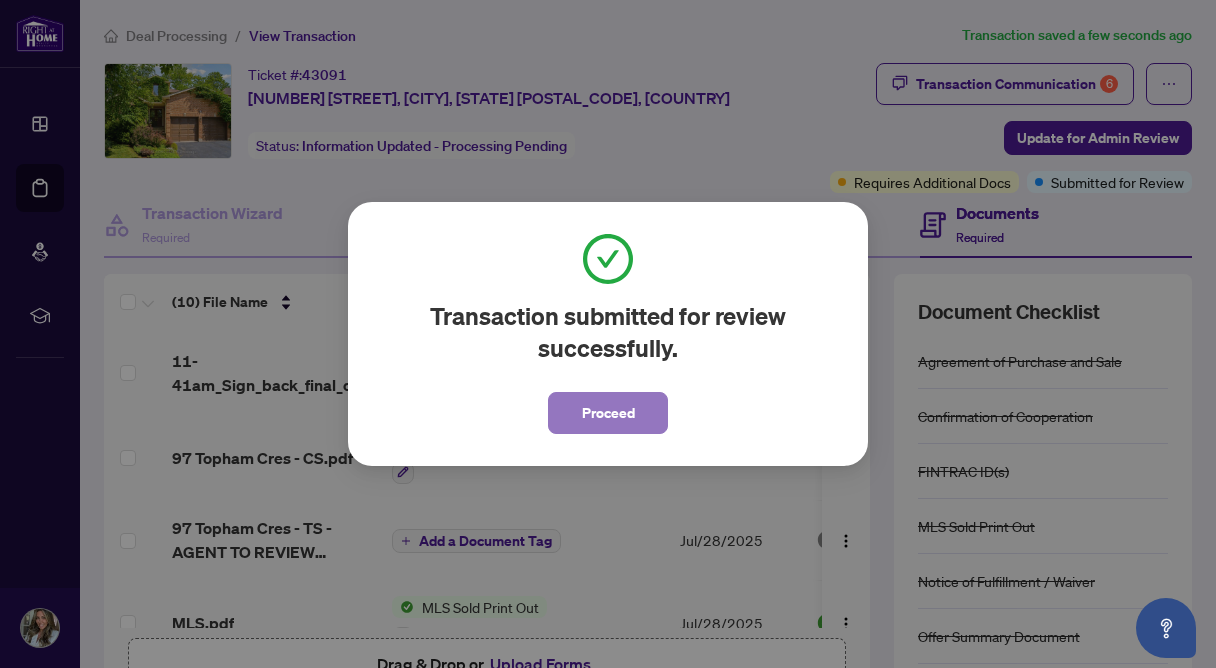 click on "Proceed" at bounding box center [608, 413] 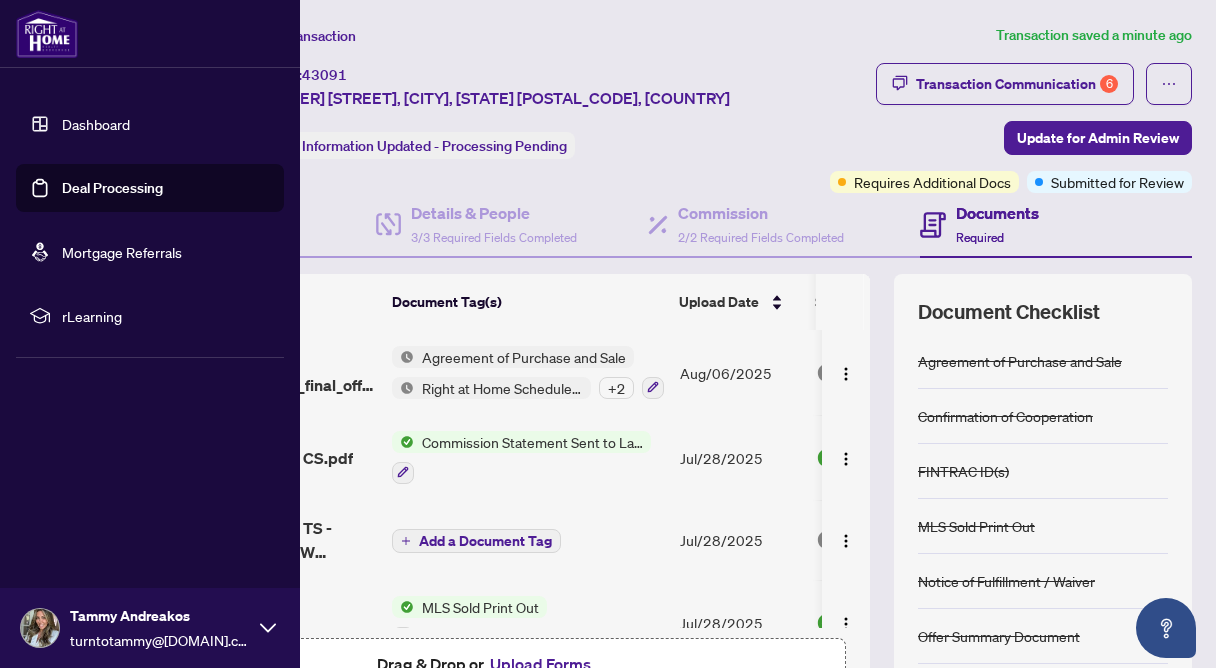 click on "Deal Processing" at bounding box center [112, 188] 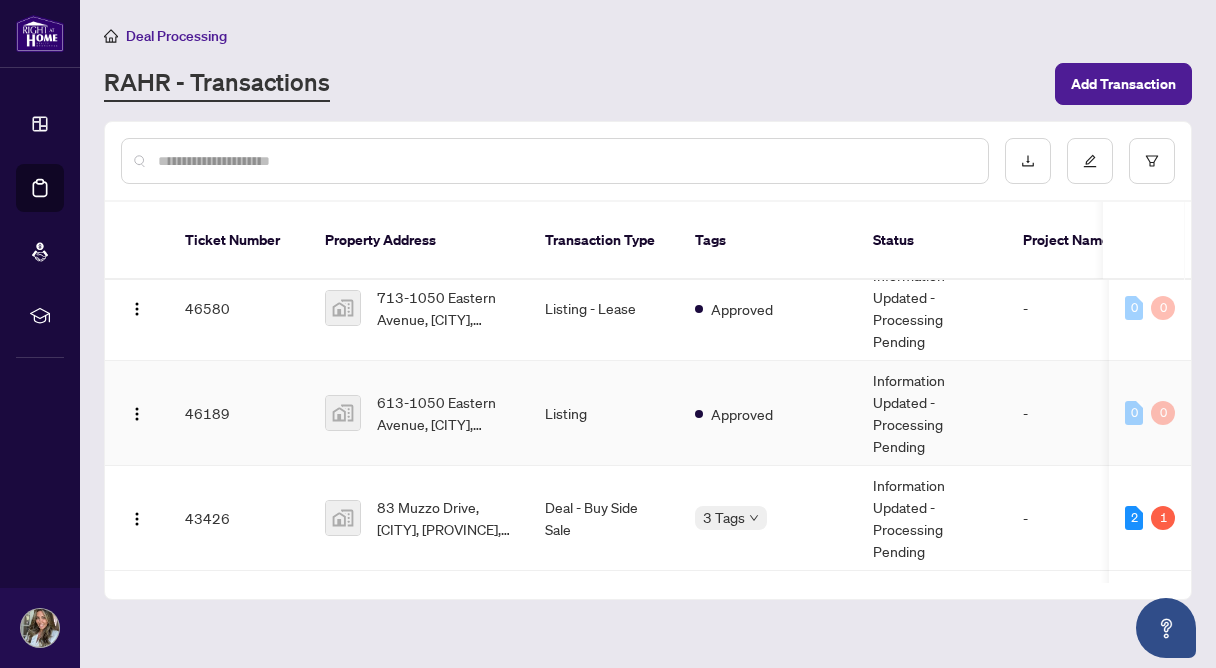 scroll, scrollTop: 320, scrollLeft: 0, axis: vertical 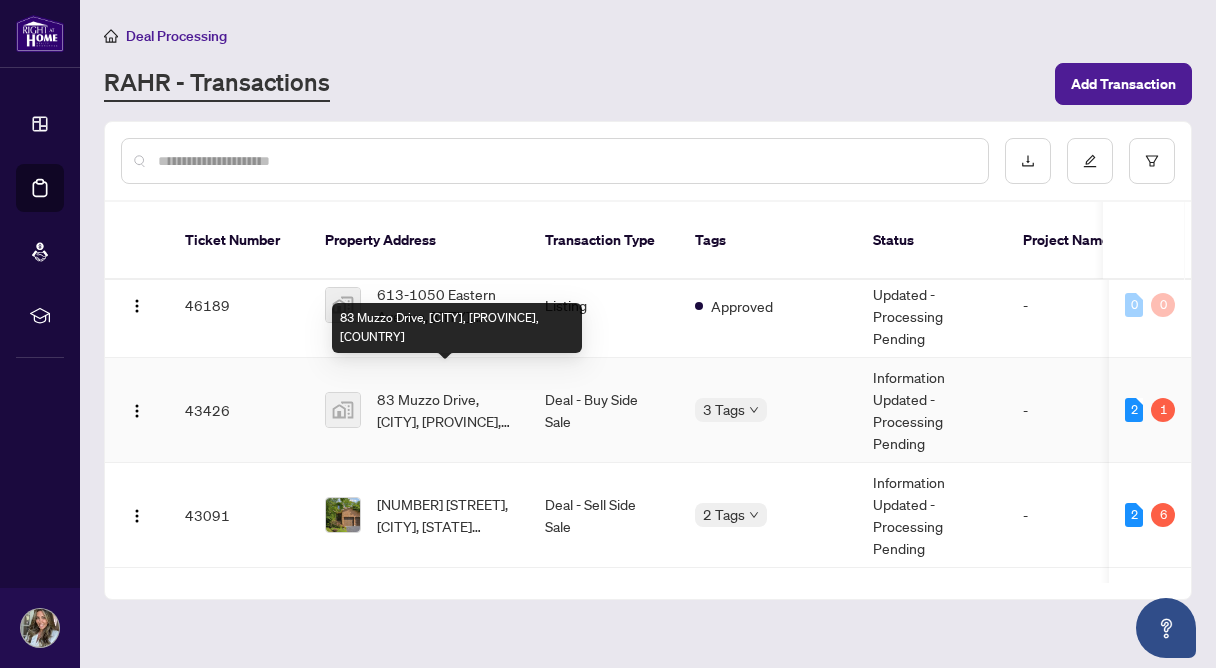 click on "83 Muzzo Drive, [CITY], [PROVINCE], [COUNTRY]" at bounding box center [445, 410] 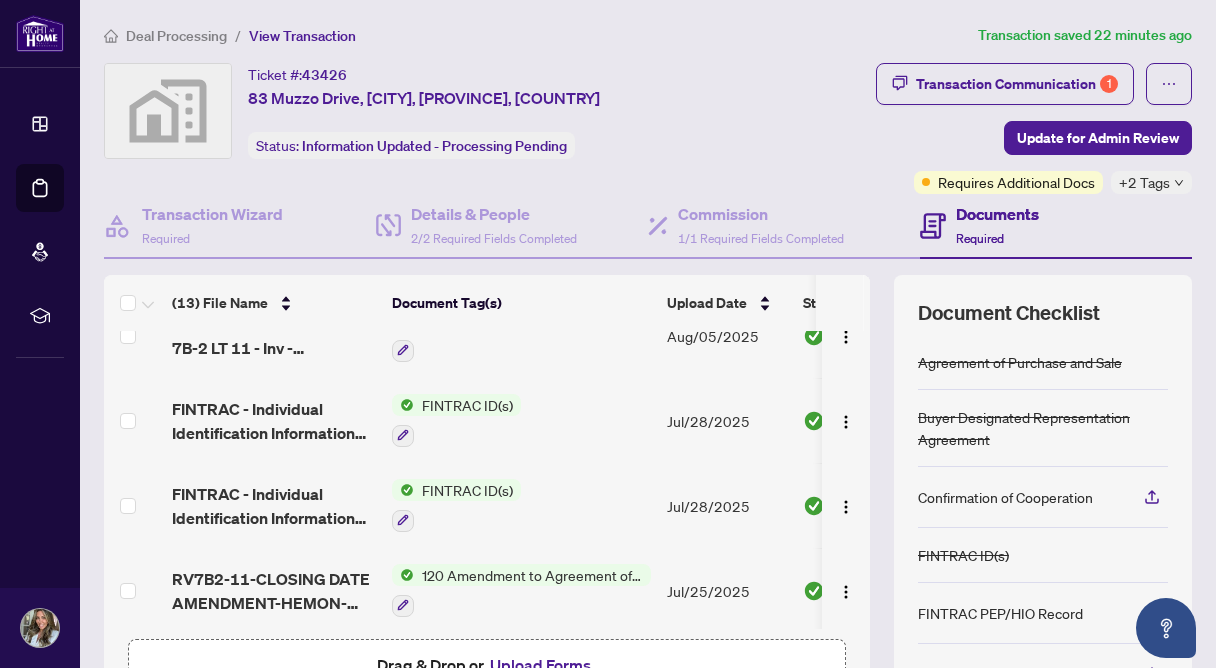 scroll, scrollTop: 209, scrollLeft: 0, axis: vertical 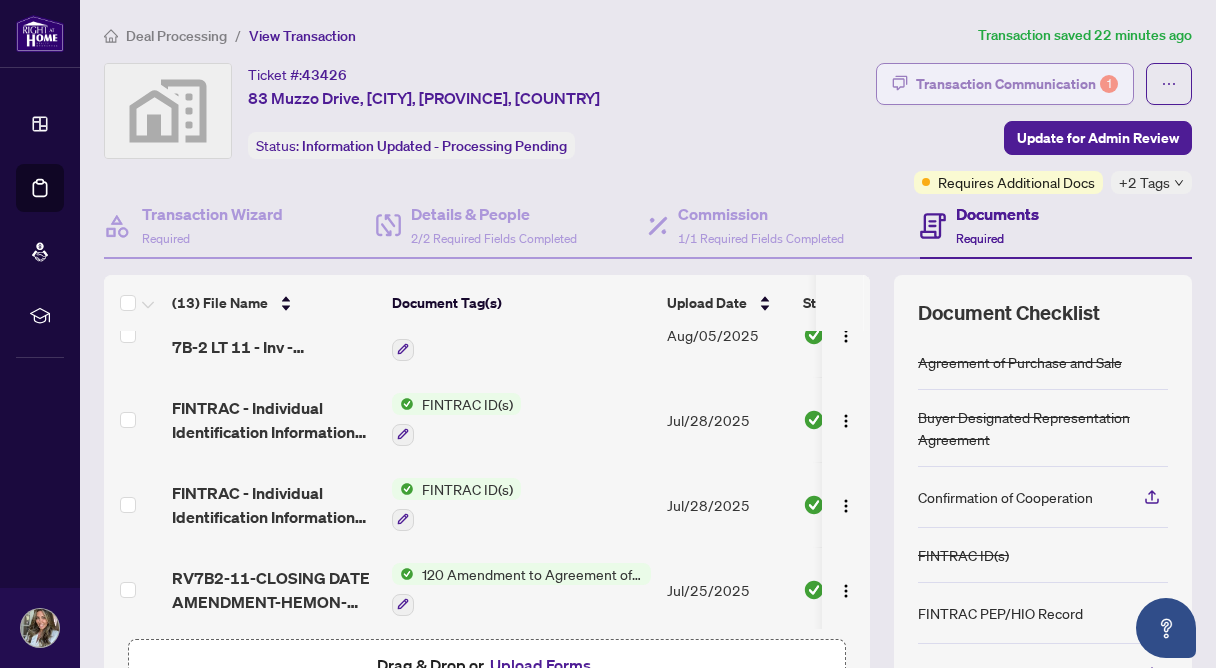 click on "Transaction Communication 1" at bounding box center [1017, 84] 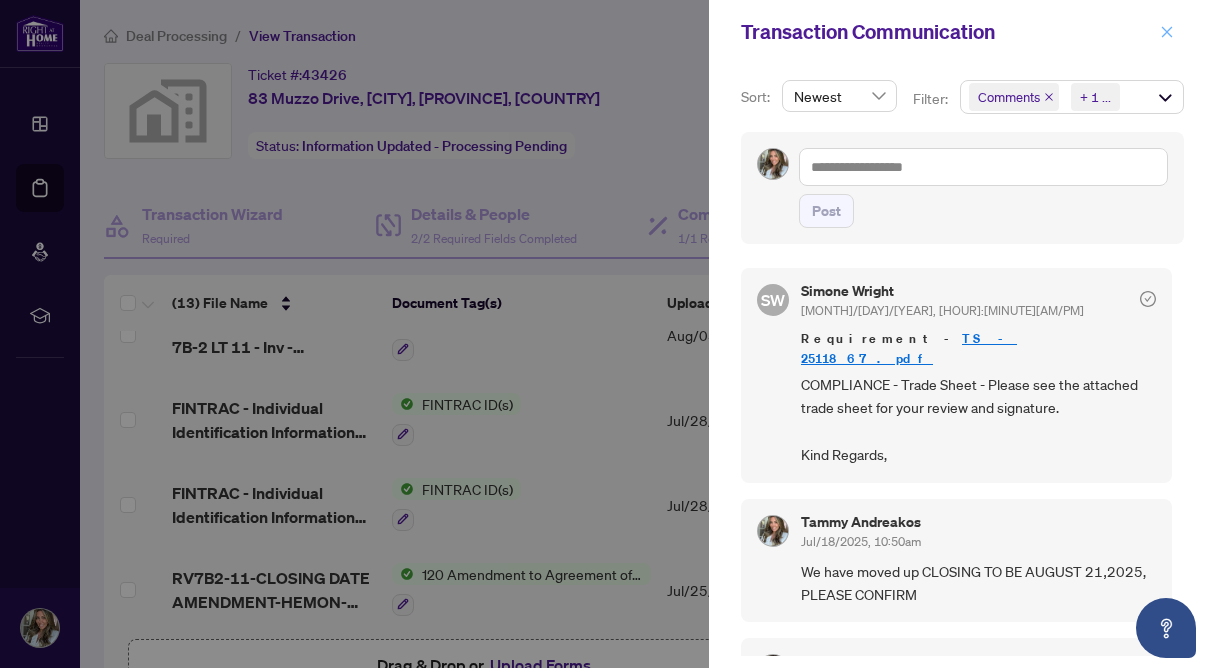 click at bounding box center [1167, 32] 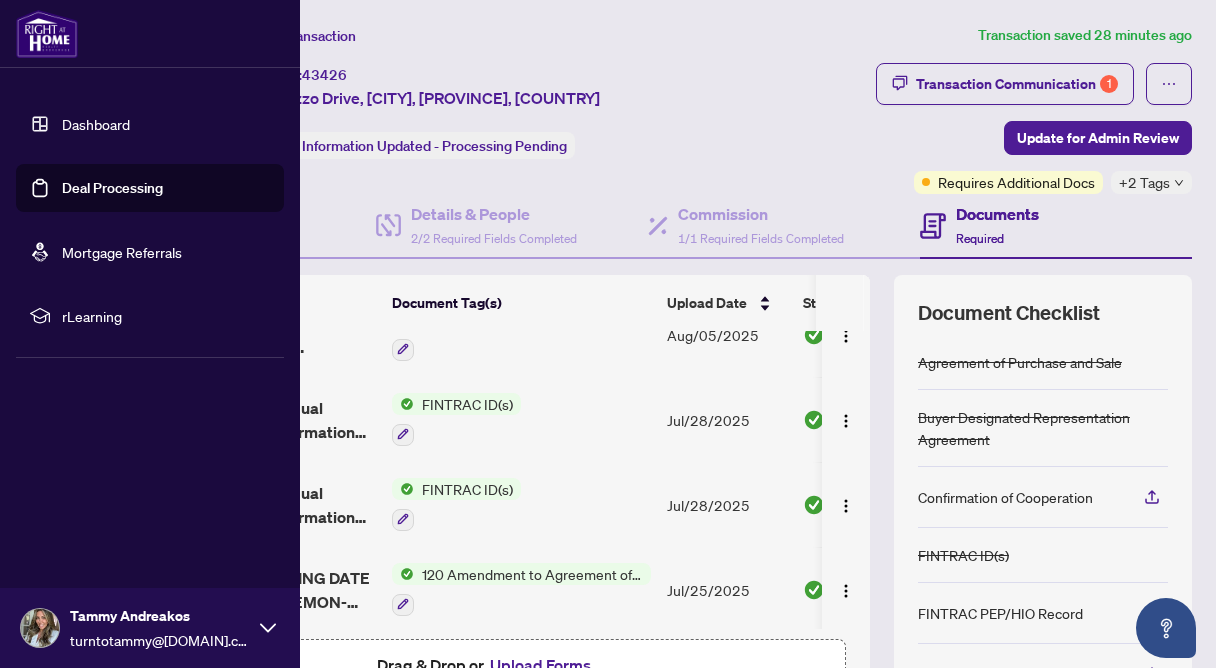 click on "Deal Processing" at bounding box center (112, 188) 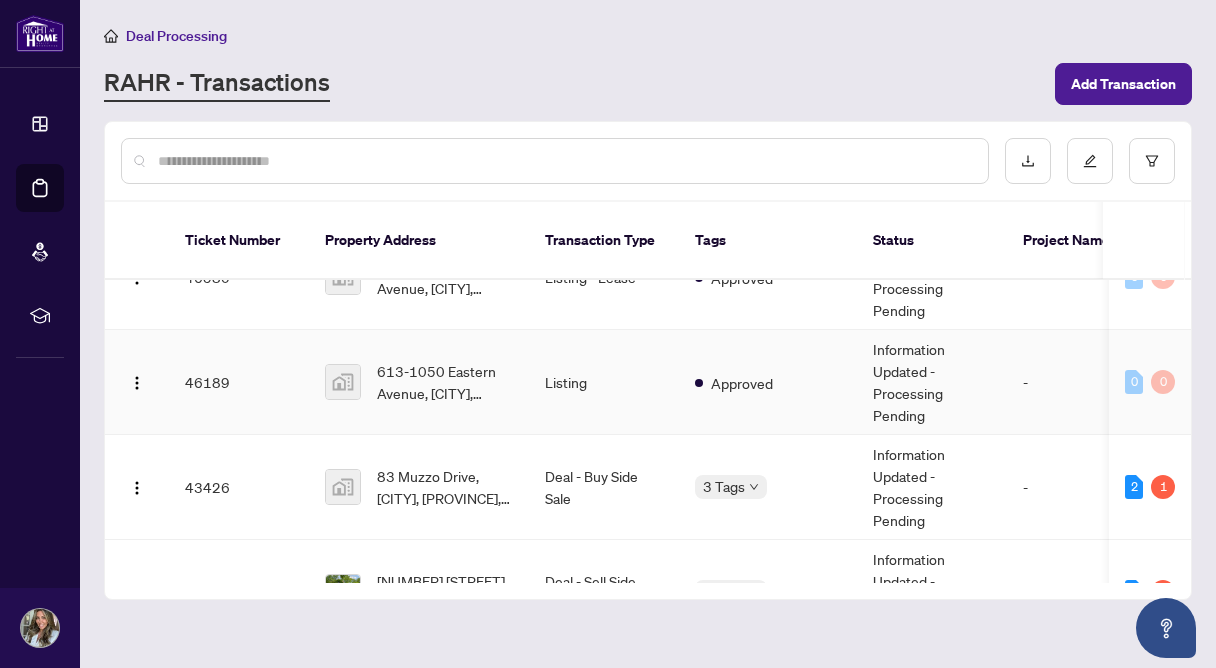 scroll, scrollTop: 318, scrollLeft: 0, axis: vertical 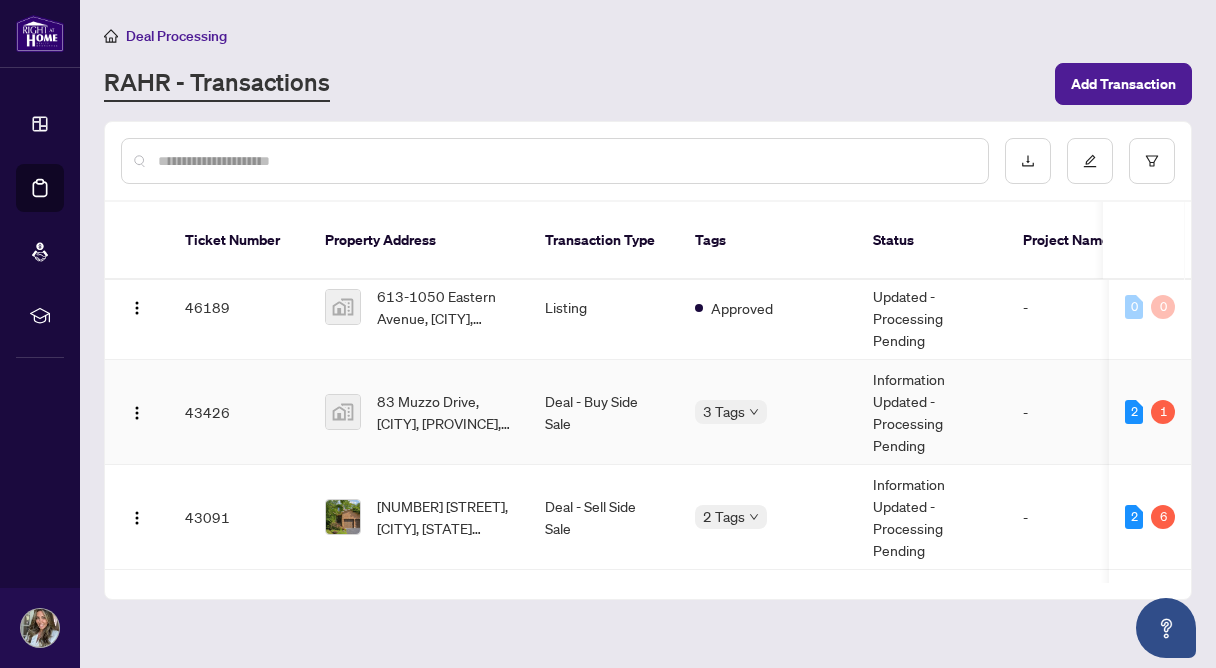 click on "Deal - Buy Side Sale" at bounding box center (604, 412) 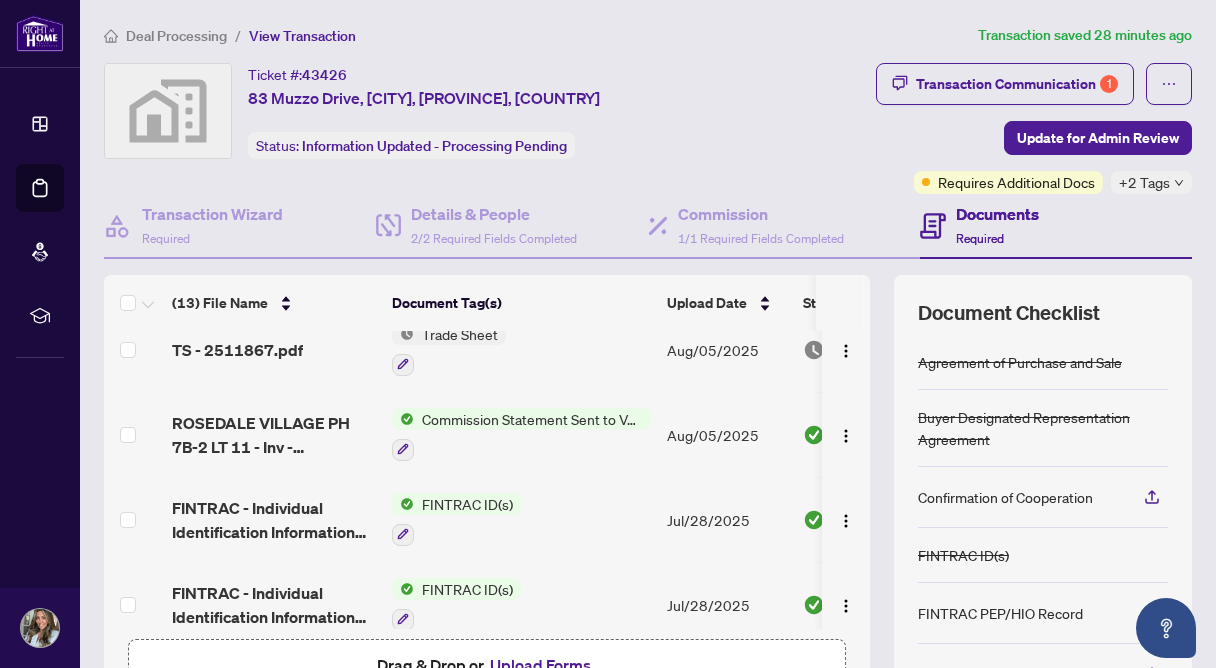 scroll, scrollTop: 112, scrollLeft: 0, axis: vertical 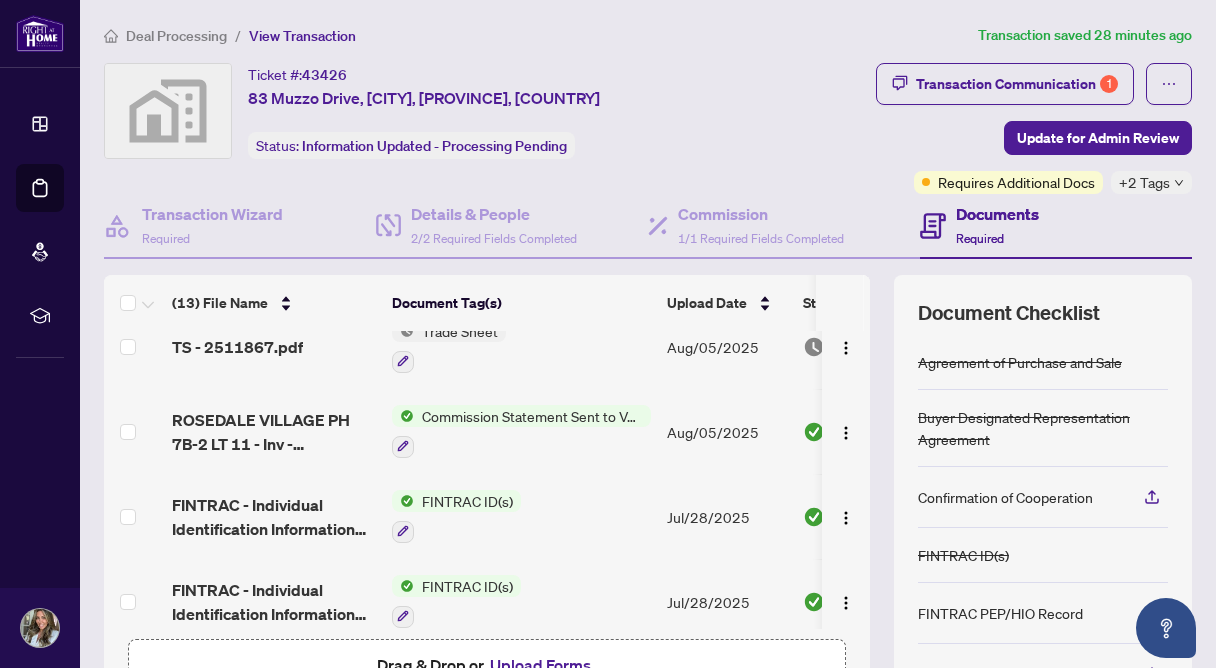 click on "FINTRAC ID(s)" at bounding box center [456, 516] 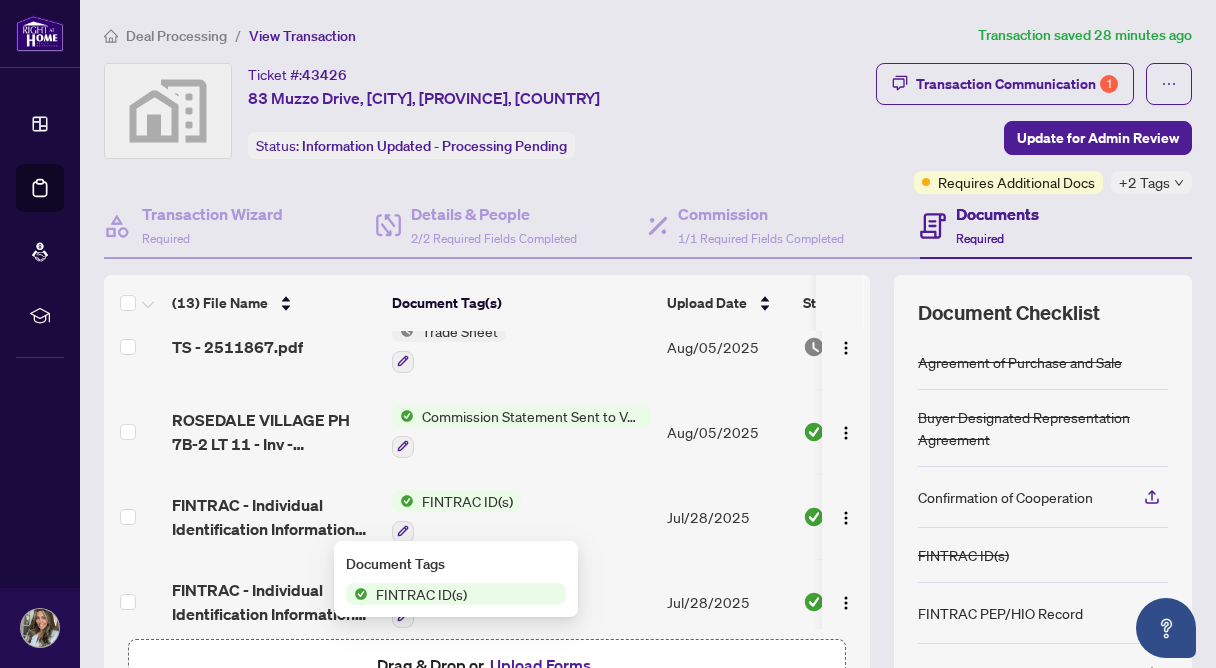 click on "FINTRAC ID(s)" at bounding box center [421, 594] 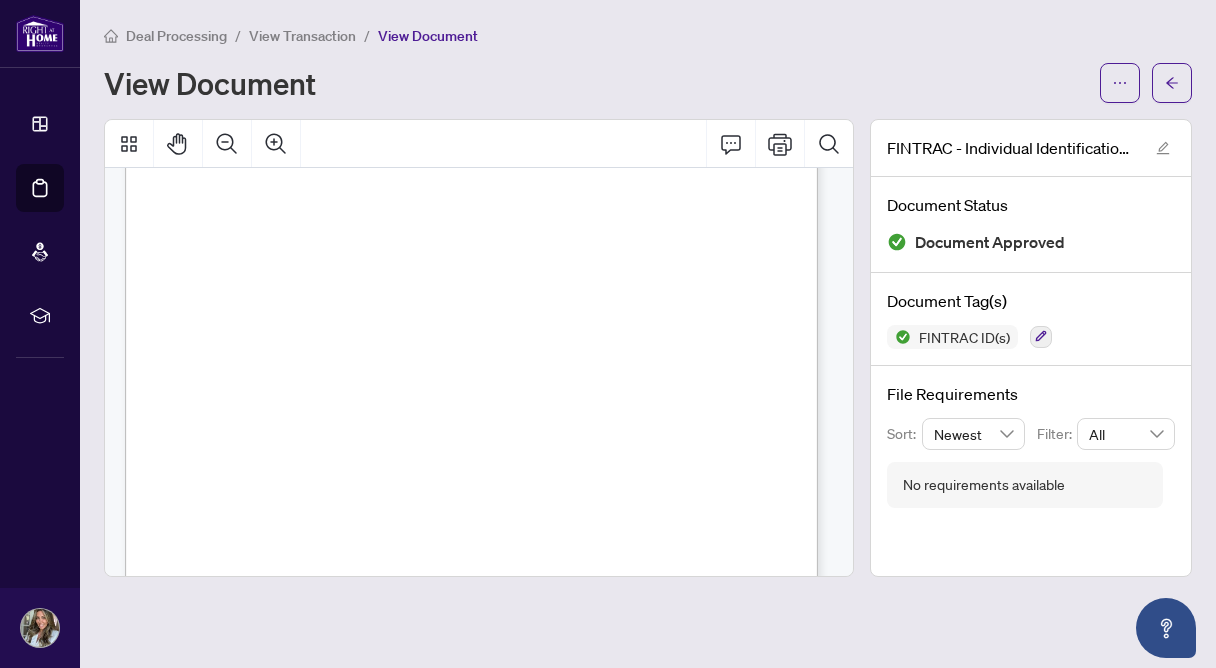 scroll, scrollTop: 265, scrollLeft: 0, axis: vertical 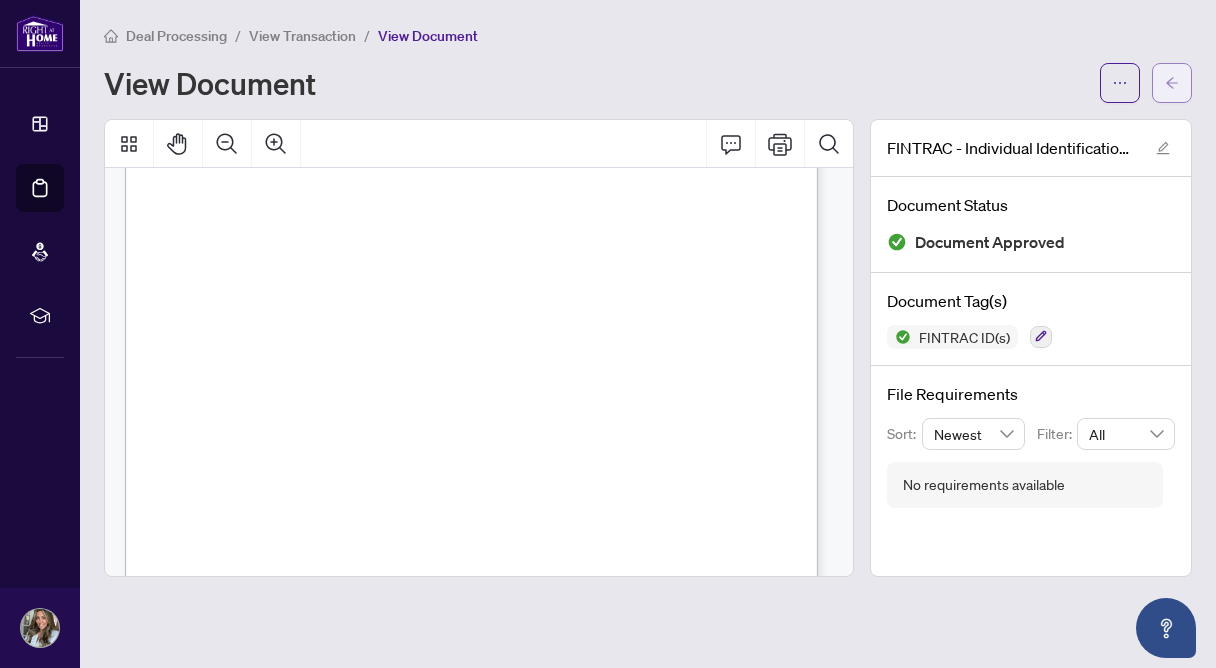 click at bounding box center (1172, 83) 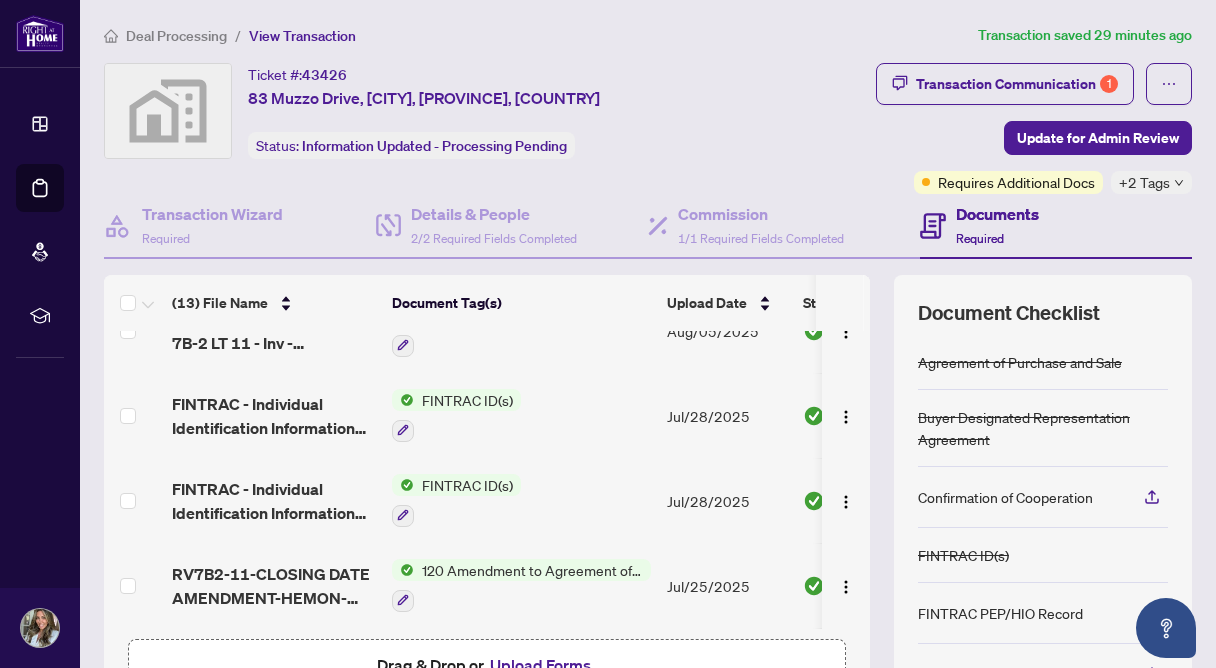 scroll, scrollTop: 222, scrollLeft: 0, axis: vertical 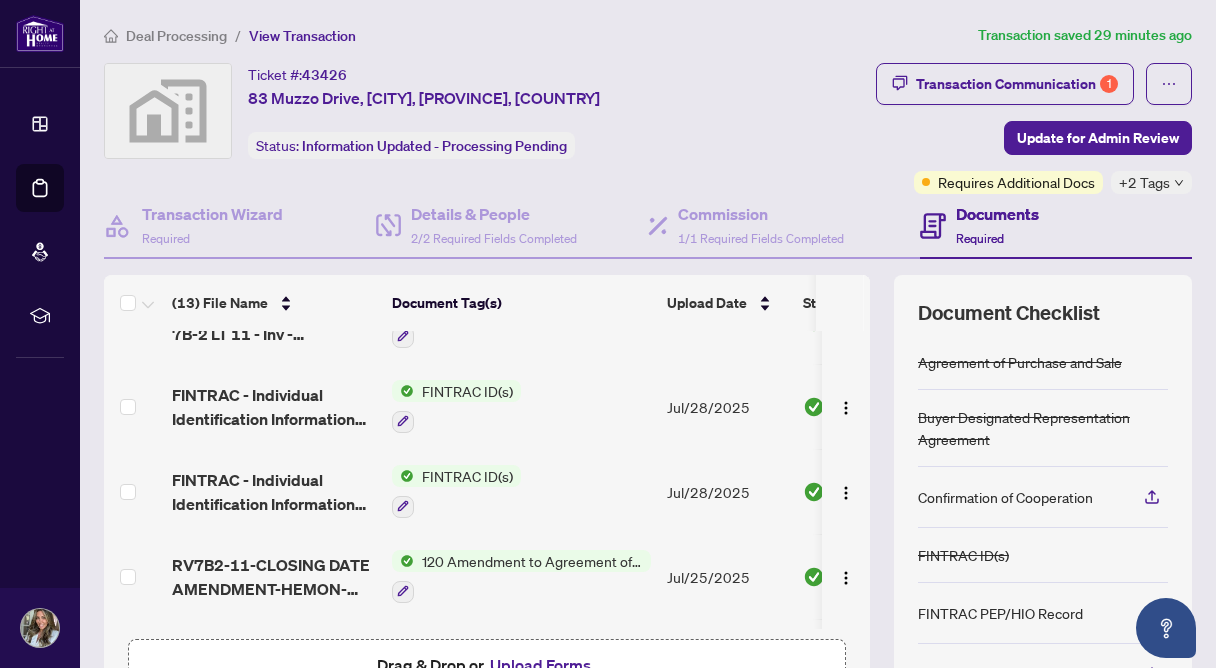 click on "FINTRAC ID(s)" at bounding box center [467, 476] 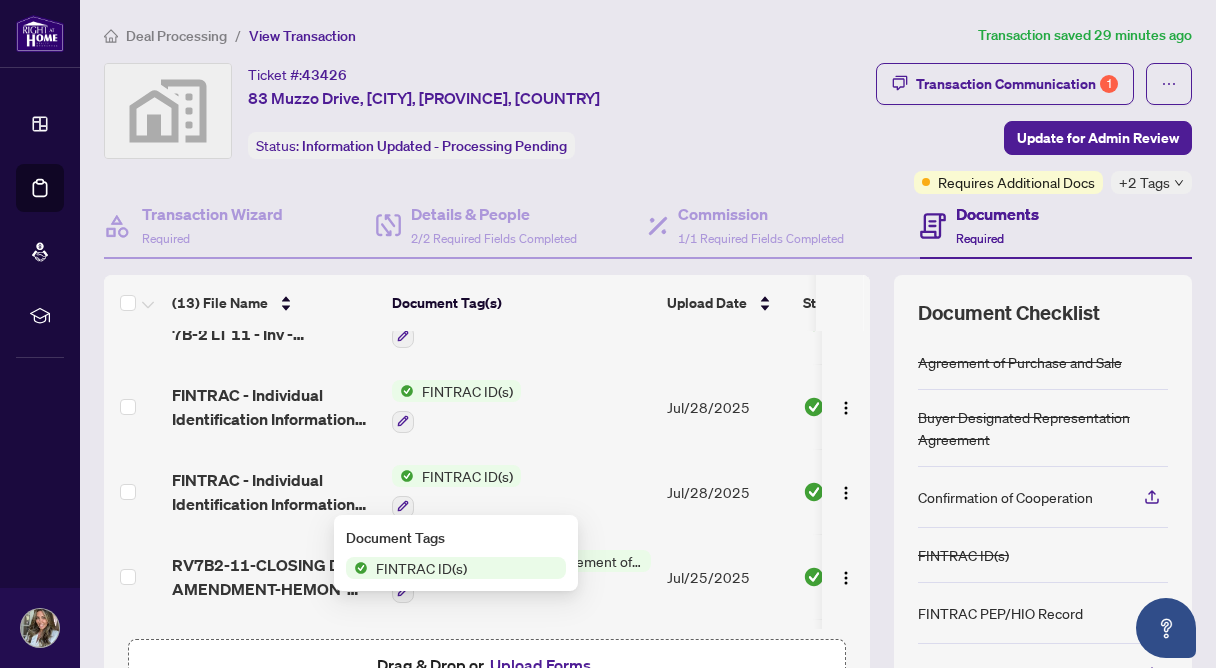click on "FINTRAC ID(s)" at bounding box center [421, 568] 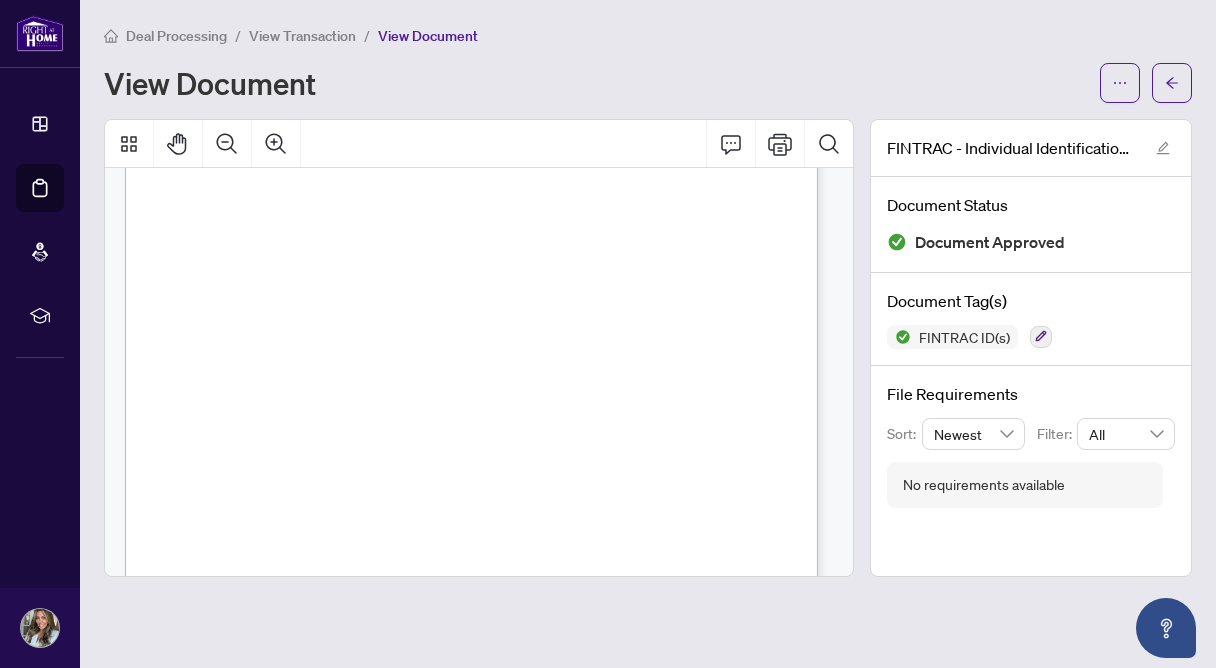 scroll, scrollTop: 265, scrollLeft: 0, axis: vertical 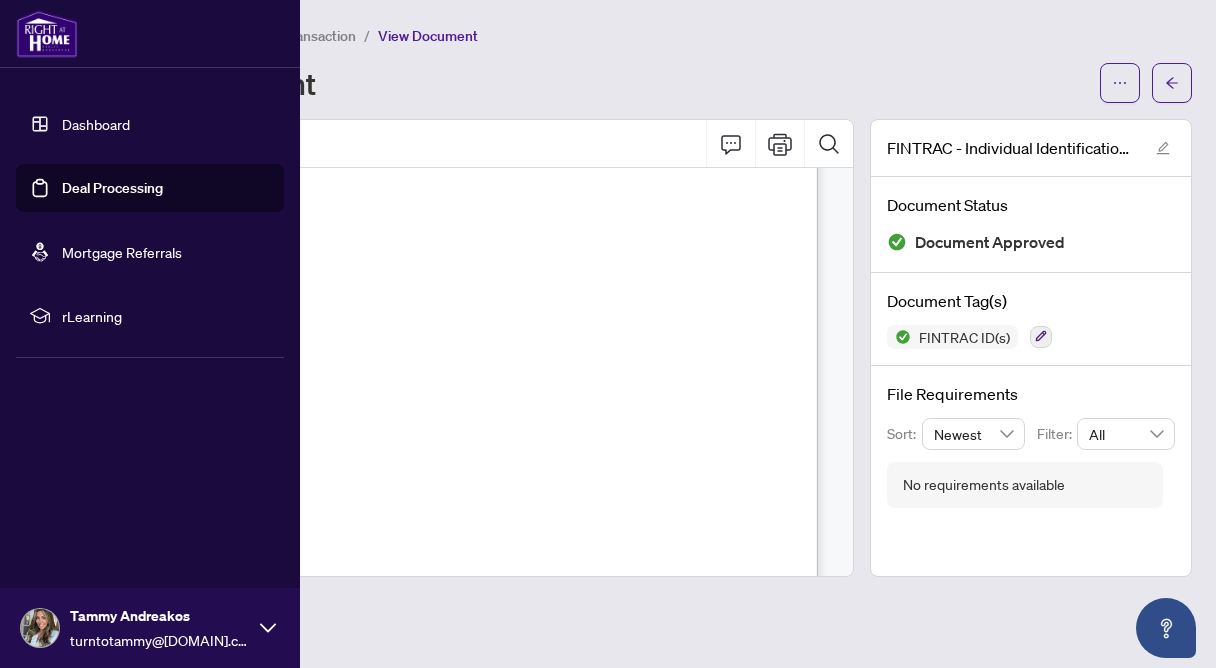 click on "Deal Processing" at bounding box center [112, 188] 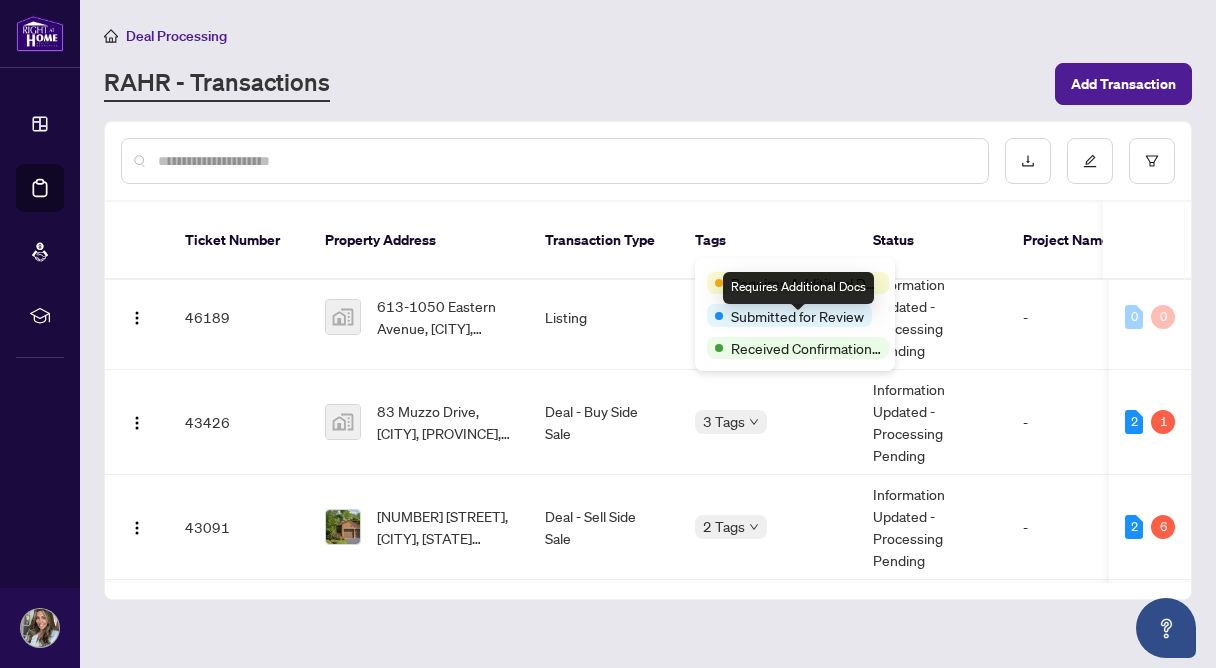 scroll, scrollTop: 493, scrollLeft: 0, axis: vertical 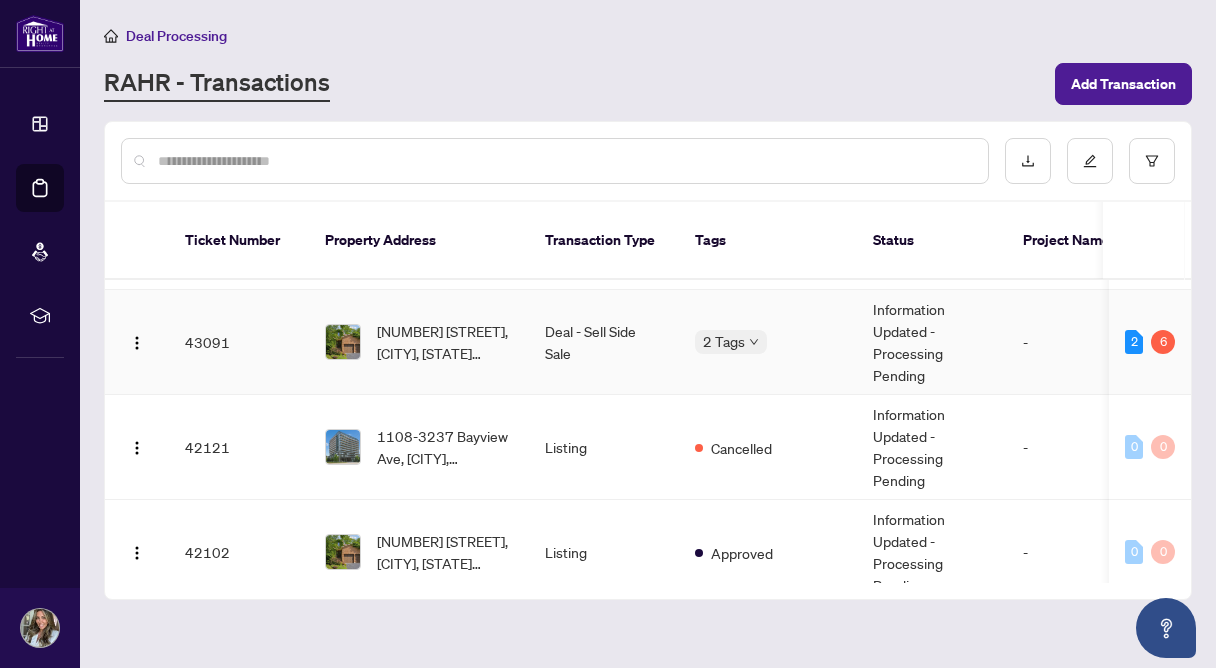 click on "Deal - Sell Side Sale" at bounding box center (604, 342) 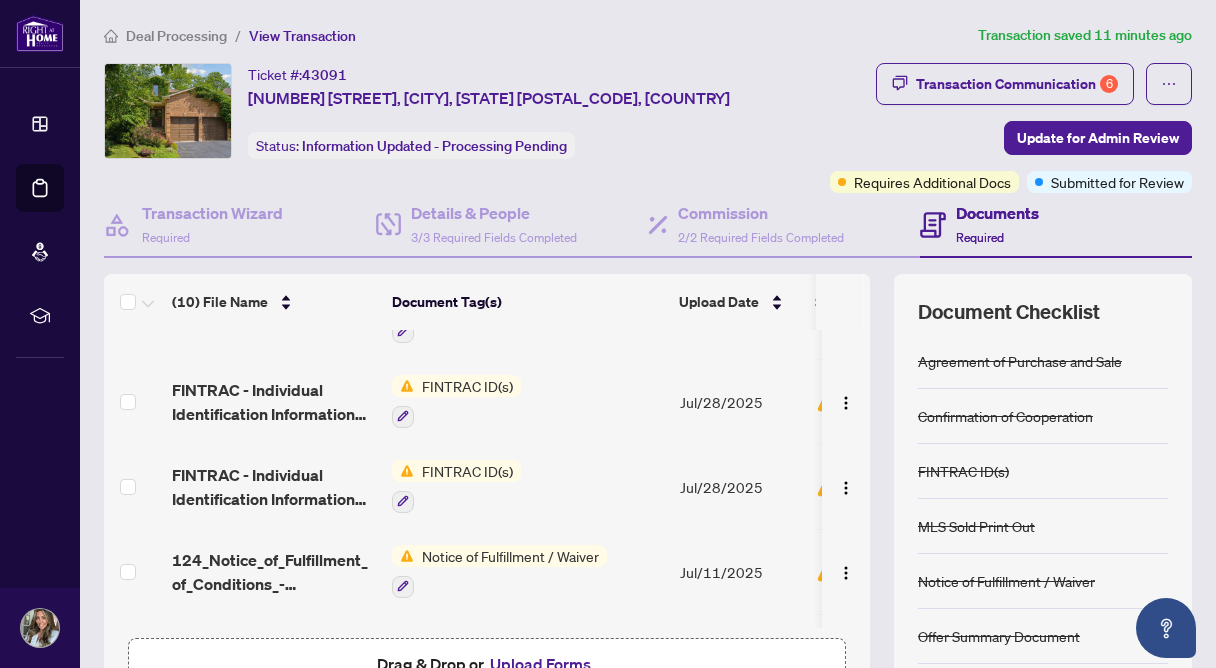 scroll, scrollTop: 321, scrollLeft: 0, axis: vertical 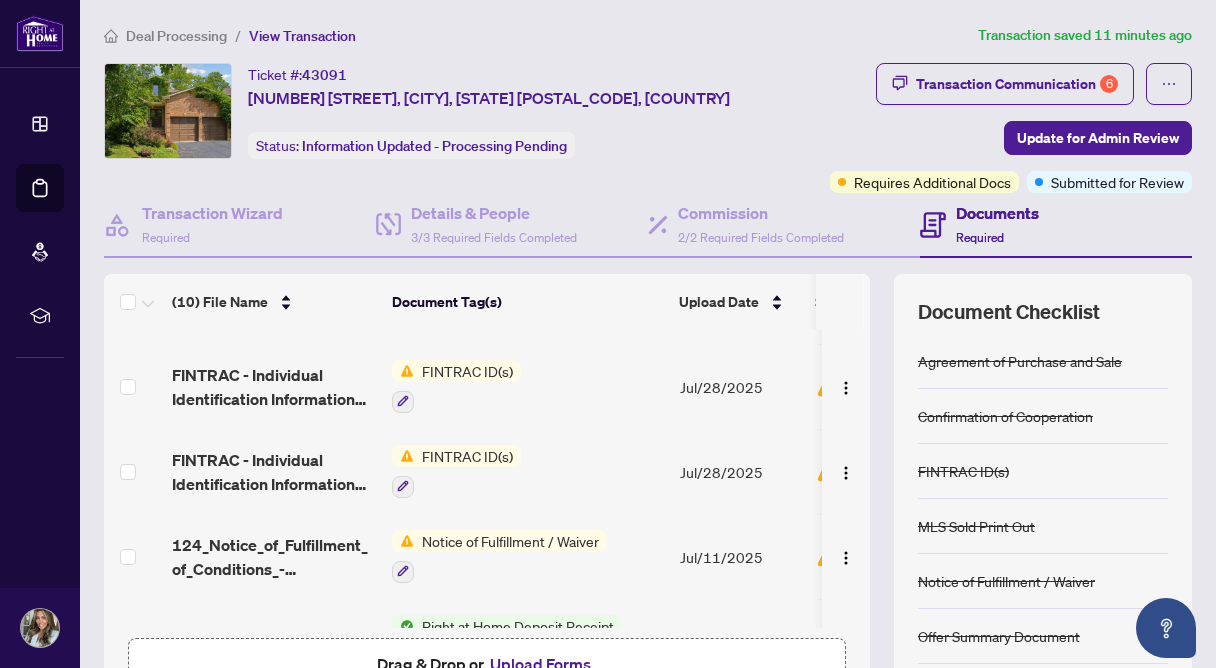 click on "FINTRAC ID(s)" at bounding box center [467, 456] 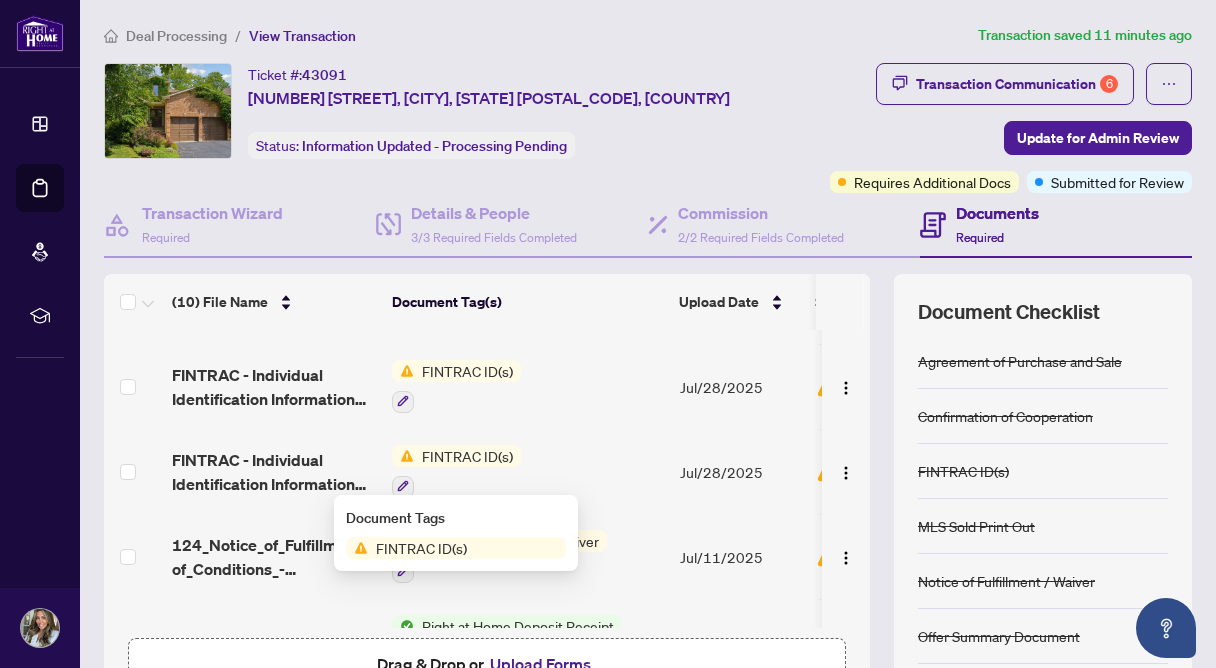 click on "FINTRAC ID(s)" at bounding box center (421, 548) 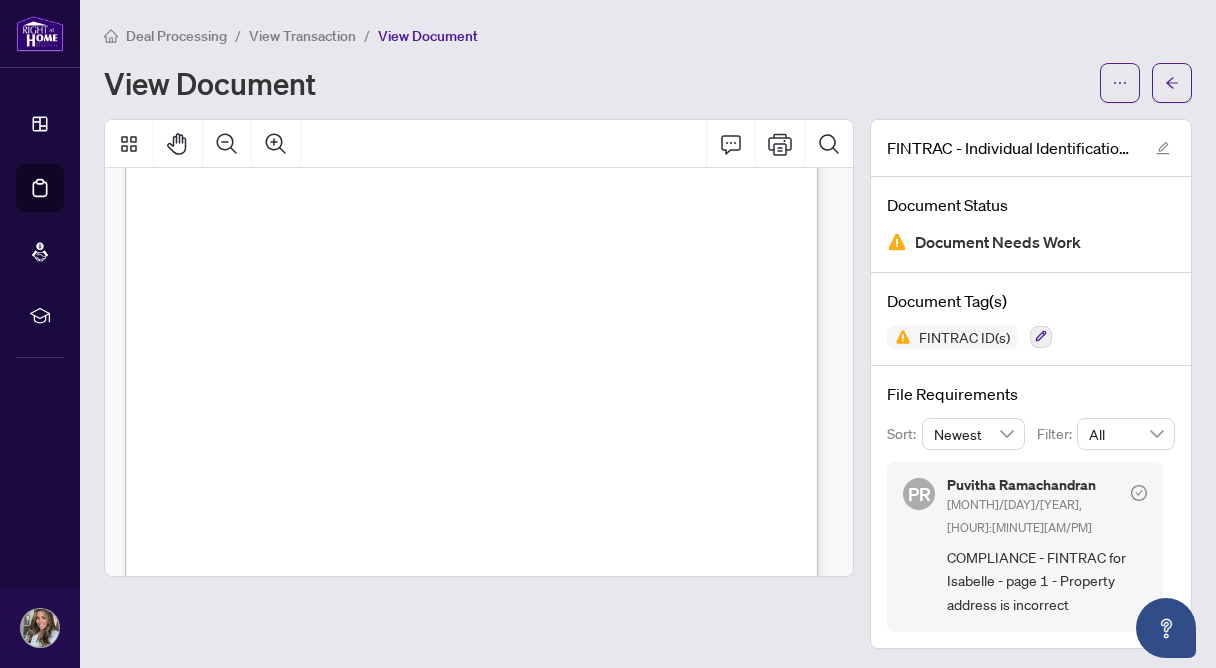 scroll, scrollTop: 329, scrollLeft: 0, axis: vertical 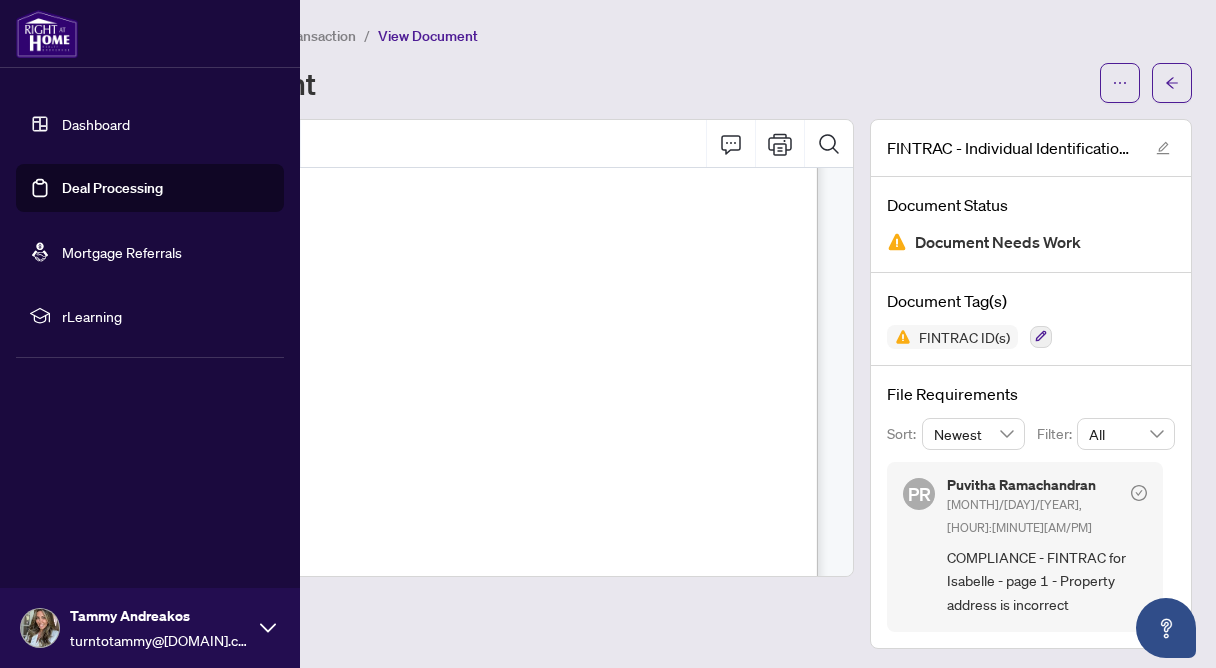 click on "Deal Processing" at bounding box center (112, 188) 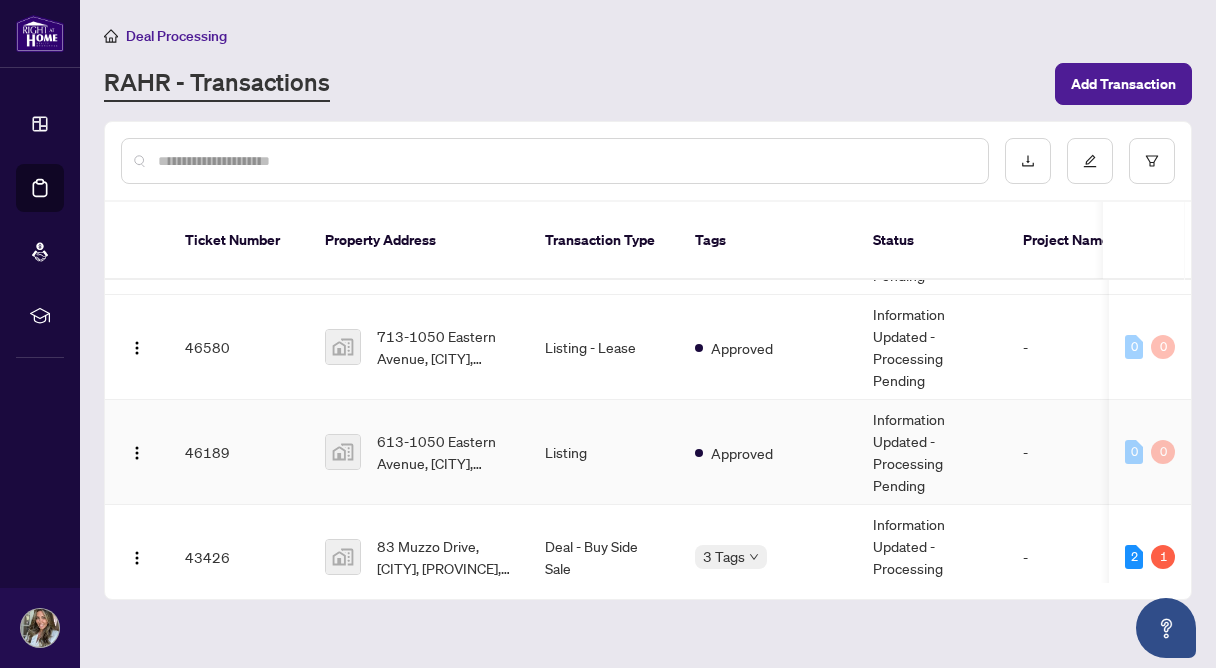 scroll, scrollTop: 341, scrollLeft: 0, axis: vertical 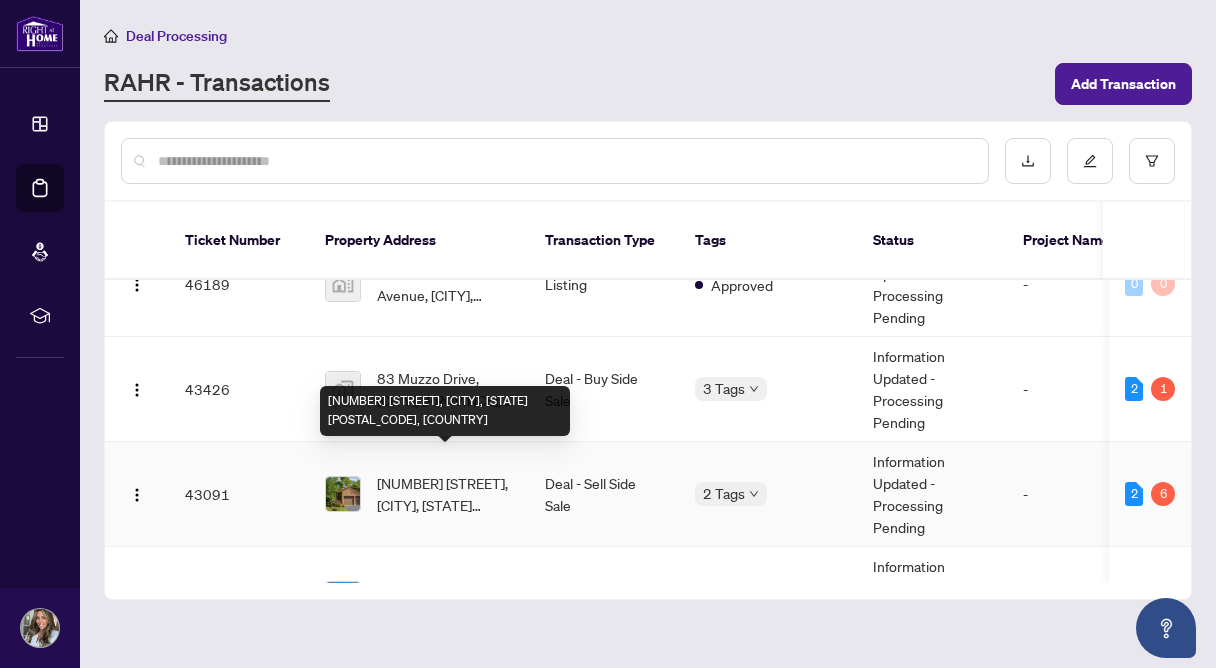 click on "[NUMBER] [STREET], [CITY], [STATE] [POSTAL_CODE], [COUNTRY]" at bounding box center (445, 494) 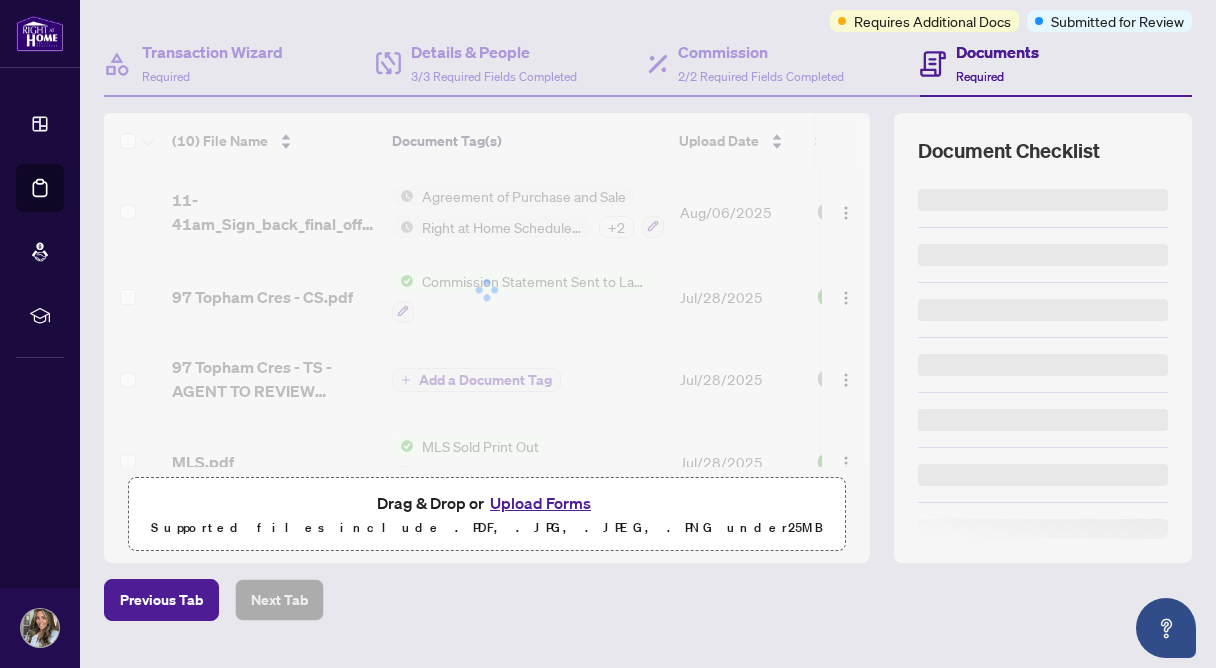 scroll, scrollTop: 206, scrollLeft: 0, axis: vertical 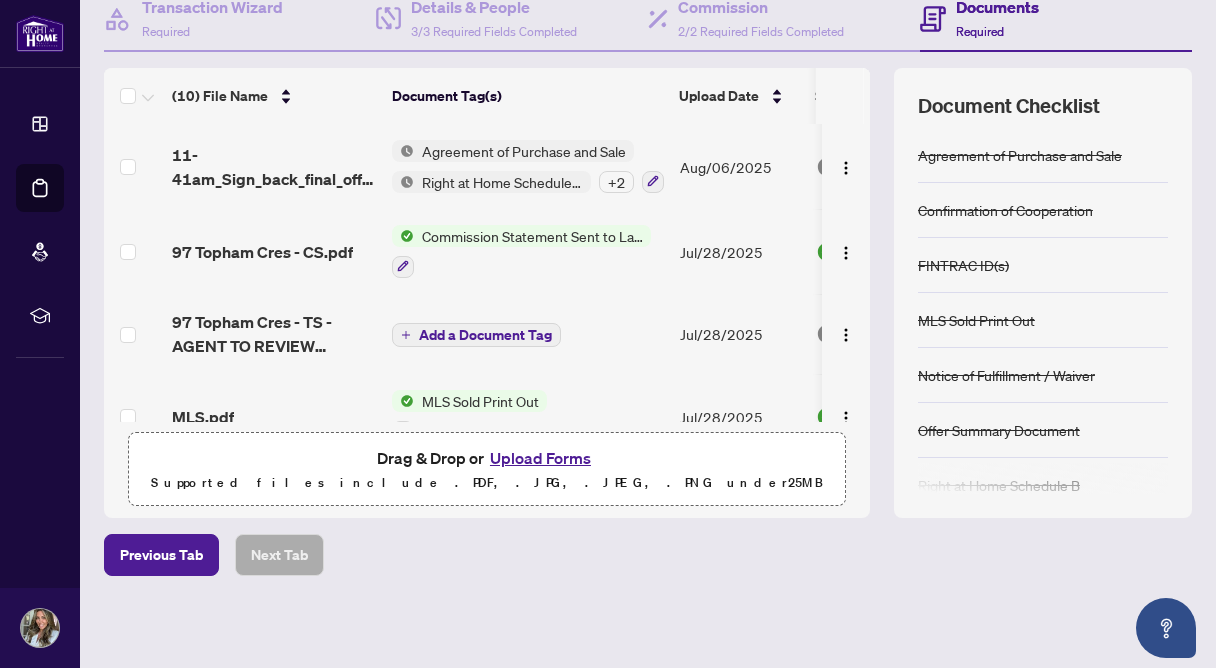 click on "Upload Forms" at bounding box center [540, 458] 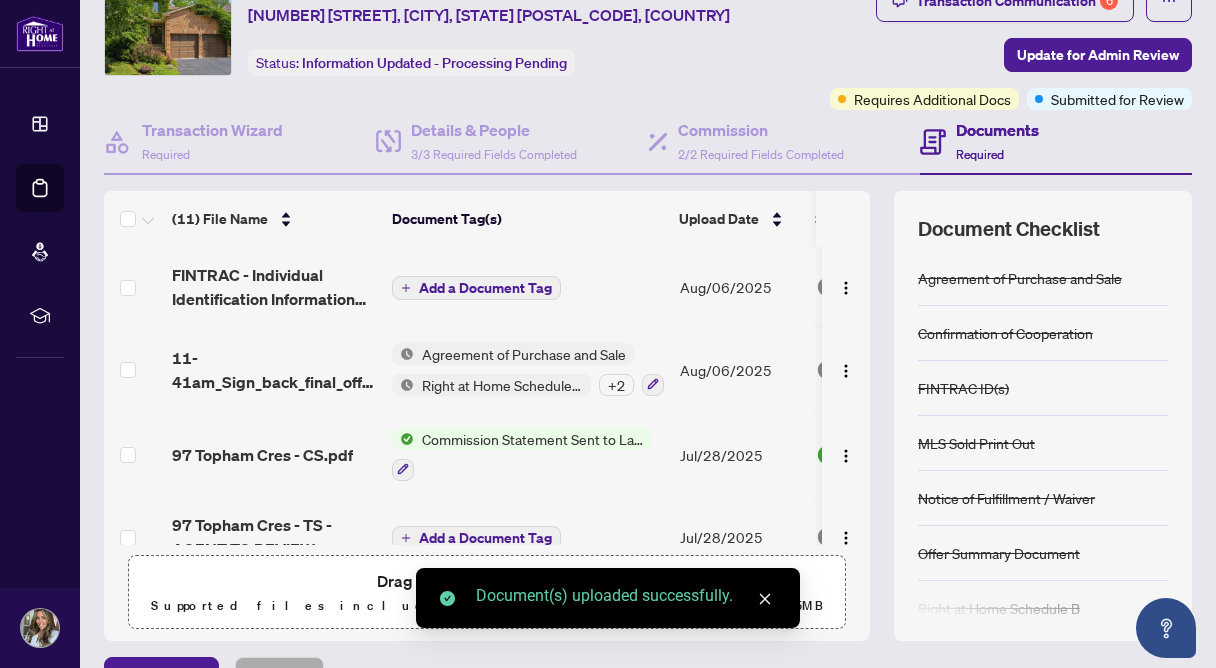 scroll, scrollTop: 0, scrollLeft: 0, axis: both 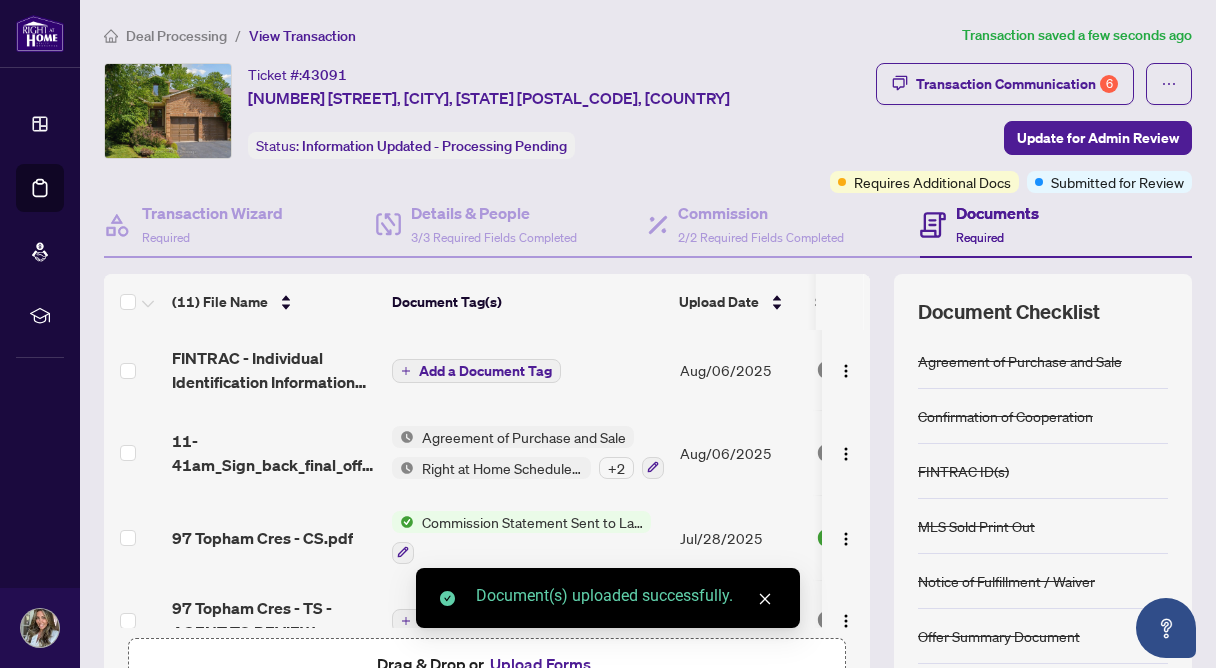 click on "Add a Document Tag" at bounding box center (528, 370) 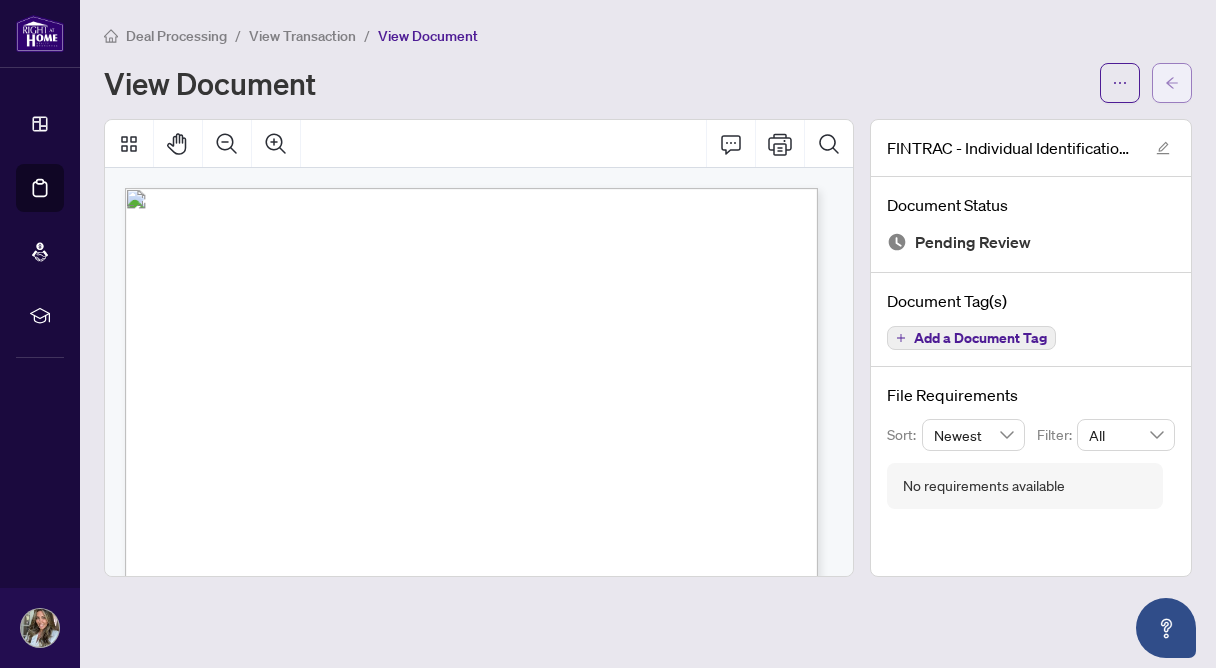 click 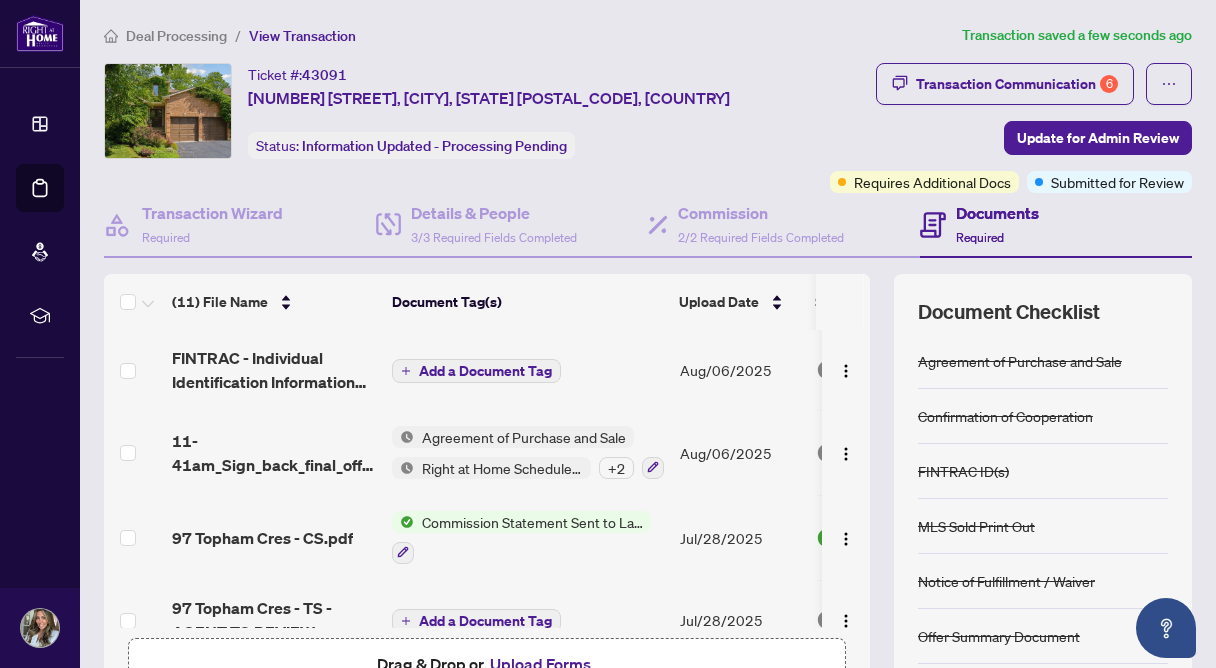 click on "Add a Document Tag" at bounding box center [485, 371] 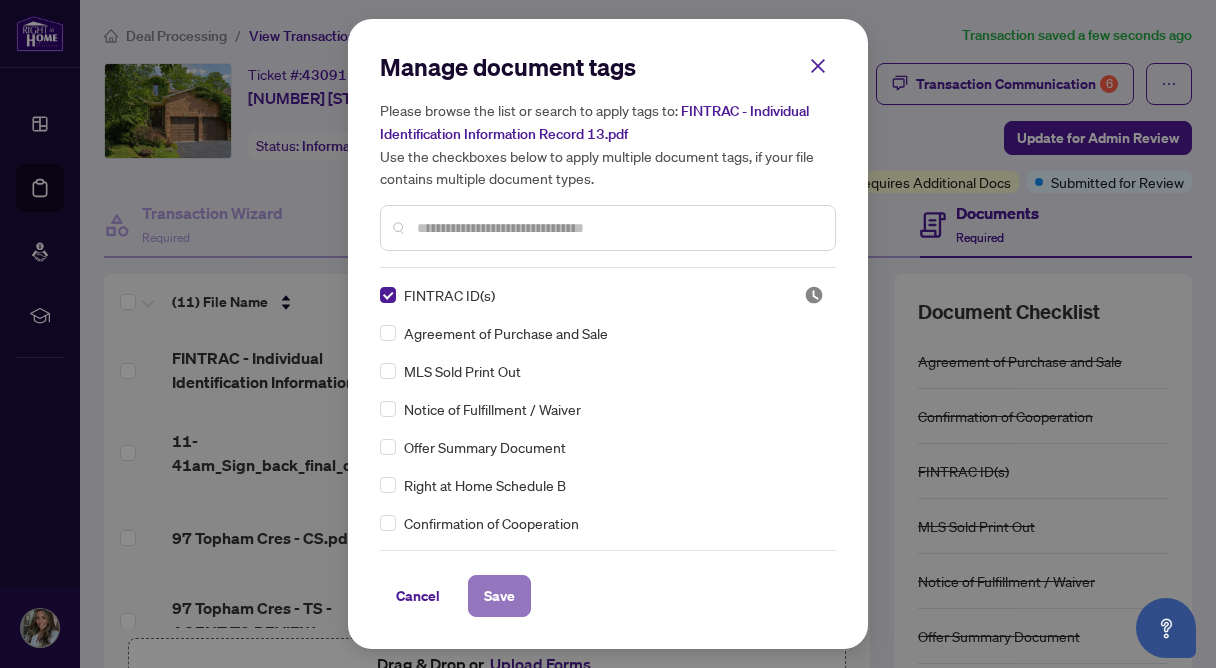 click on "Save" at bounding box center [499, 596] 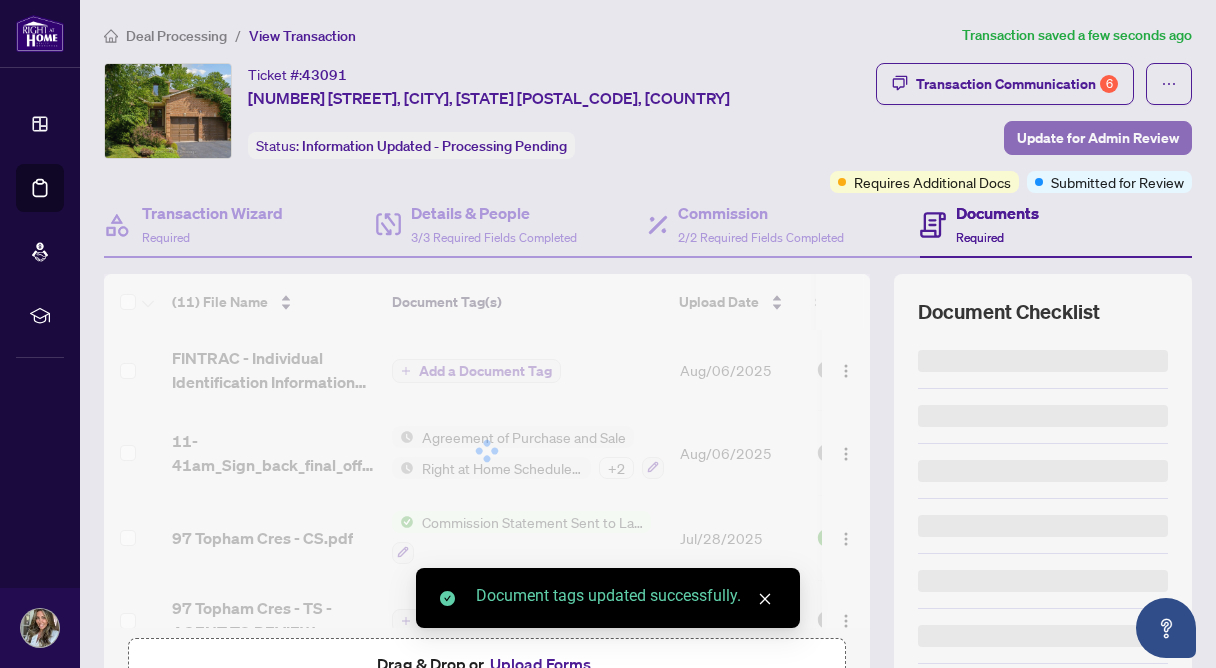 click on "Update for Admin Review" at bounding box center (1098, 138) 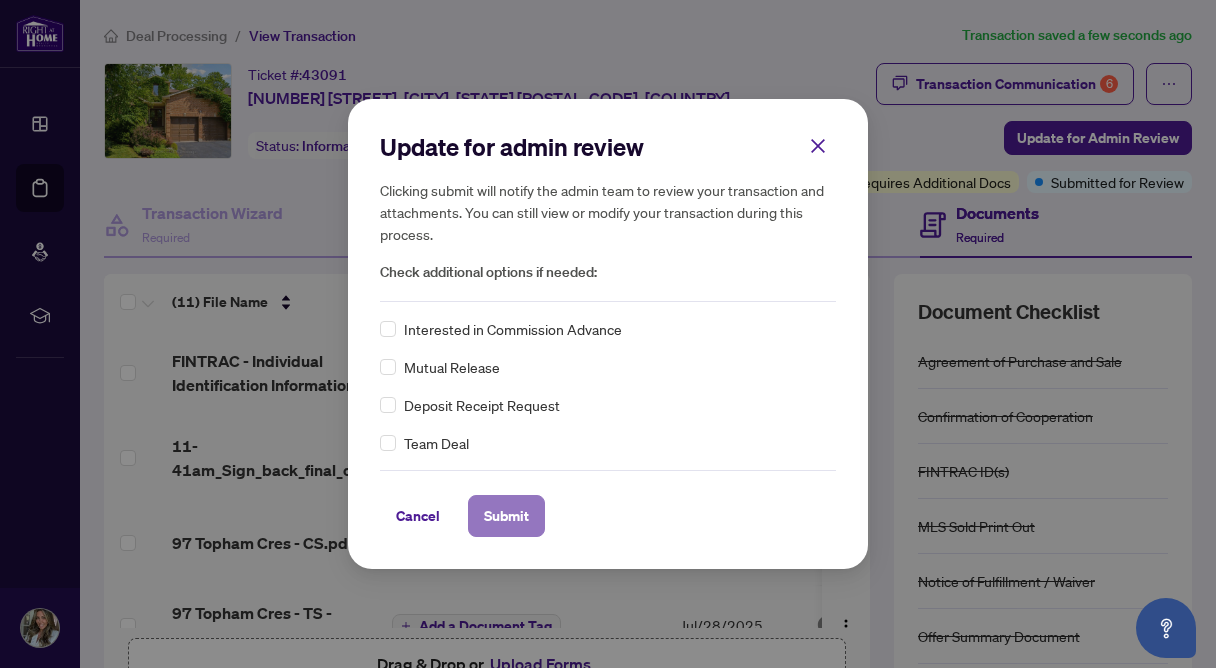 click on "Submit" at bounding box center [506, 516] 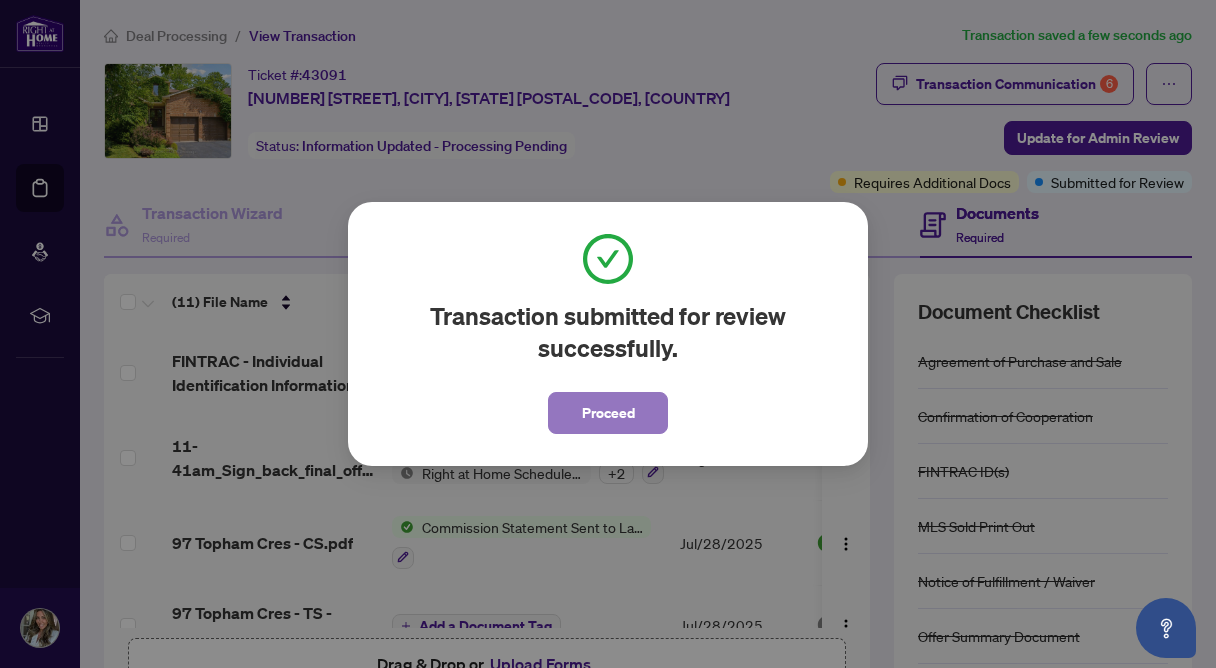 click on "Proceed" at bounding box center (608, 413) 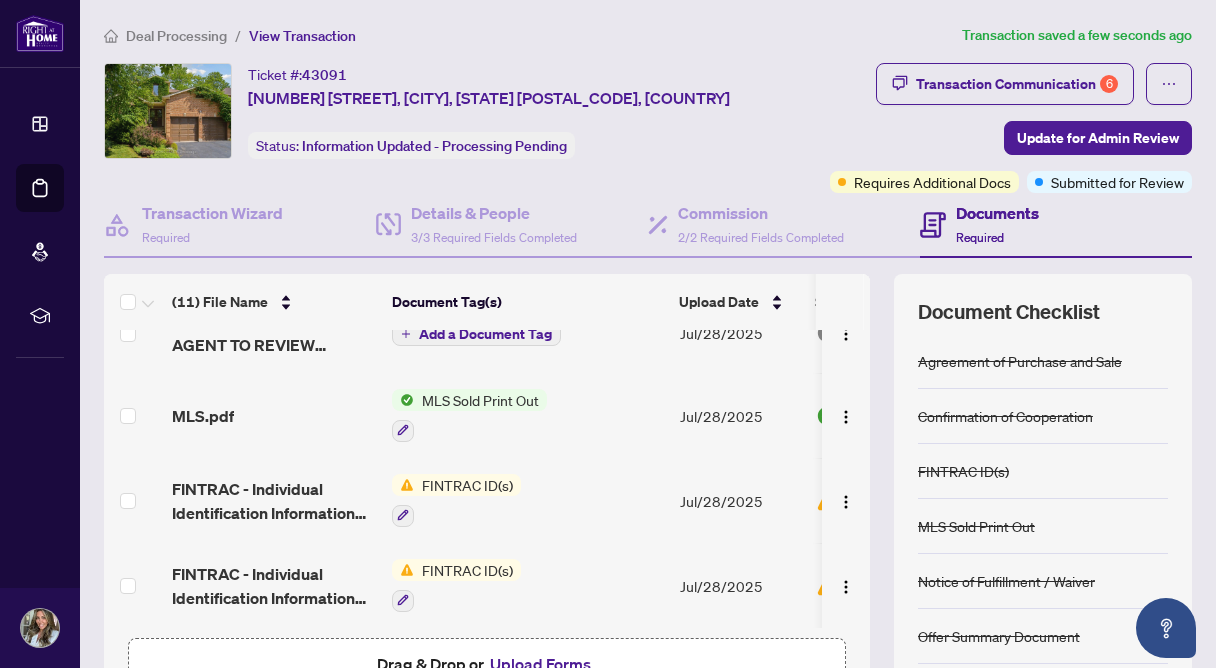 scroll, scrollTop: 629, scrollLeft: 0, axis: vertical 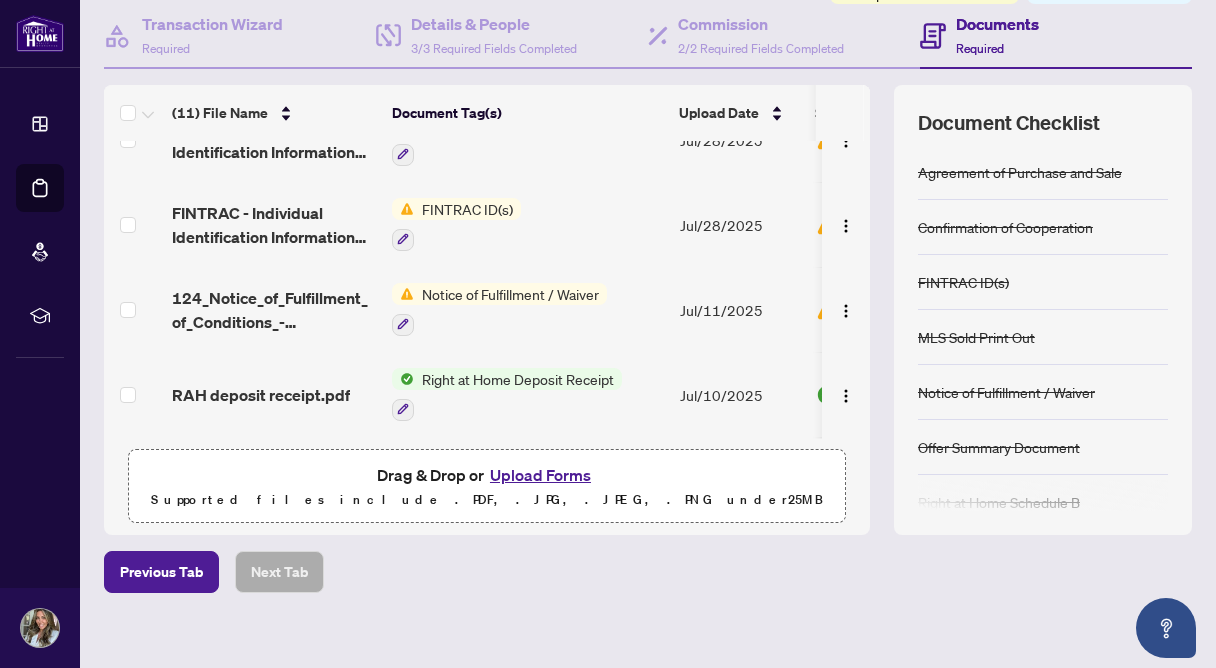 click on "FINTRAC ID(s)" at bounding box center [467, 209] 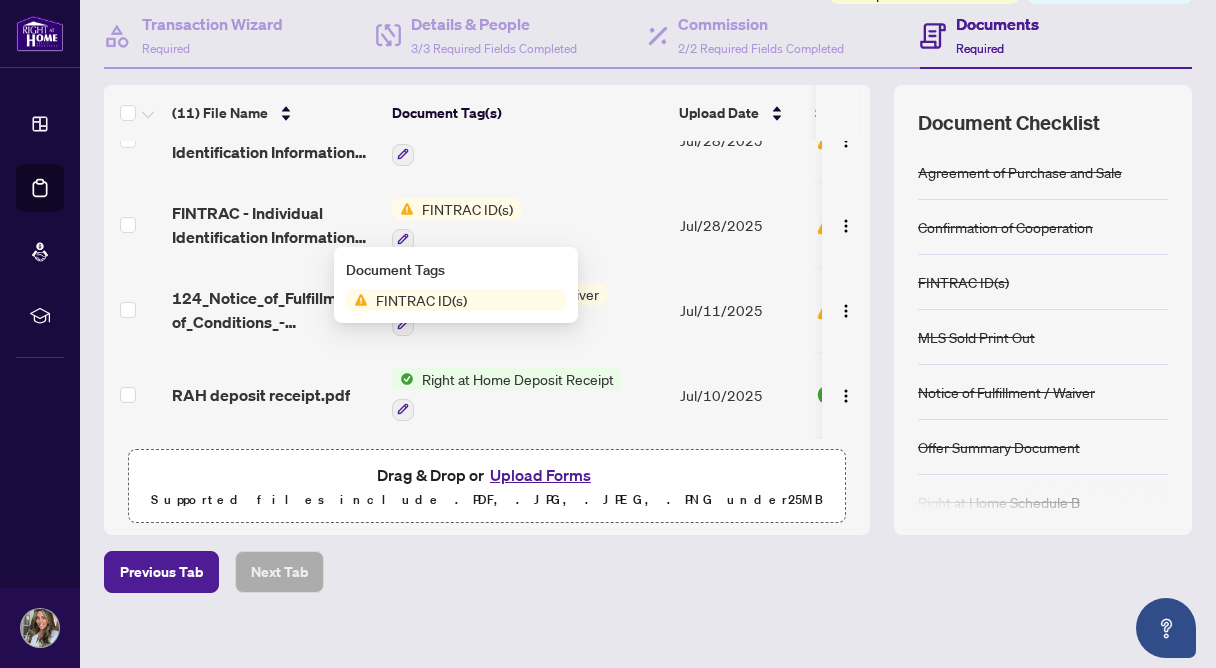 click on "FINTRAC ID(s)" at bounding box center [467, 209] 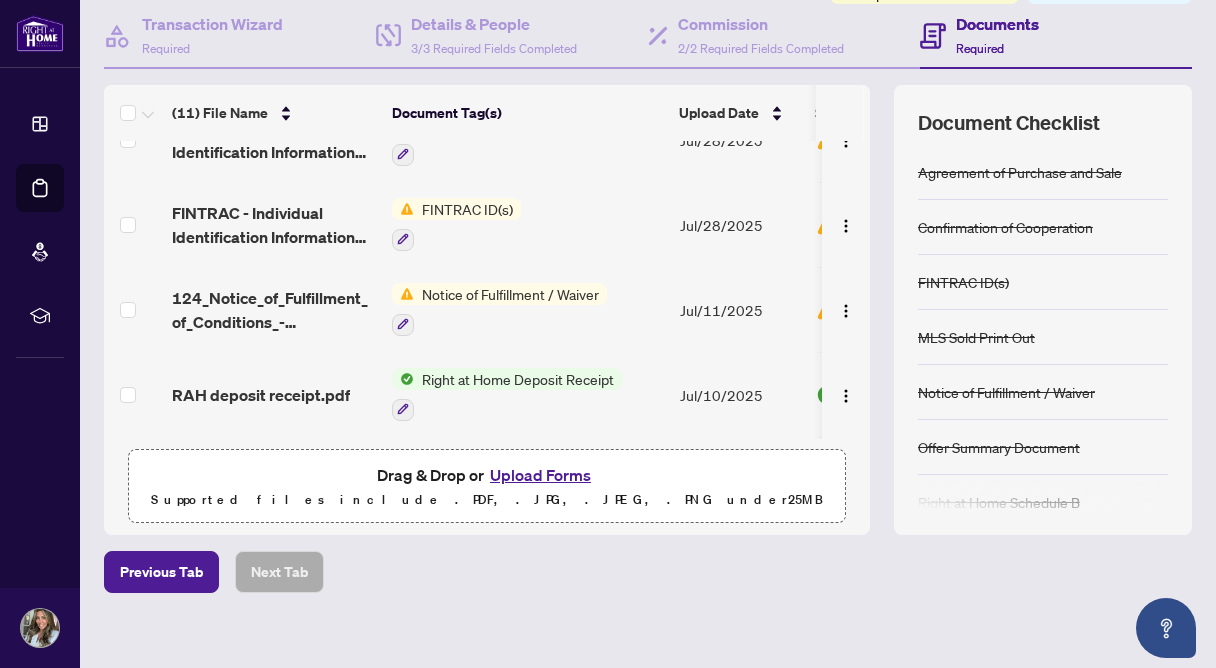 click on "FINTRAC ID(s)" at bounding box center [467, 209] 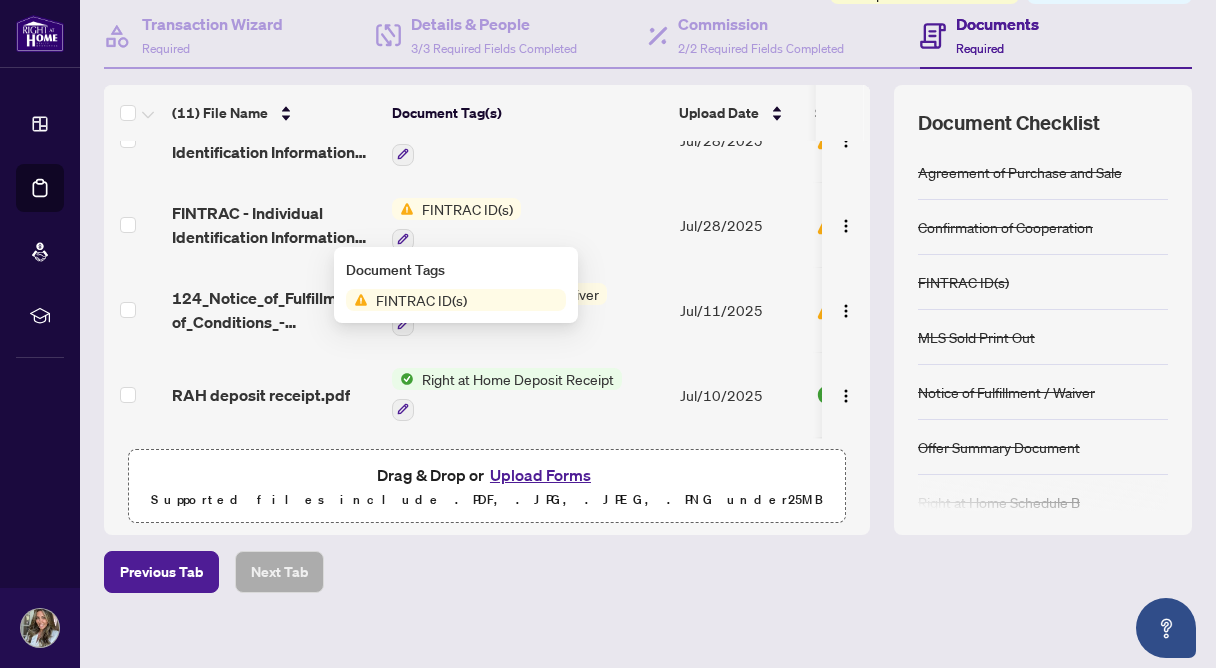 click on "Document Tags FINTRAC ID(s)" at bounding box center [456, 285] 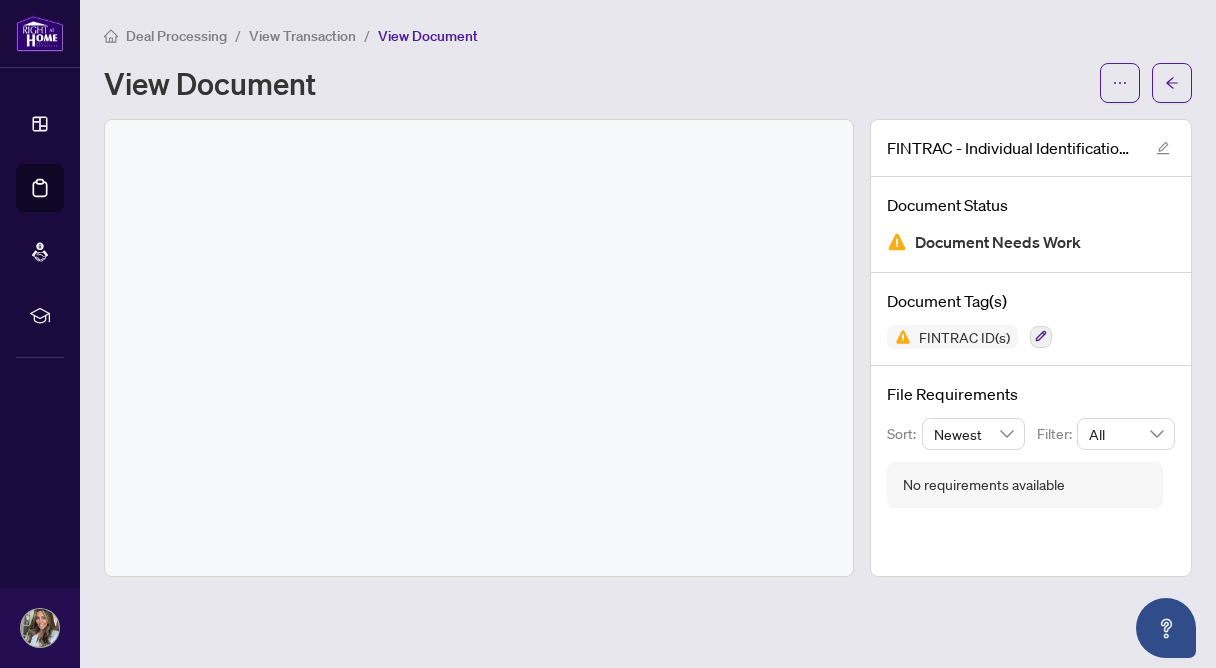 scroll, scrollTop: 0, scrollLeft: 0, axis: both 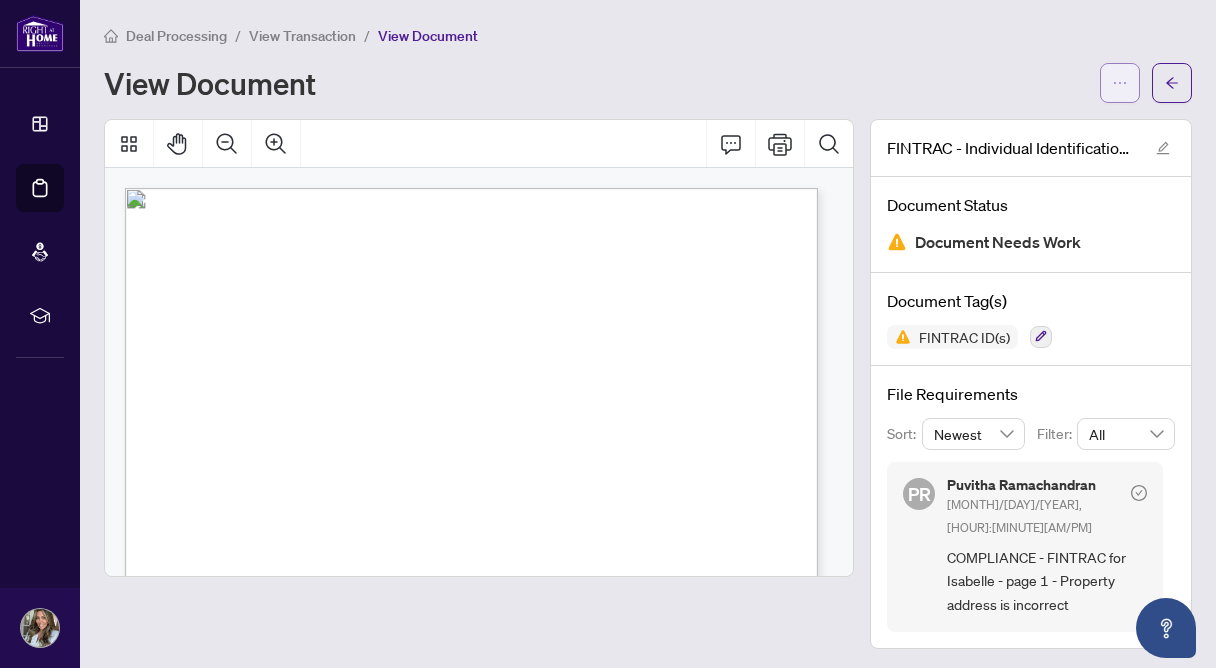 click at bounding box center [1120, 83] 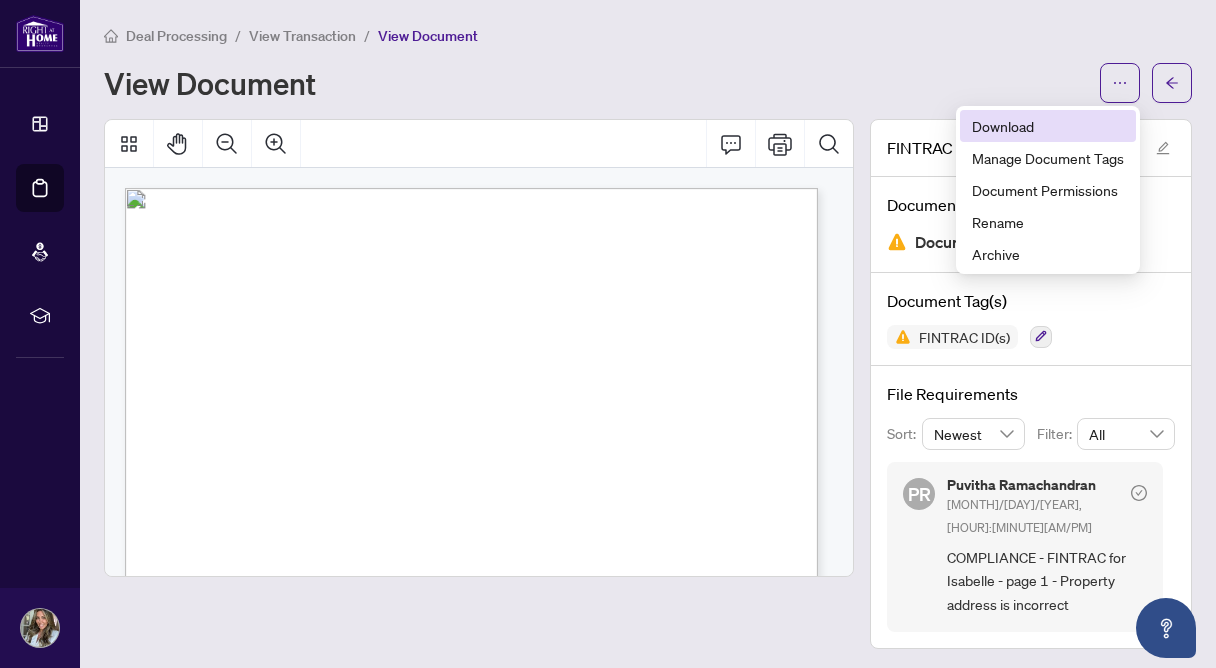 click on "Download" at bounding box center [1048, 126] 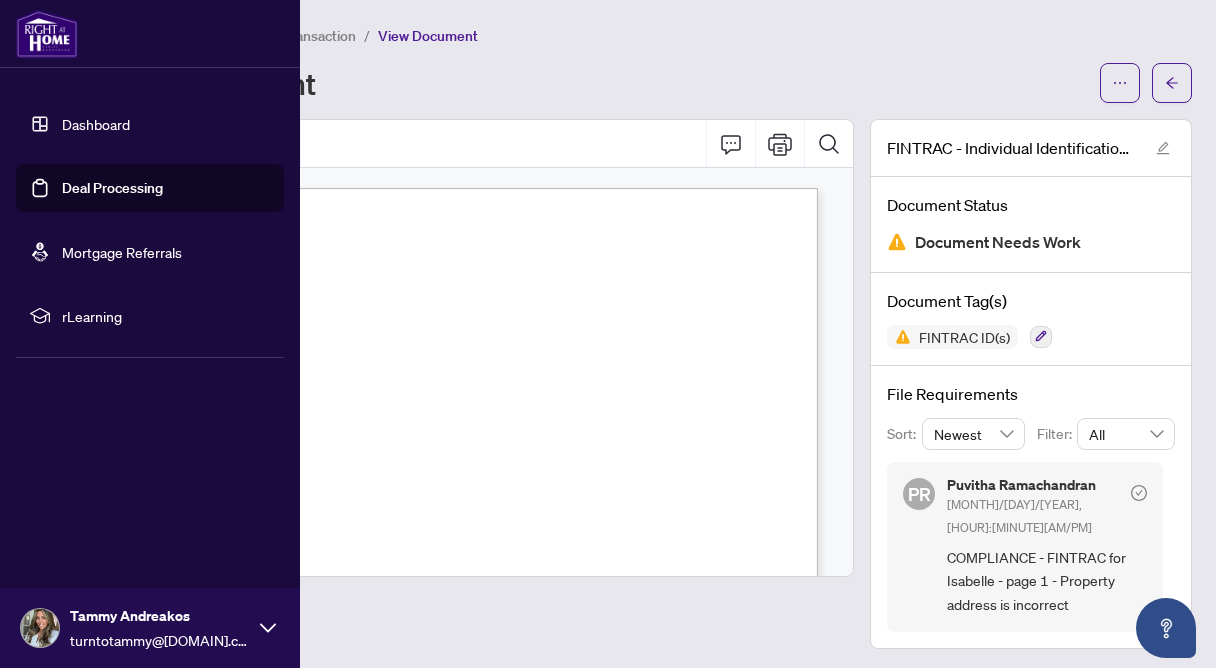 click on "Deal Processing" at bounding box center [112, 188] 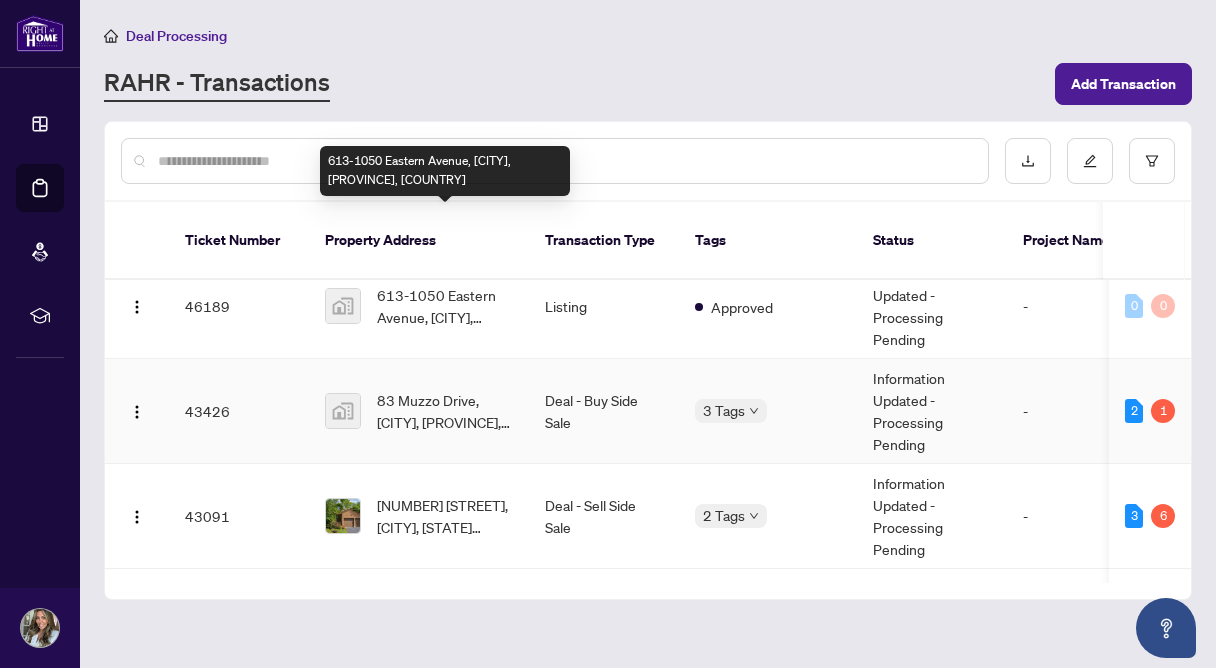 scroll, scrollTop: 423, scrollLeft: 0, axis: vertical 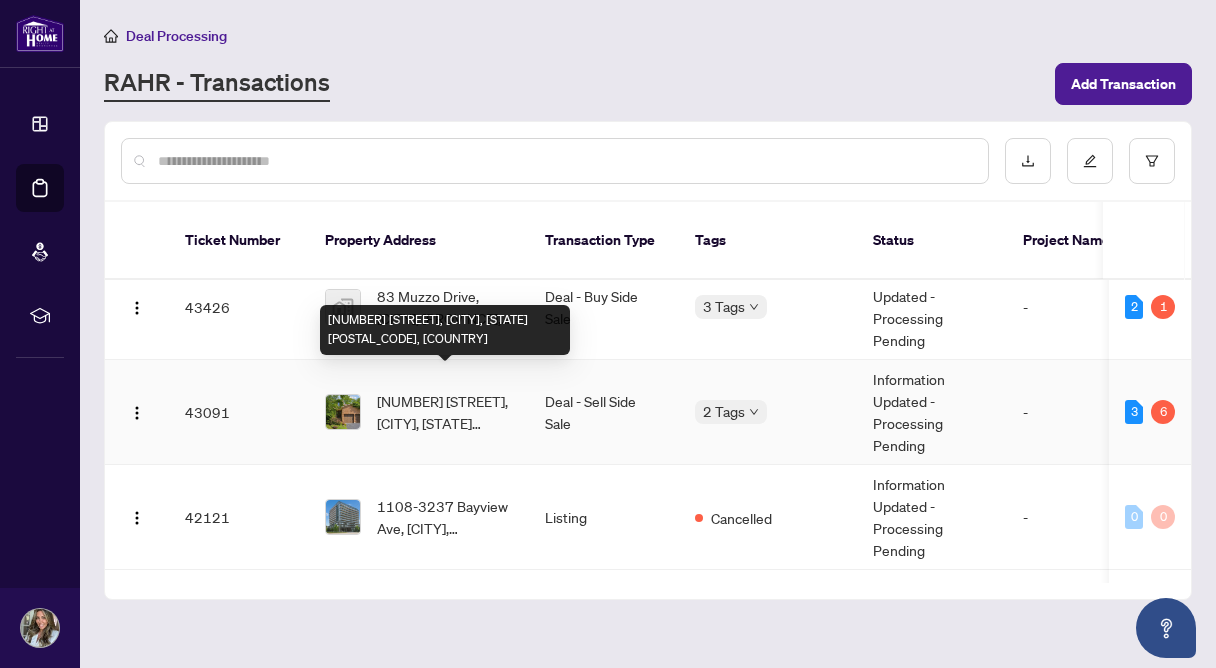 click on "[NUMBER] [STREET], [CITY], [STATE] [POSTAL_CODE], [COUNTRY]" at bounding box center [445, 412] 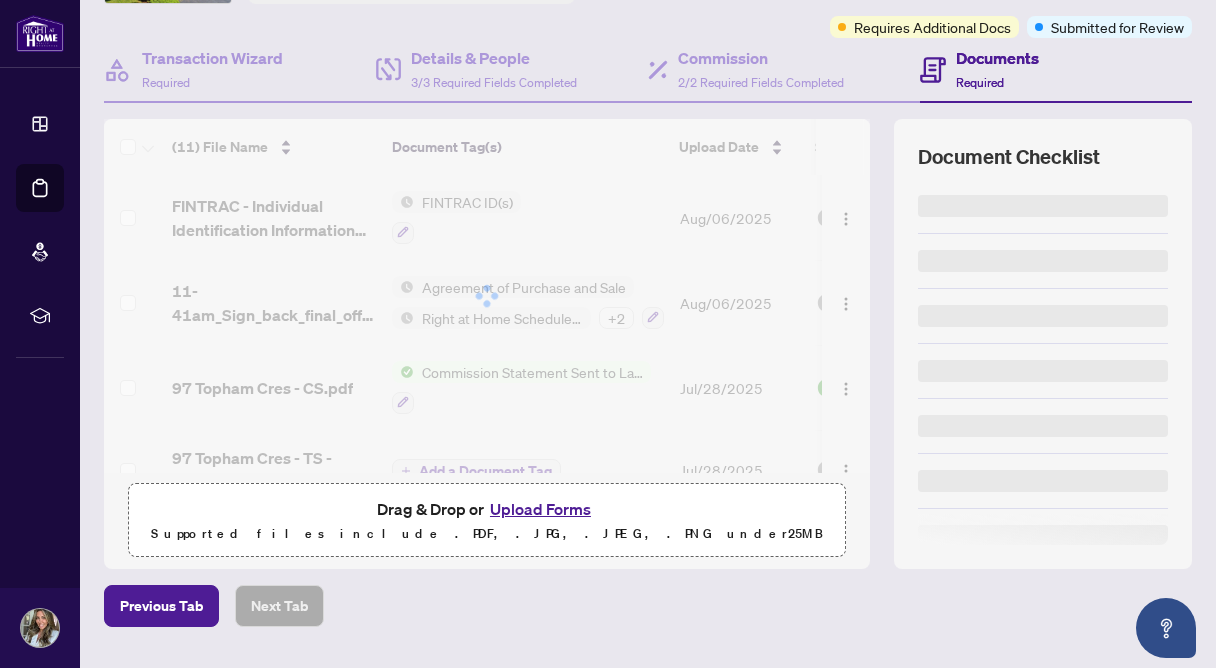 scroll, scrollTop: 206, scrollLeft: 0, axis: vertical 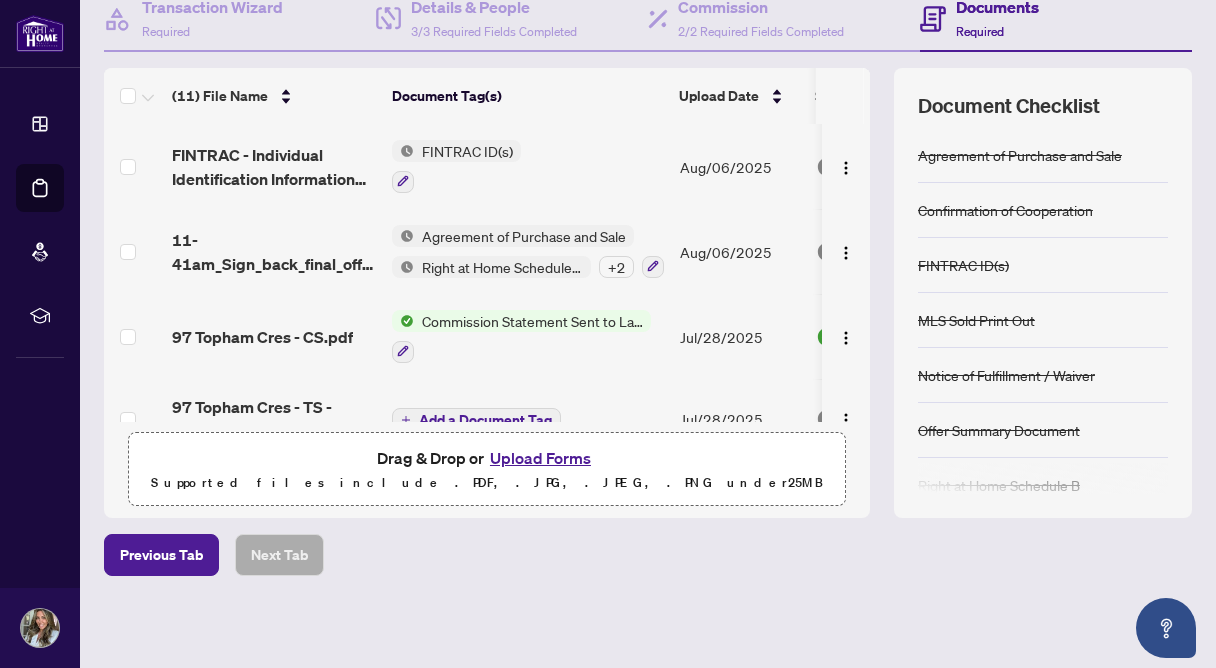 click on "Upload Forms" at bounding box center (540, 458) 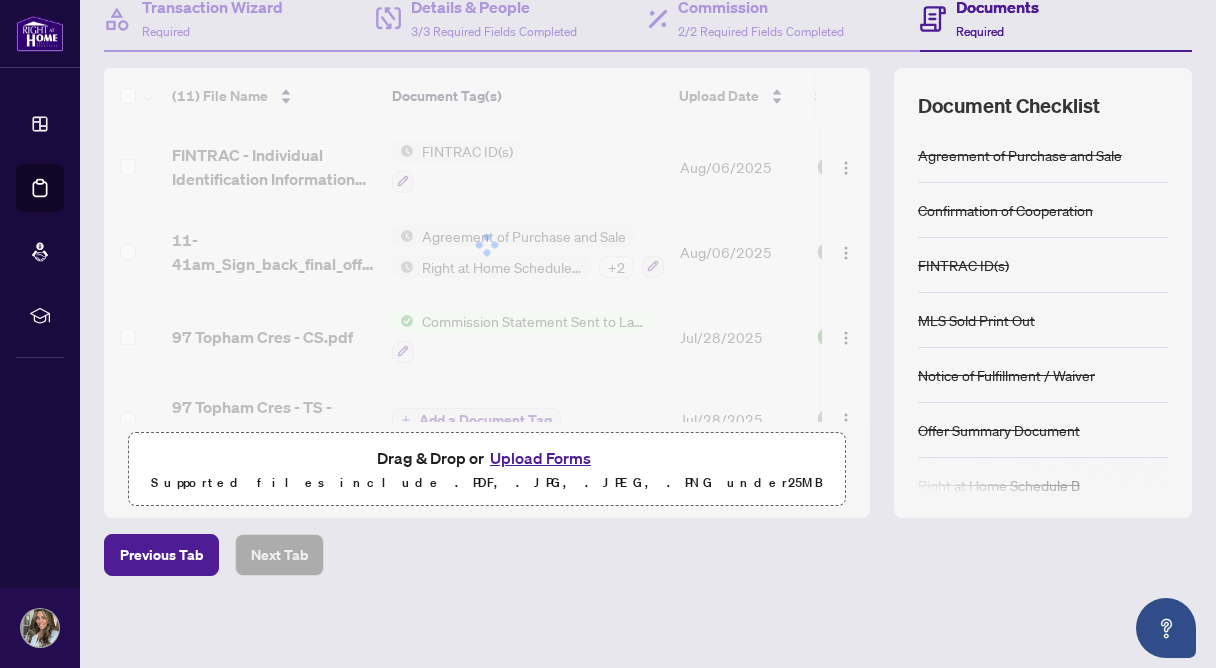 scroll, scrollTop: 0, scrollLeft: 0, axis: both 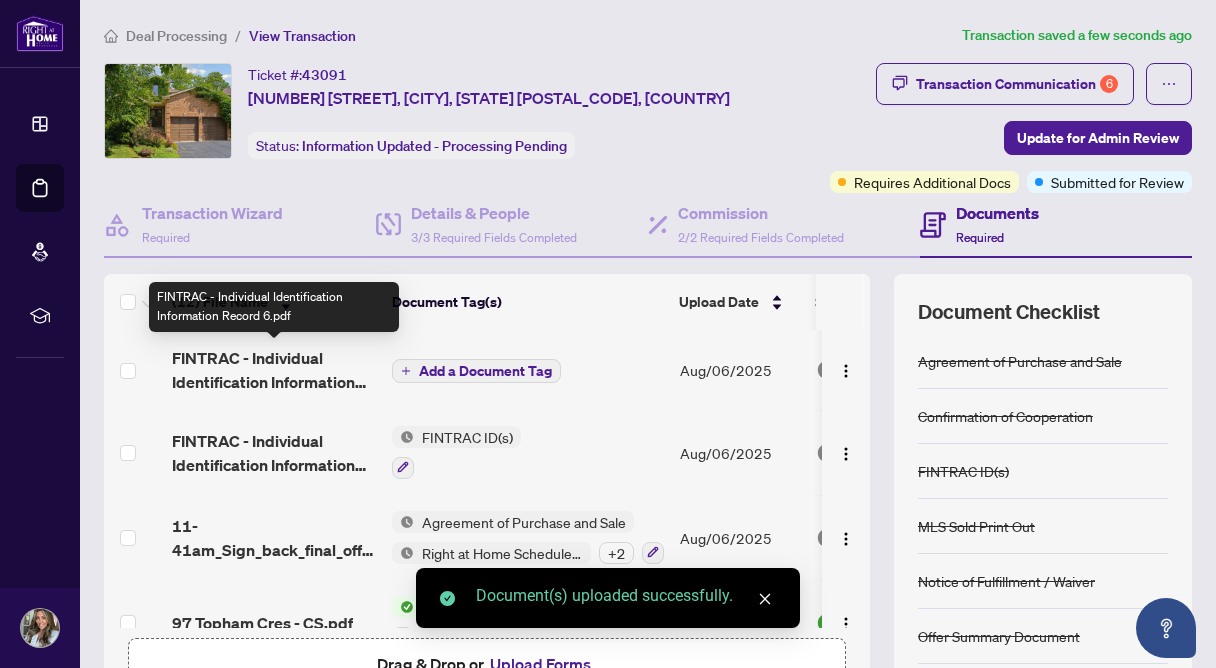 click on "FINTRAC - Individual Identification Information Record 6.pdf" at bounding box center [274, 370] 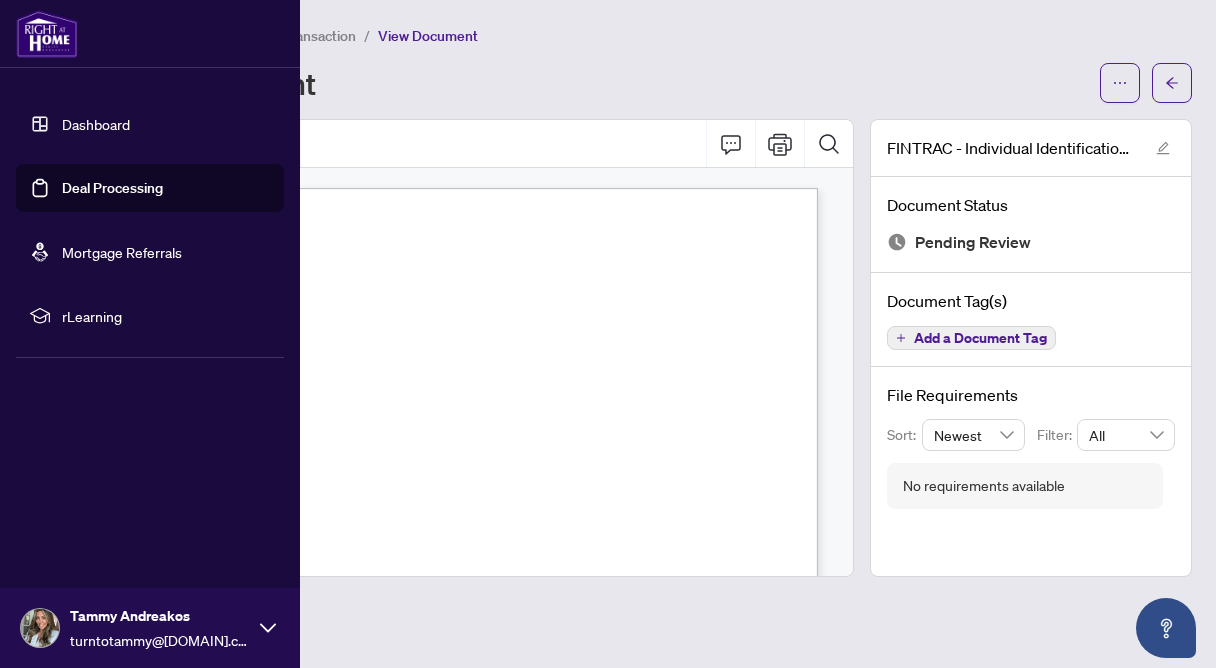 click on "Deal Processing" at bounding box center (112, 188) 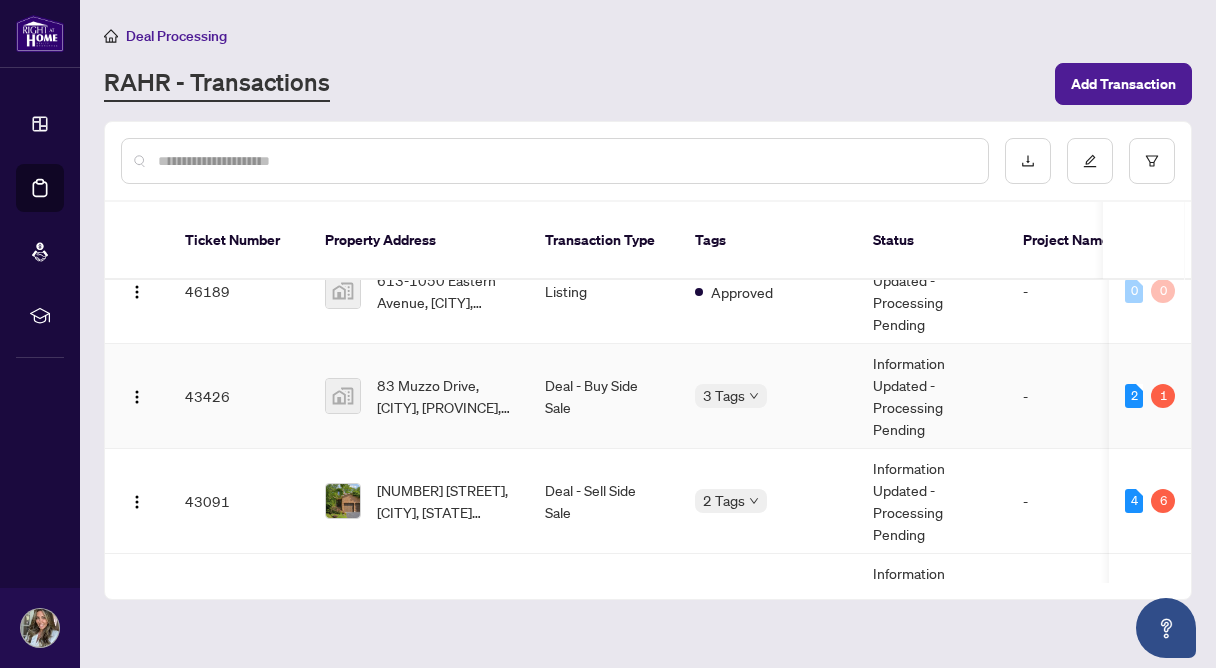 scroll, scrollTop: 376, scrollLeft: 0, axis: vertical 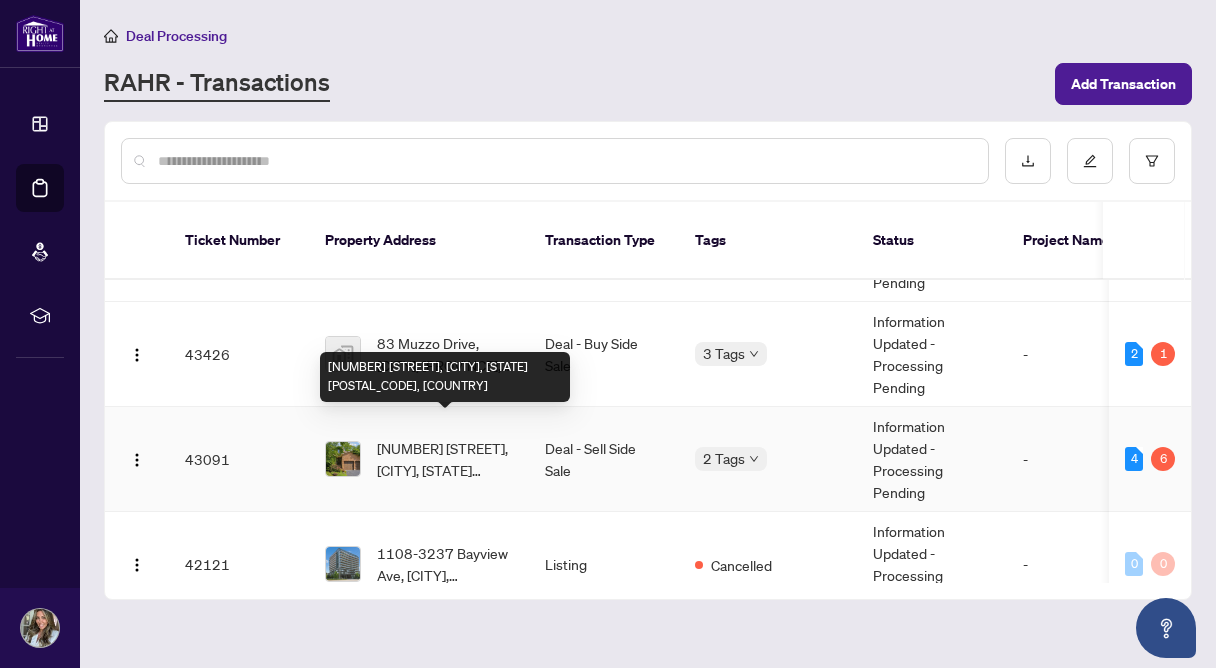 click on "[NUMBER] [STREET], [CITY], [STATE] [POSTAL_CODE], [COUNTRY]" at bounding box center (445, 459) 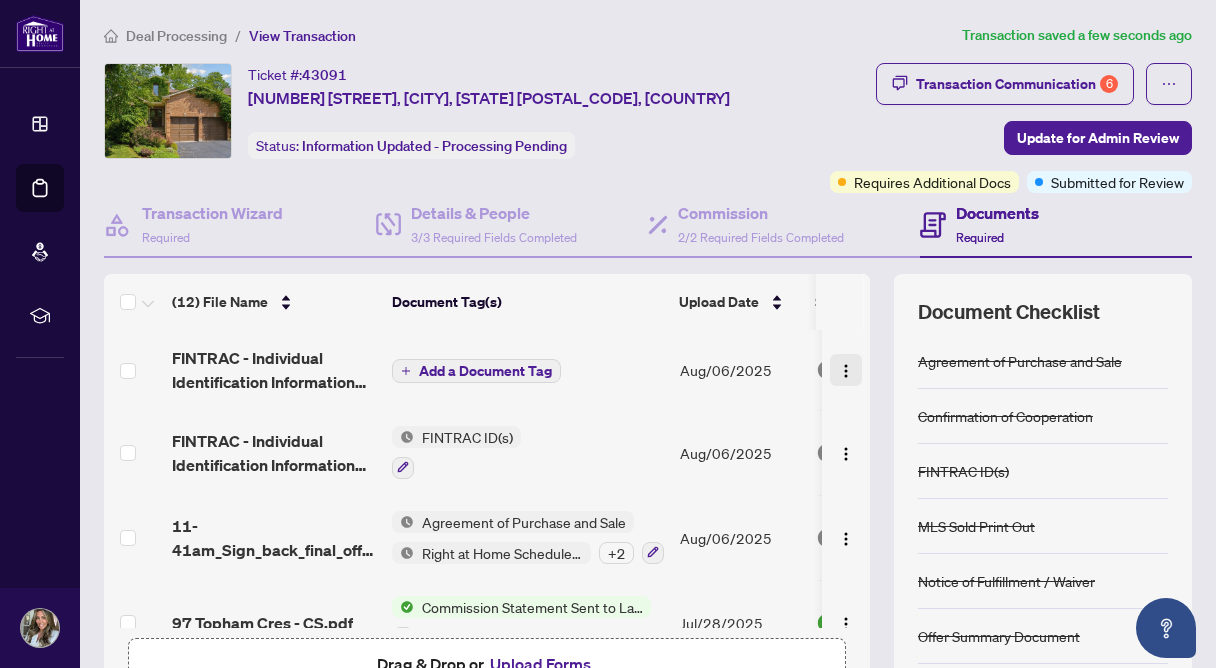 click at bounding box center (846, 371) 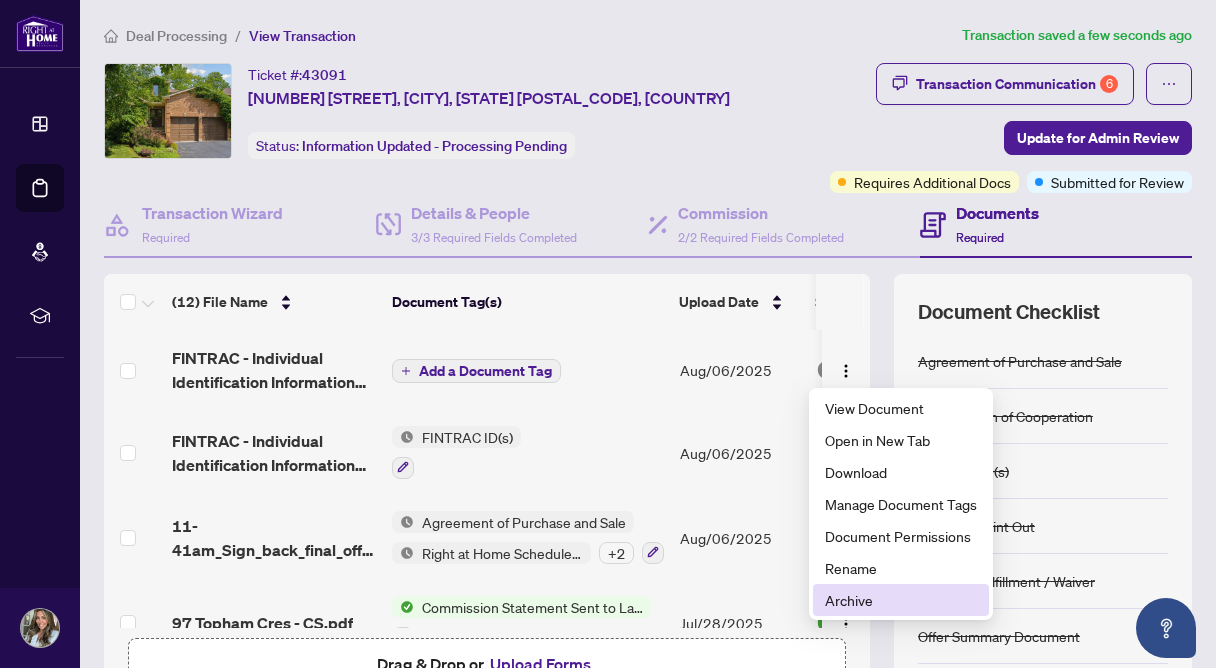 click on "Archive" at bounding box center [901, 600] 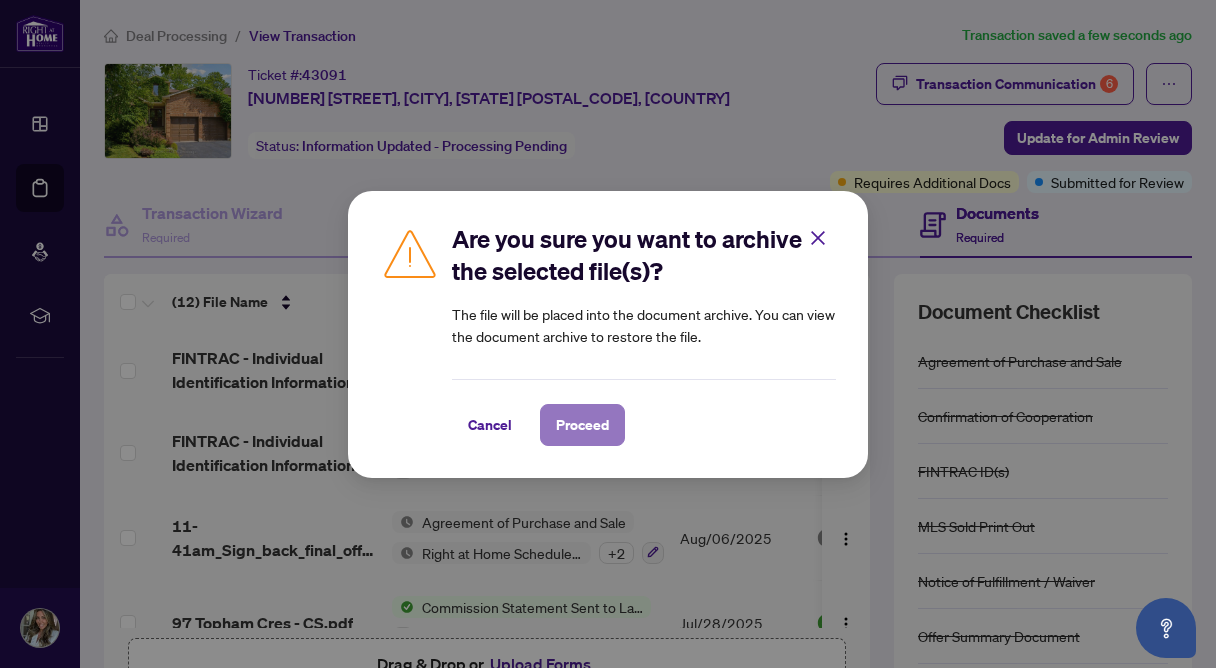 click on "Proceed" at bounding box center [582, 425] 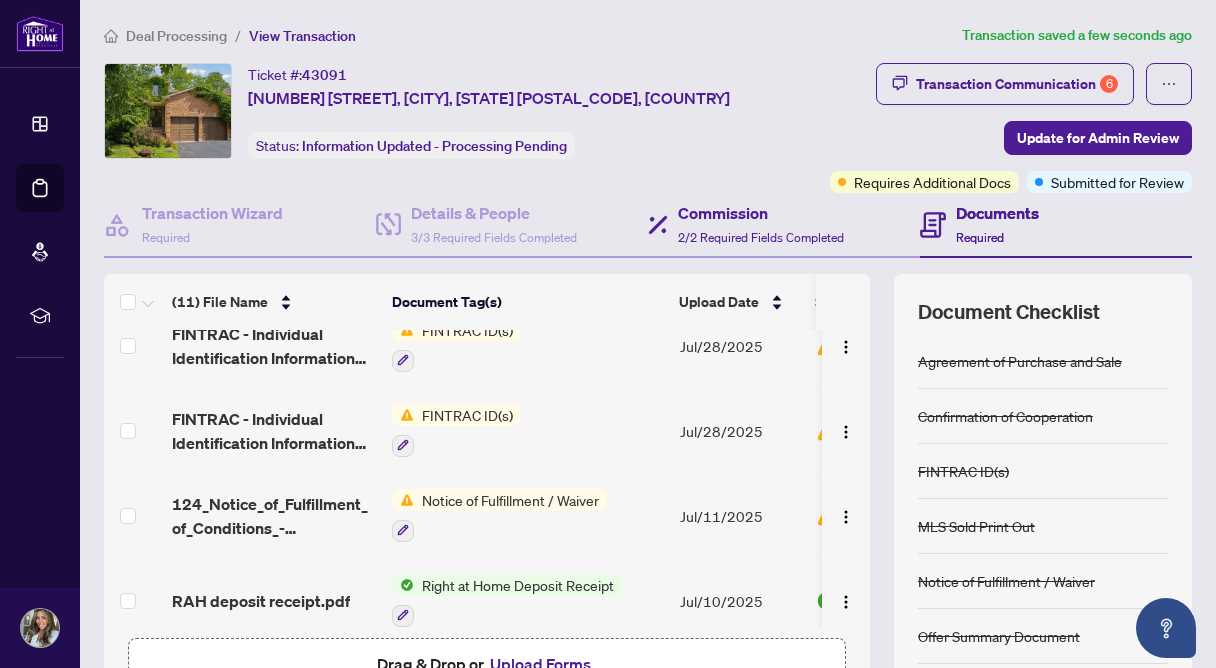 scroll, scrollTop: 452, scrollLeft: 0, axis: vertical 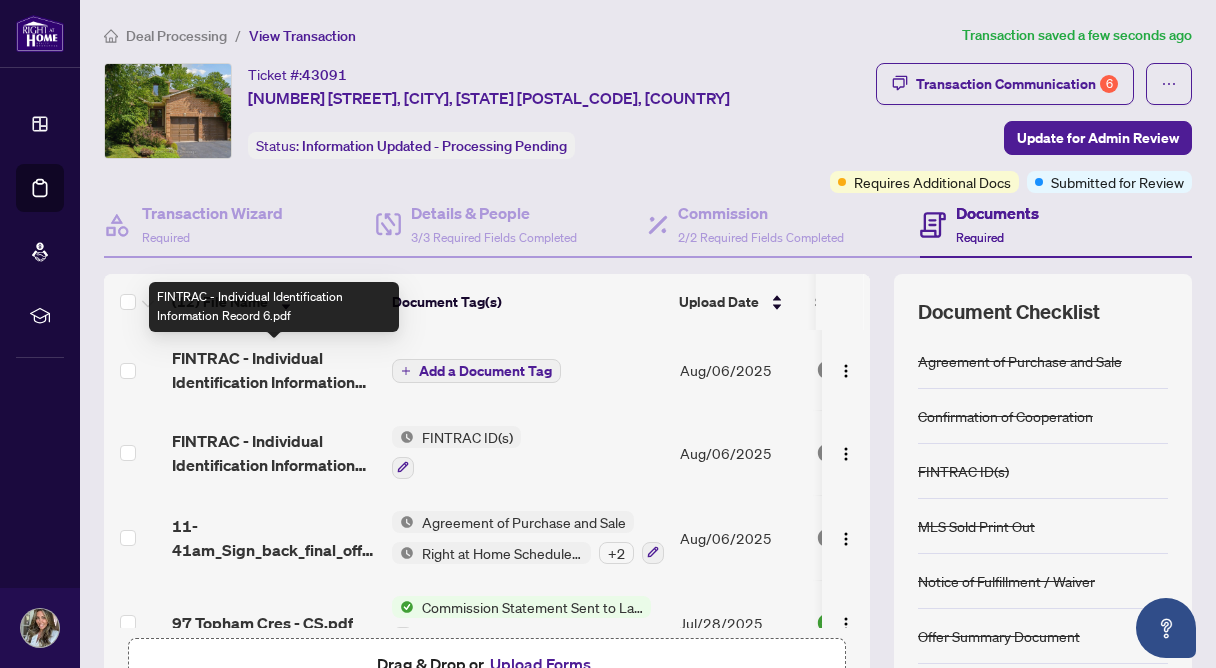 click on "FINTRAC - Individual Identification Information Record 6.pdf" at bounding box center [274, 370] 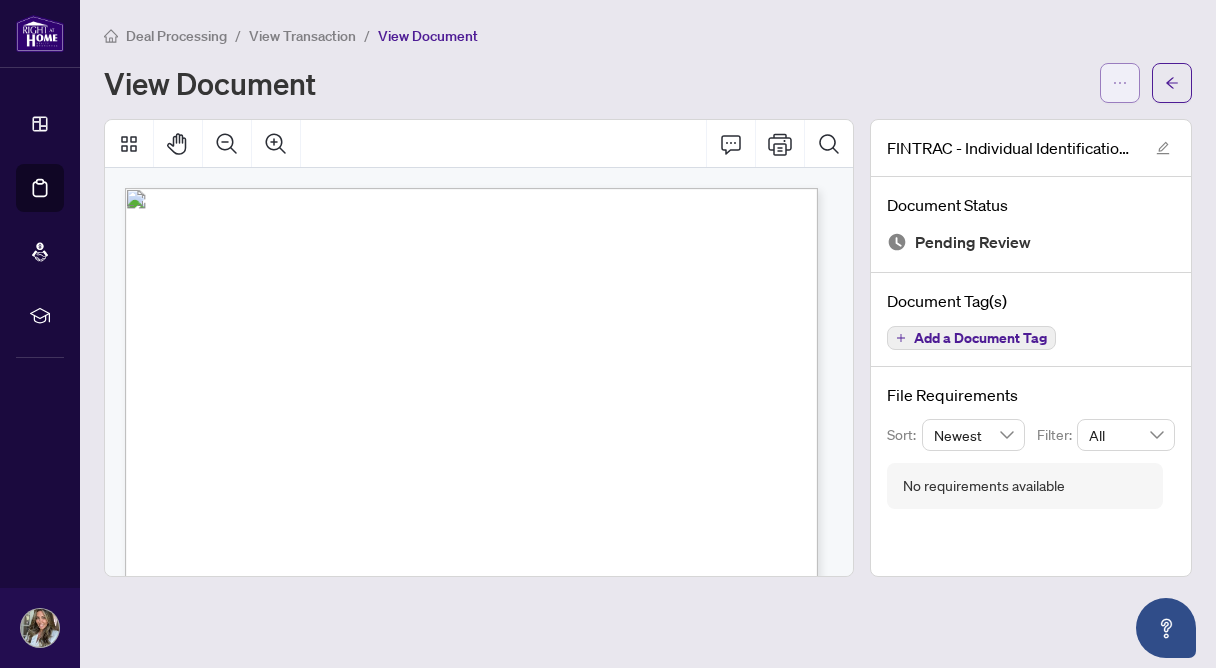 click 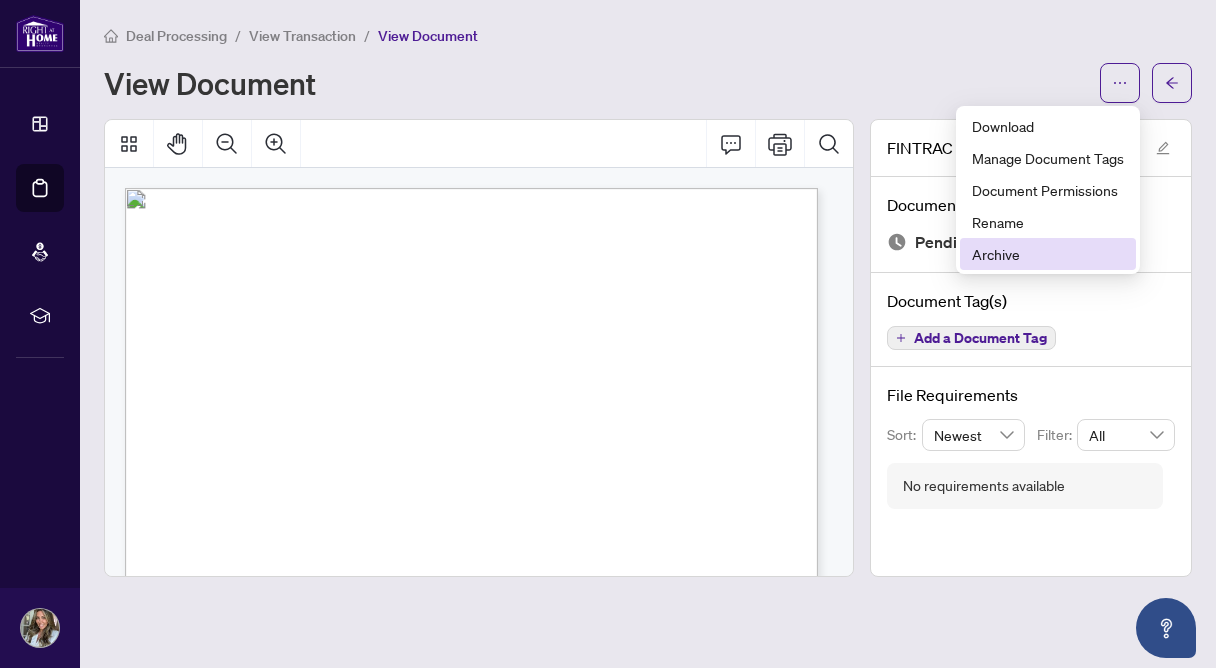 click on "Archive" at bounding box center (1048, 254) 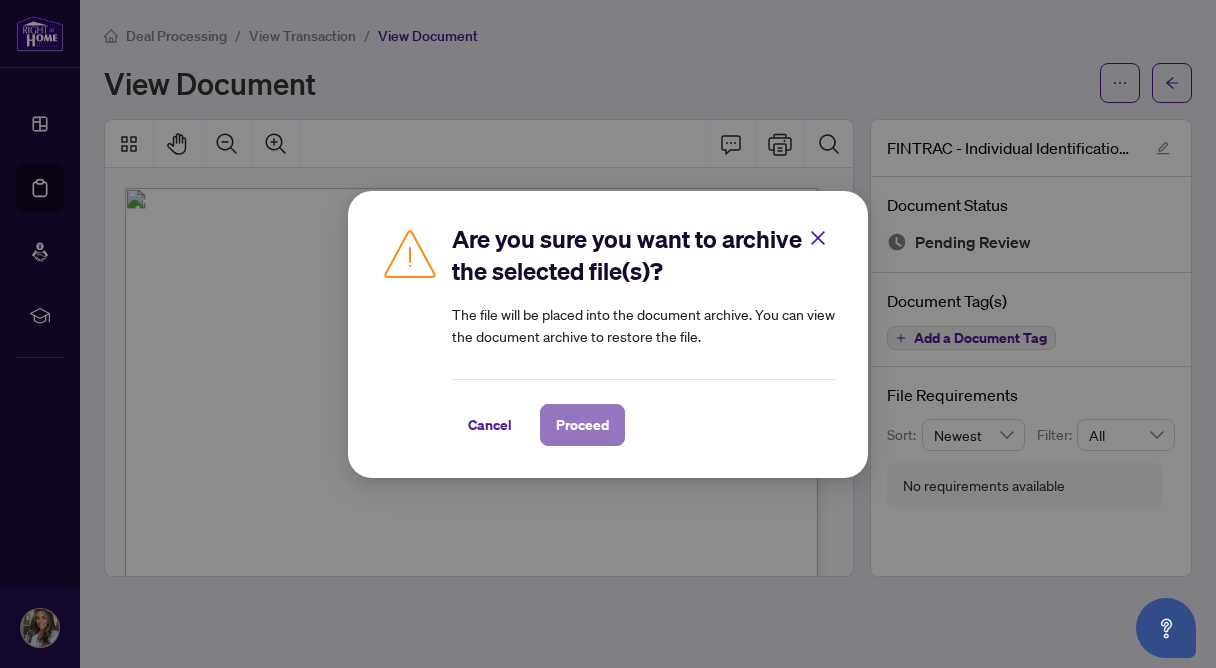 click on "Proceed" at bounding box center (582, 425) 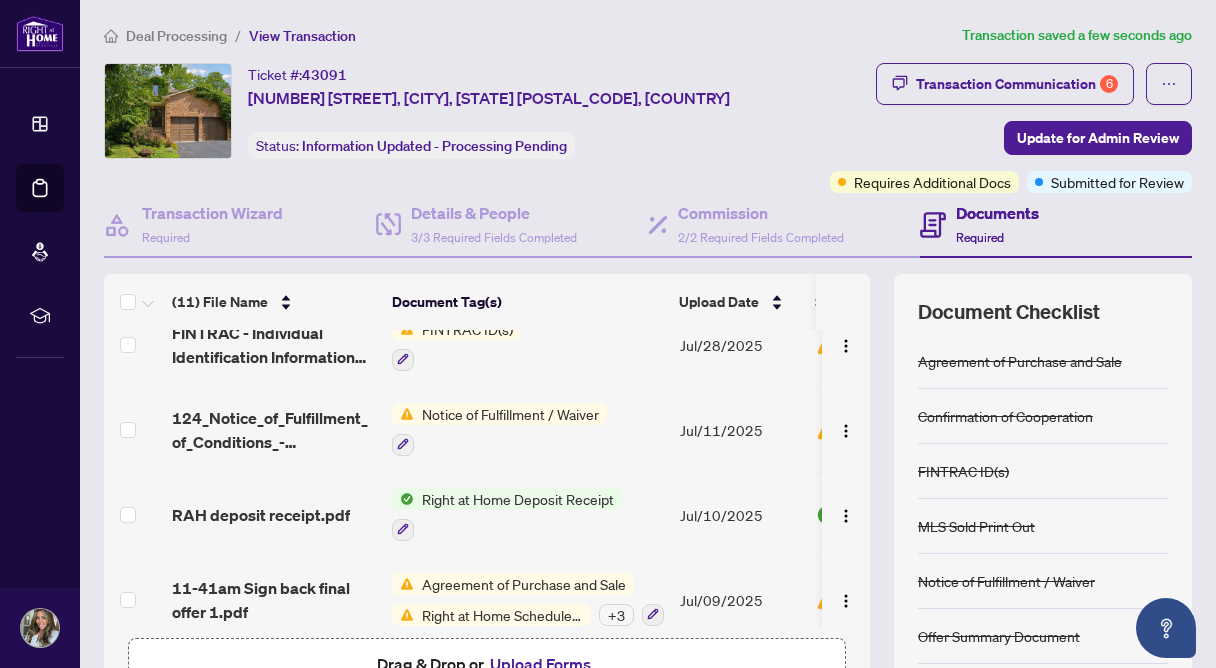scroll, scrollTop: 629, scrollLeft: 0, axis: vertical 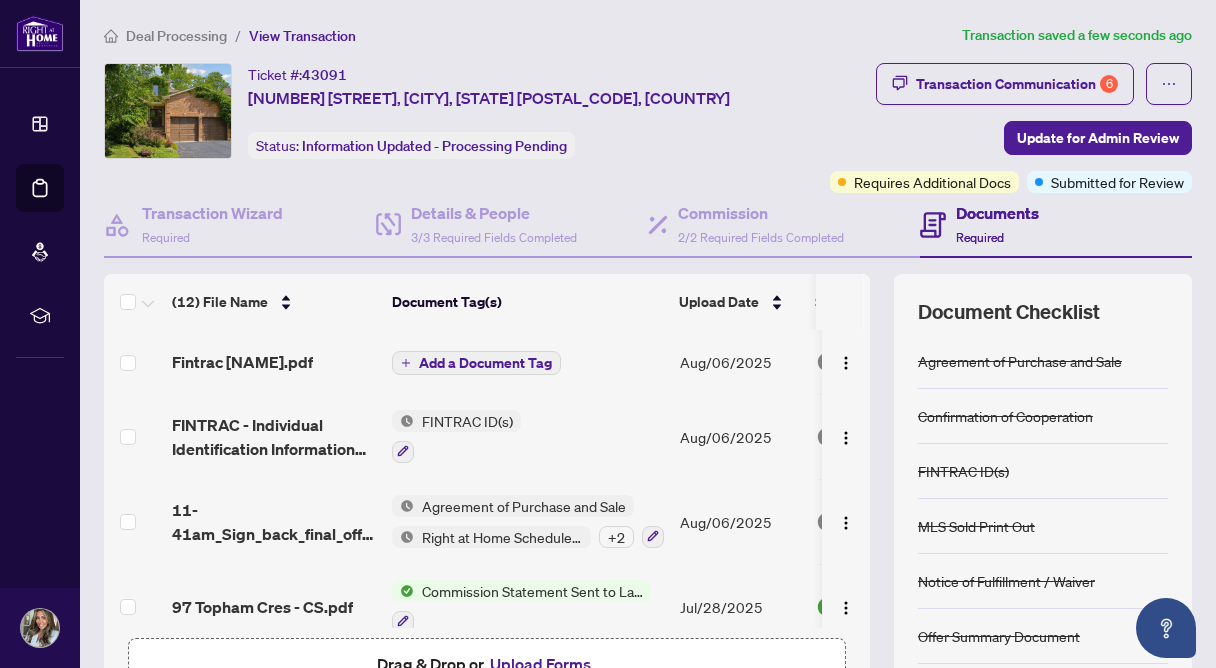 click on "Add a Document Tag" at bounding box center [485, 363] 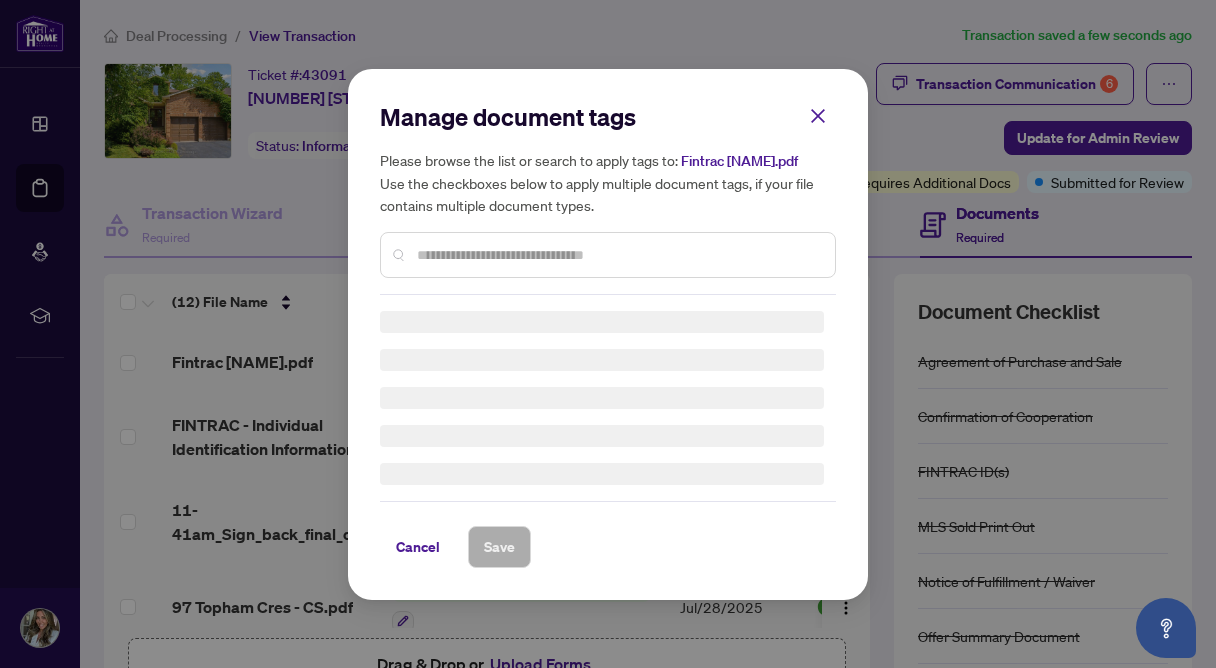 click on "Manage document tags Please browse the list or search to apply tags to: Fintrac Isabelle.pdf Use the checkboxes below to apply multiple document tags, if your file contains multiple document types. Cancel Save" at bounding box center [608, 334] 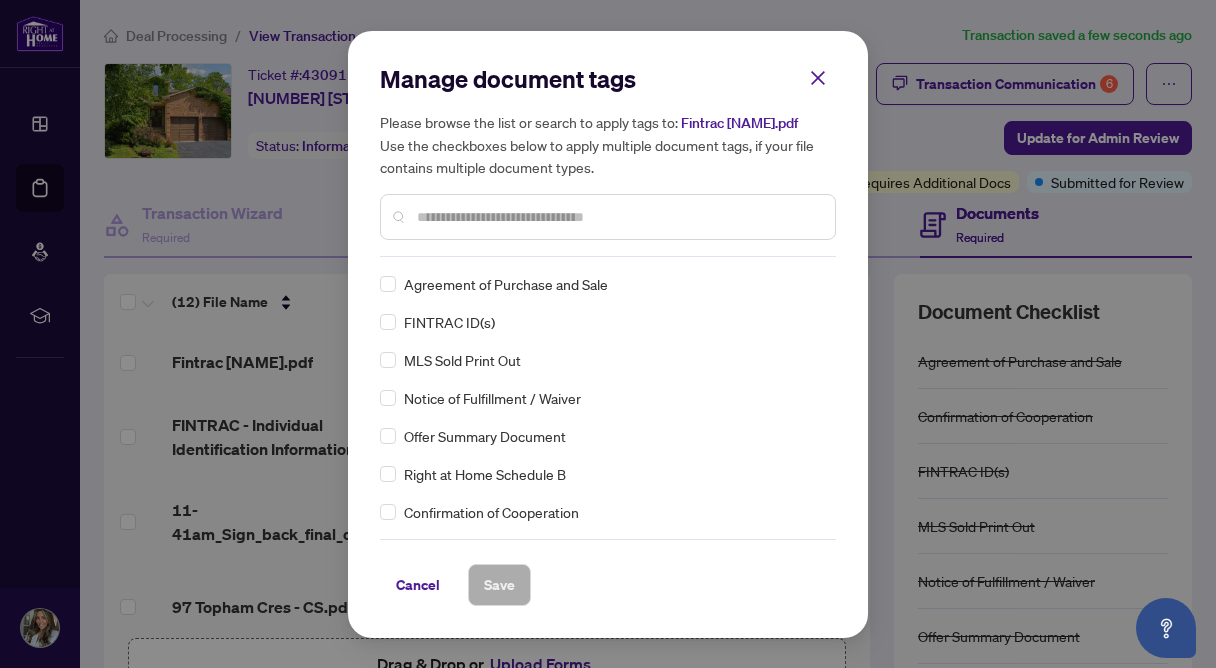click at bounding box center (618, 217) 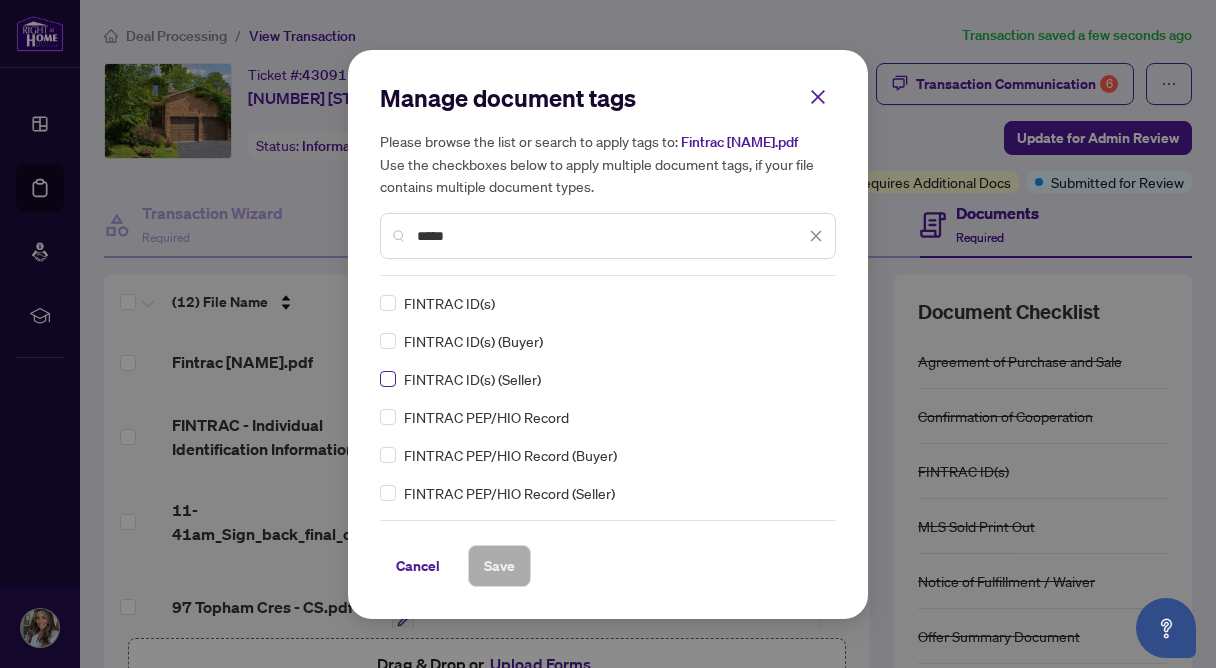 type on "*****" 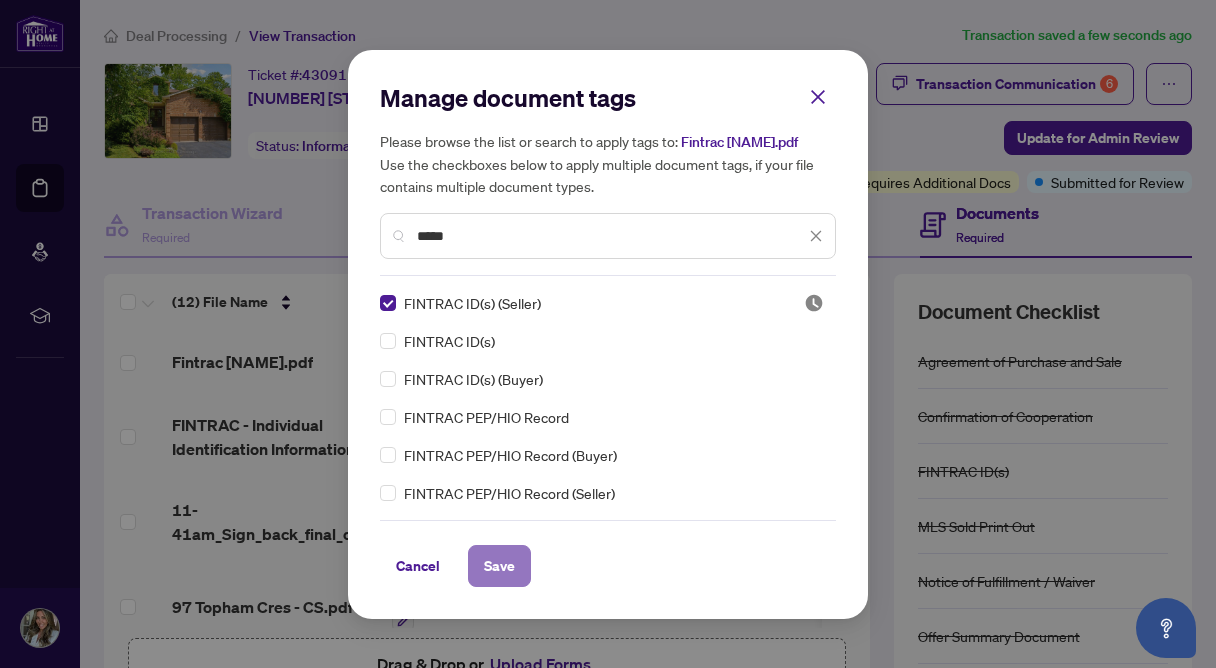 click on "Save" at bounding box center (499, 566) 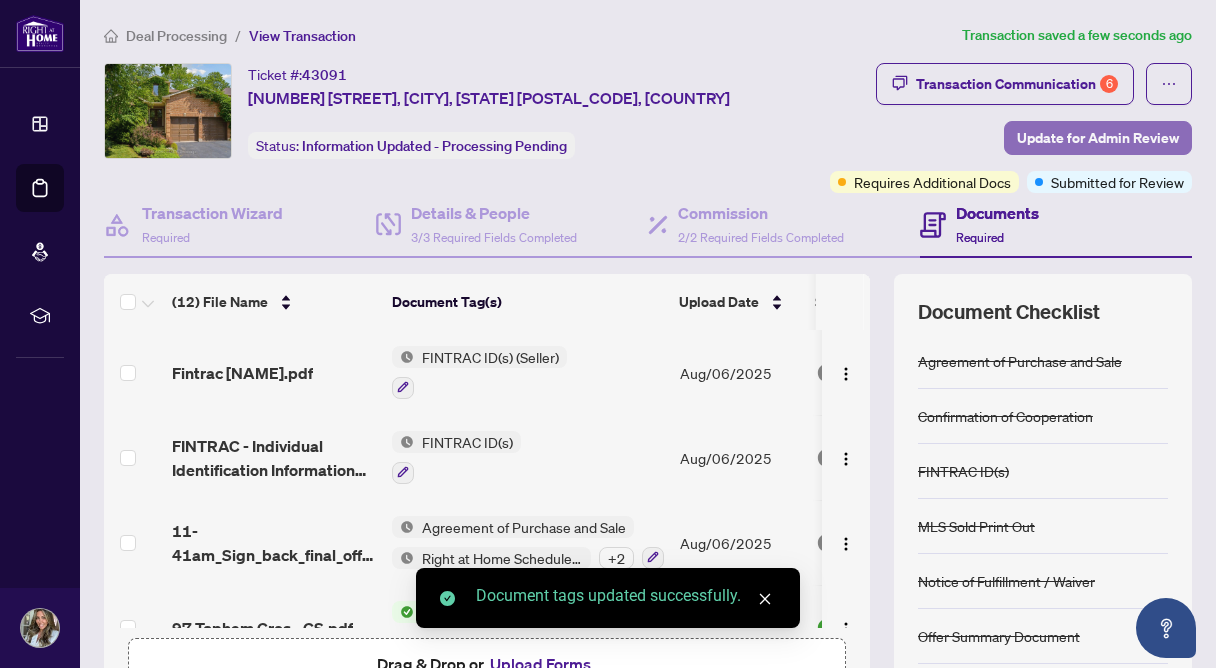 click on "Update for Admin Review" at bounding box center (1098, 138) 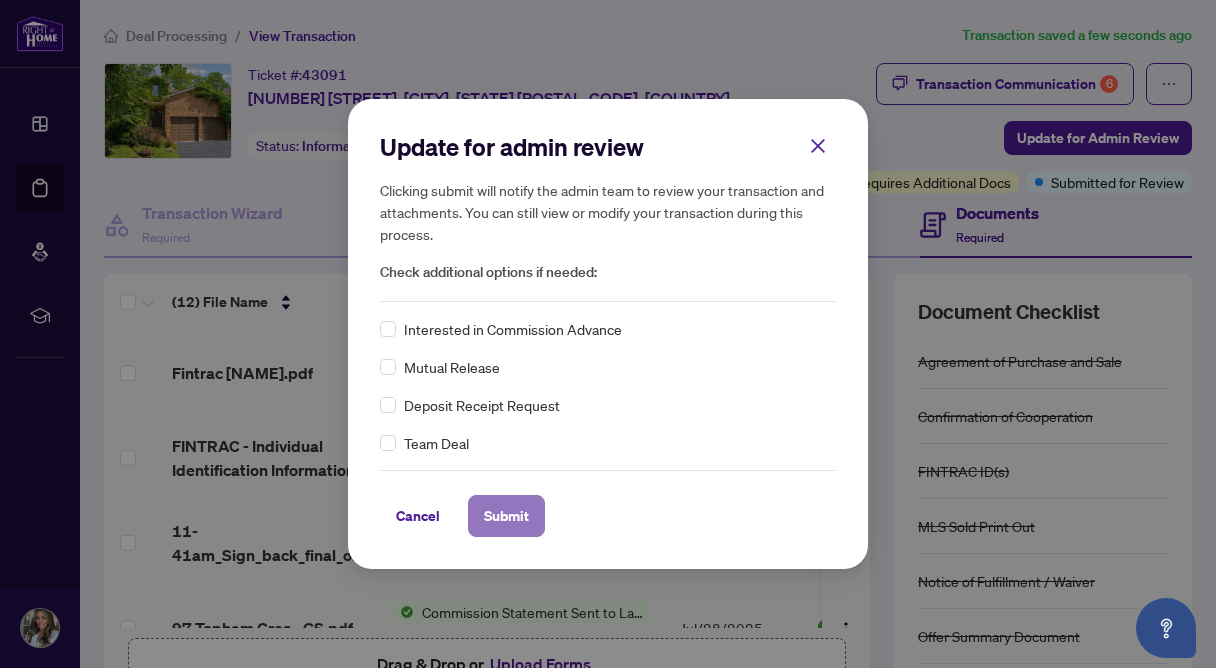 click on "Submit" at bounding box center [506, 516] 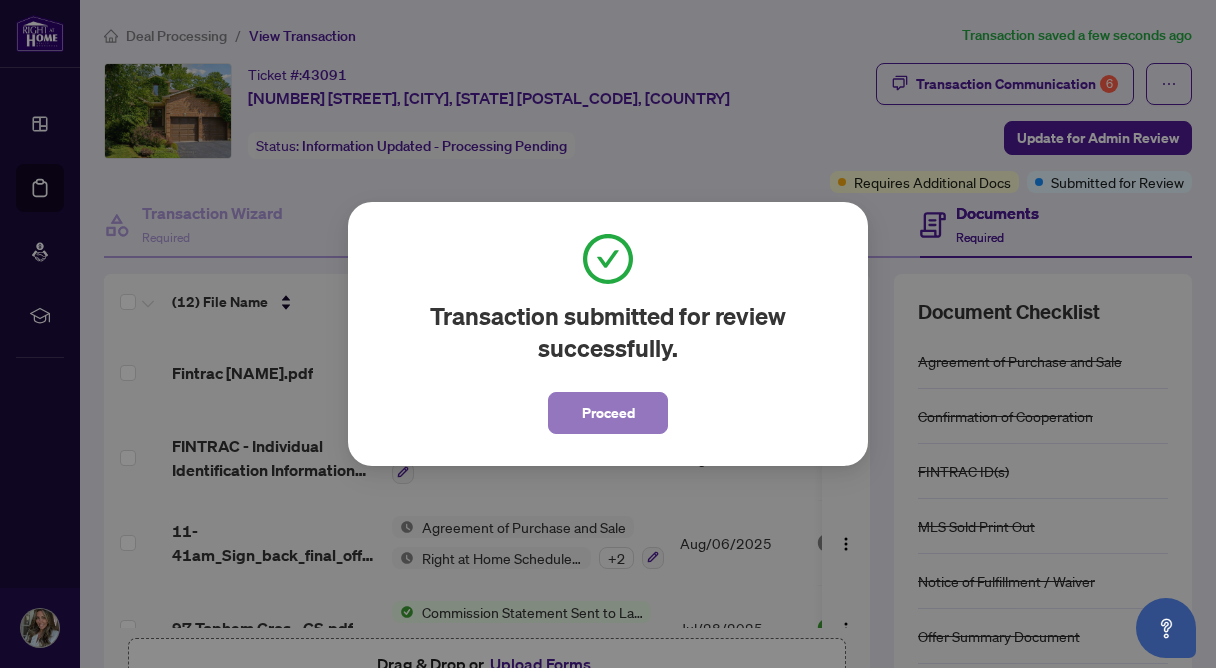 click on "Proceed" at bounding box center [608, 413] 